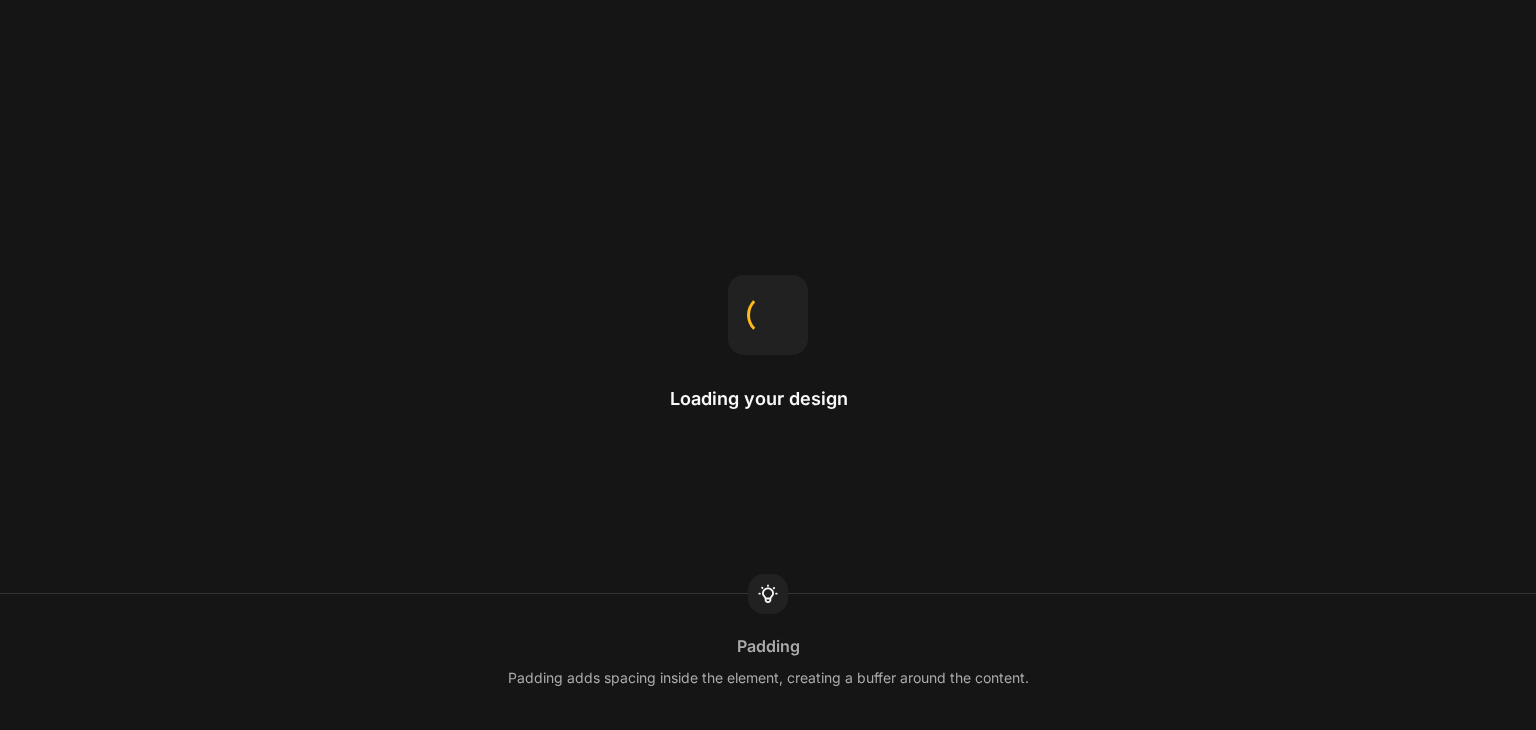 scroll, scrollTop: 0, scrollLeft: 0, axis: both 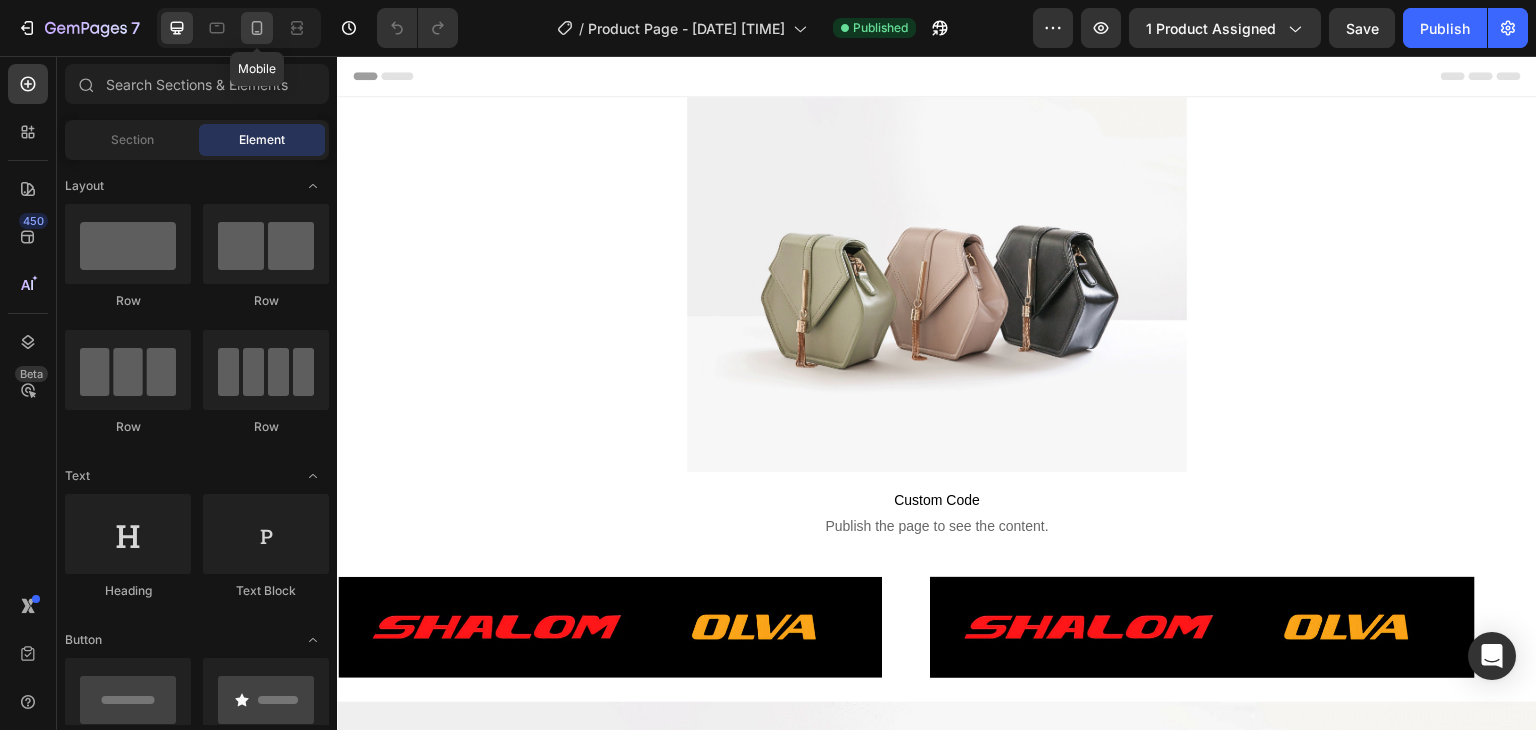 click 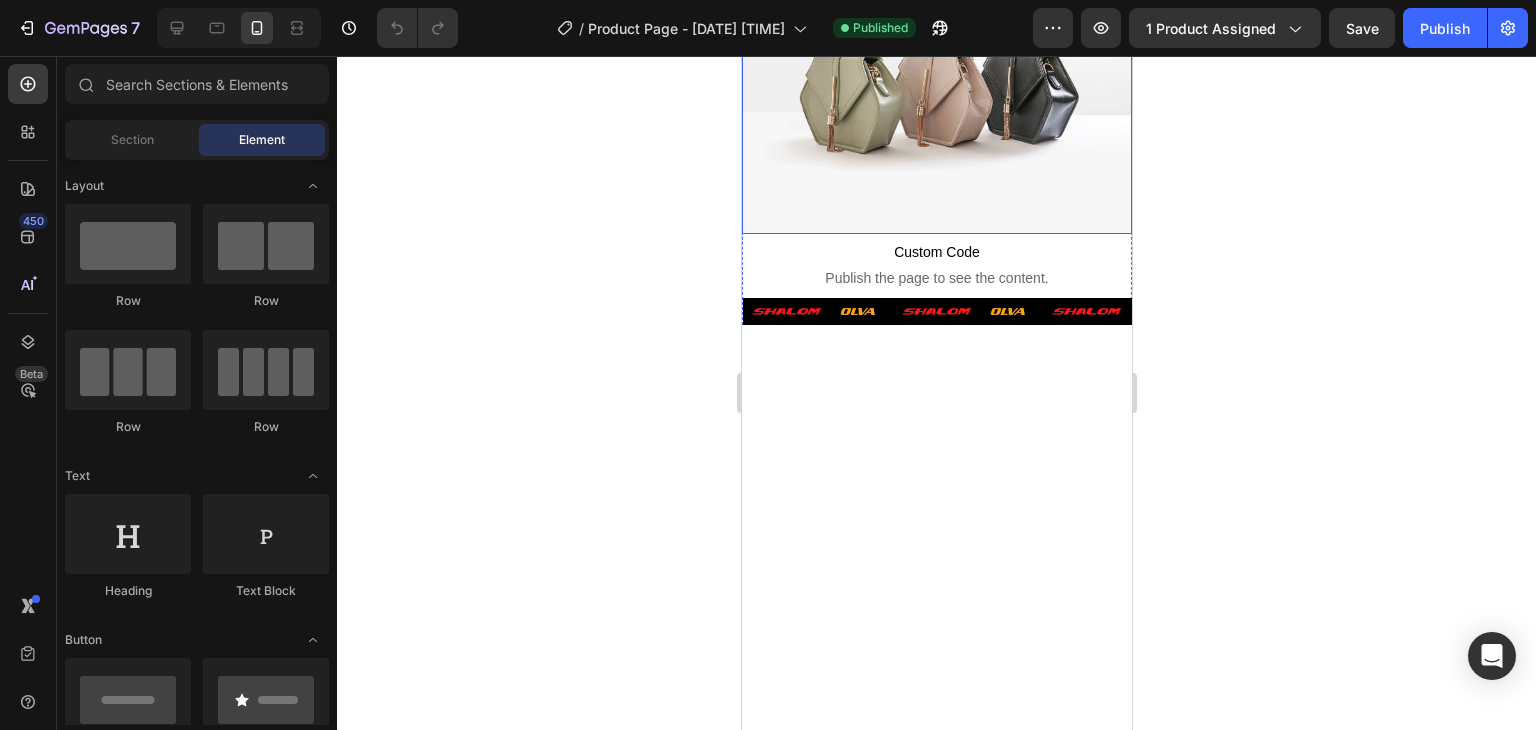scroll, scrollTop: 0, scrollLeft: 0, axis: both 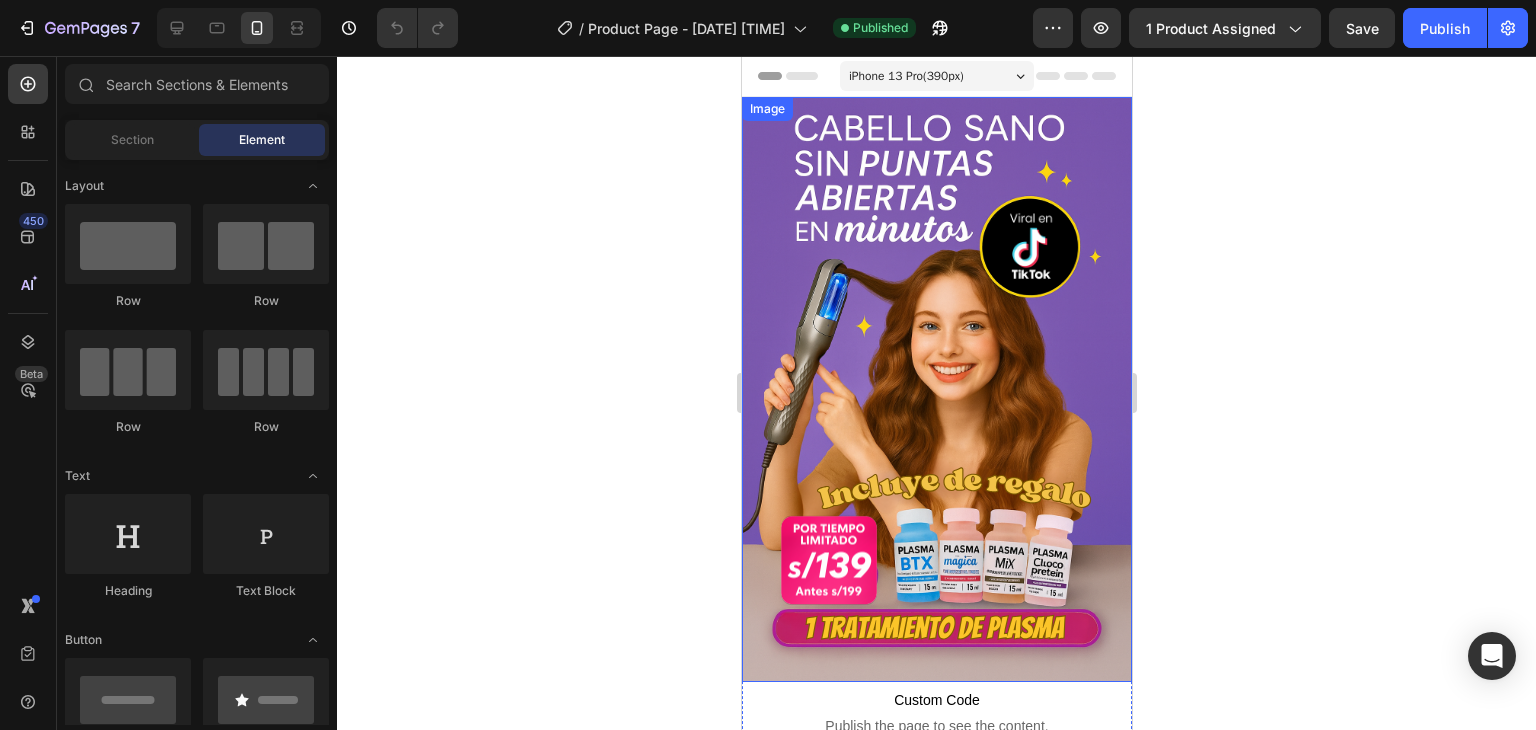 click at bounding box center (936, 389) 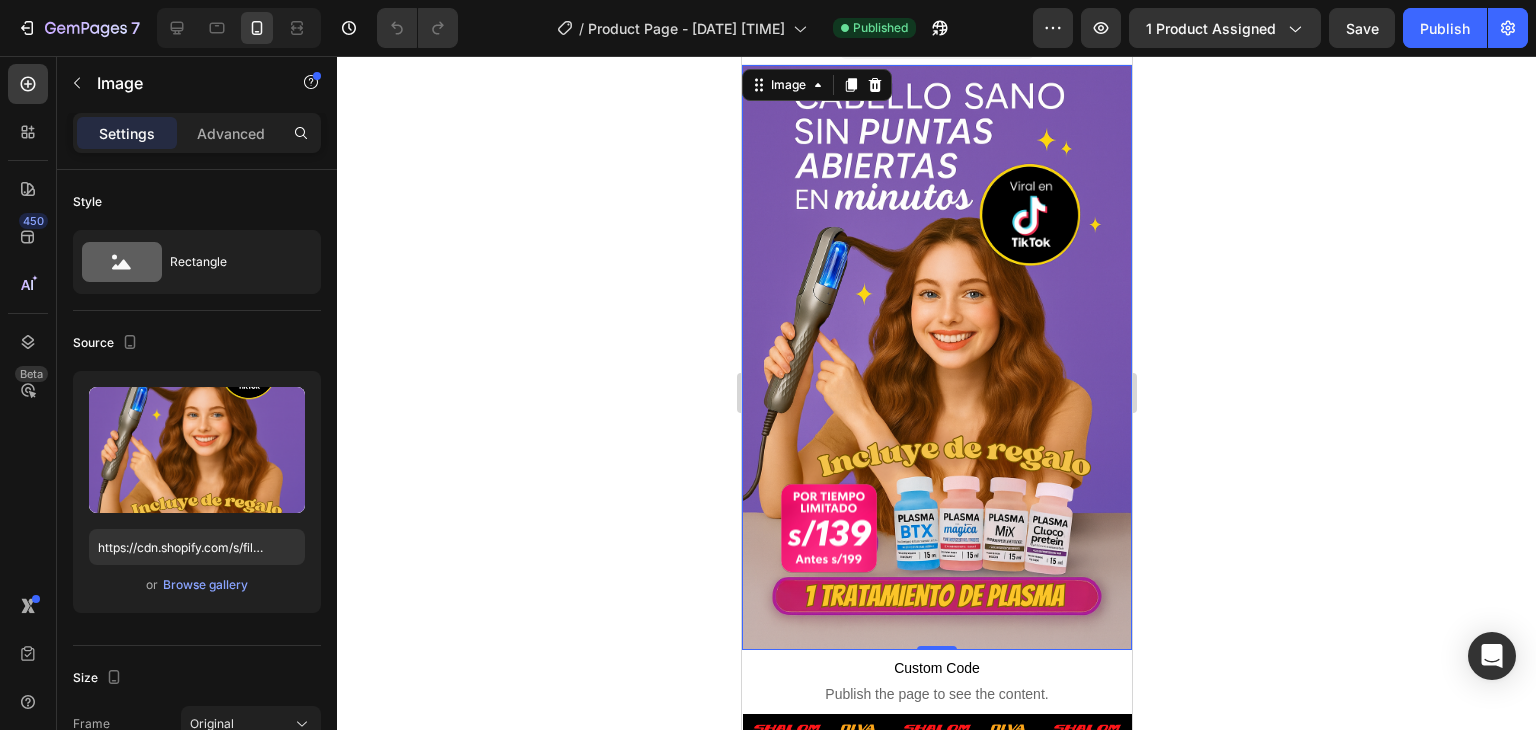 scroll, scrollTop: 0, scrollLeft: 0, axis: both 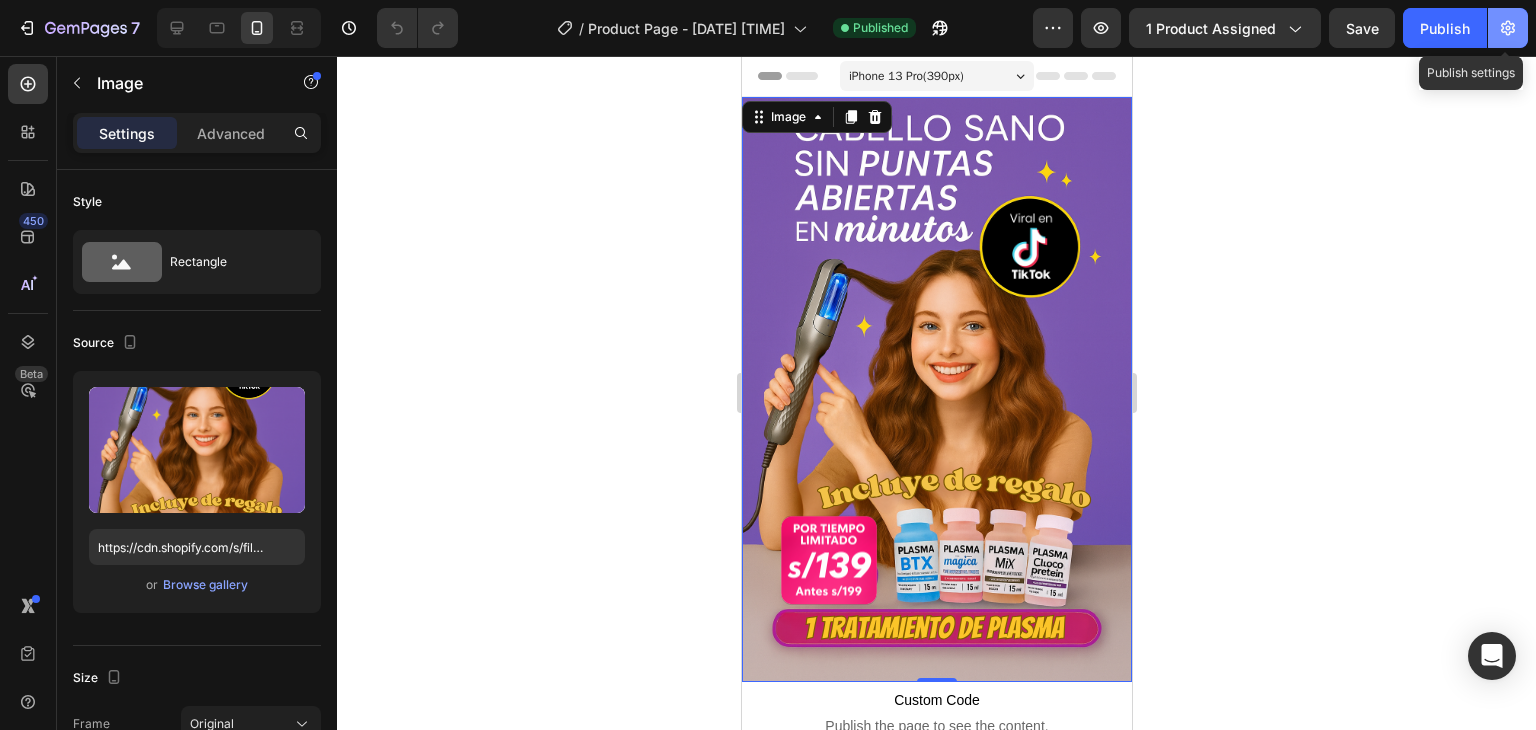 click on "Publish  Publish settings" 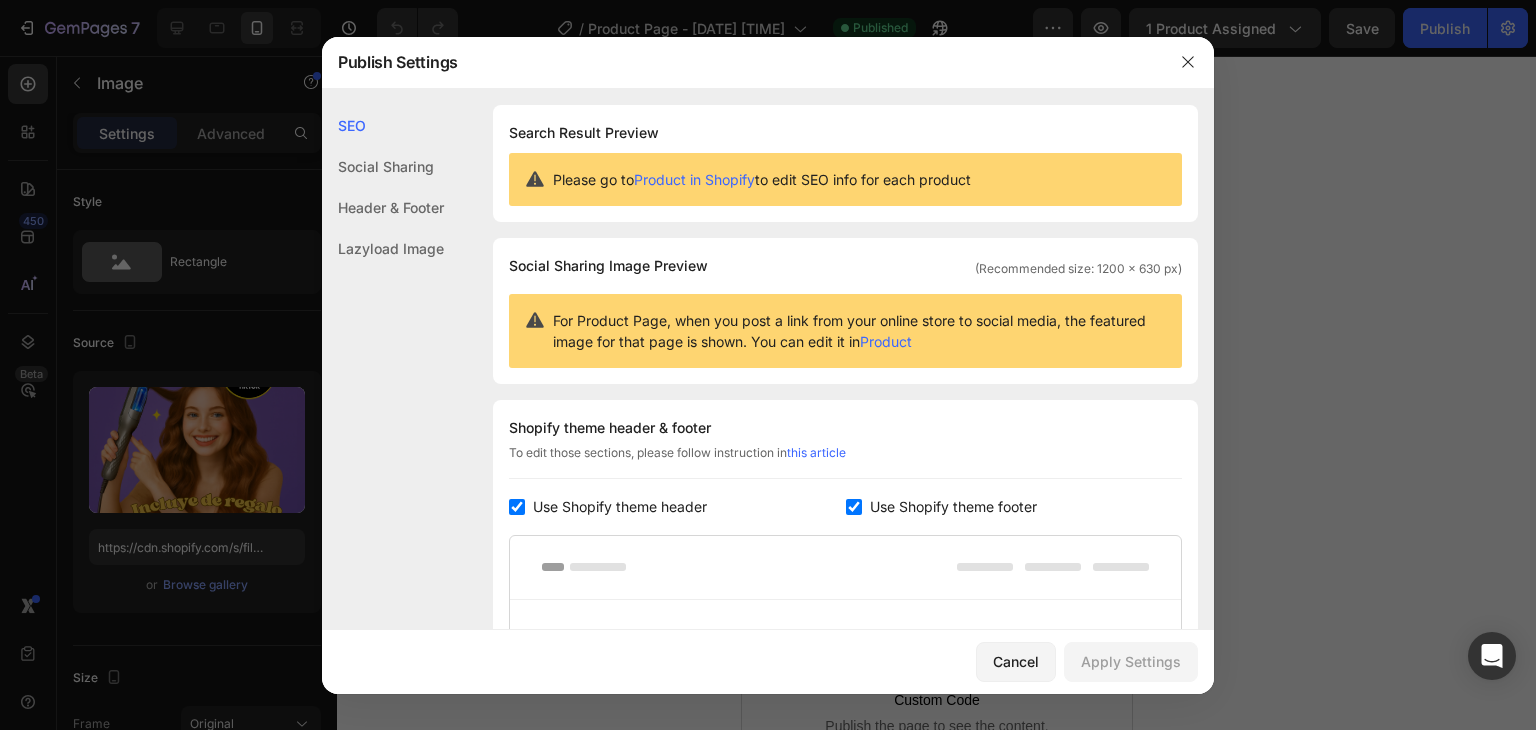 click at bounding box center [517, 507] 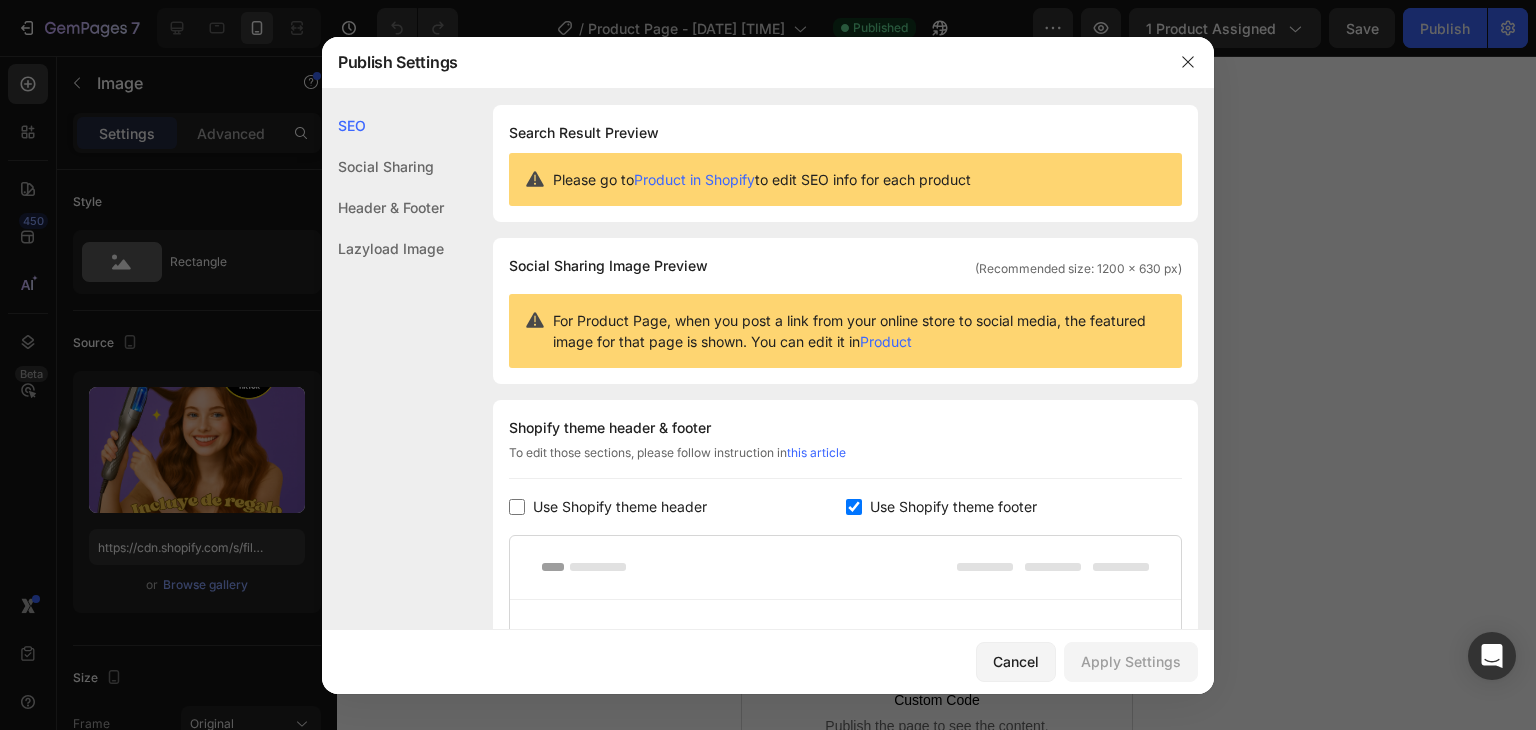 checkbox on "false" 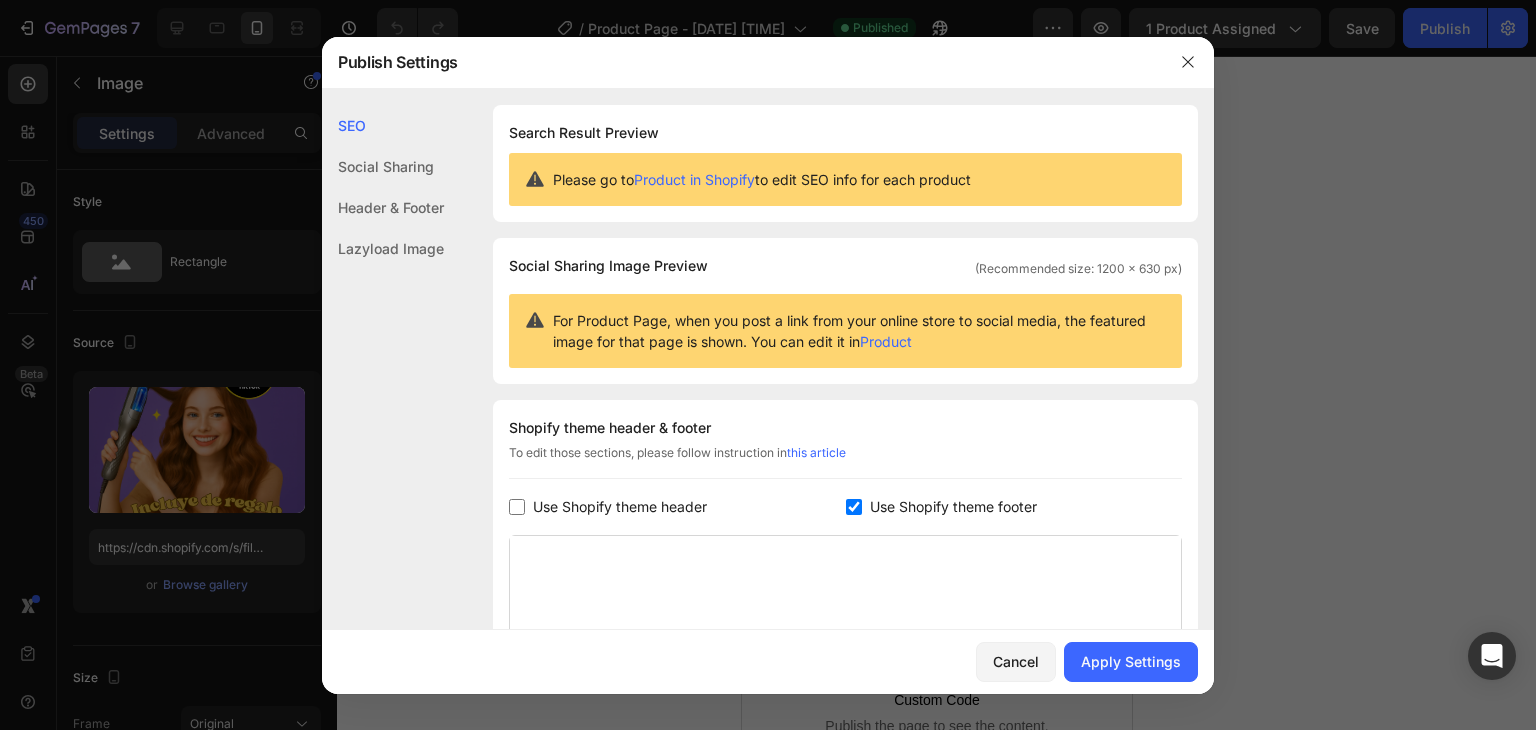 click at bounding box center [854, 507] 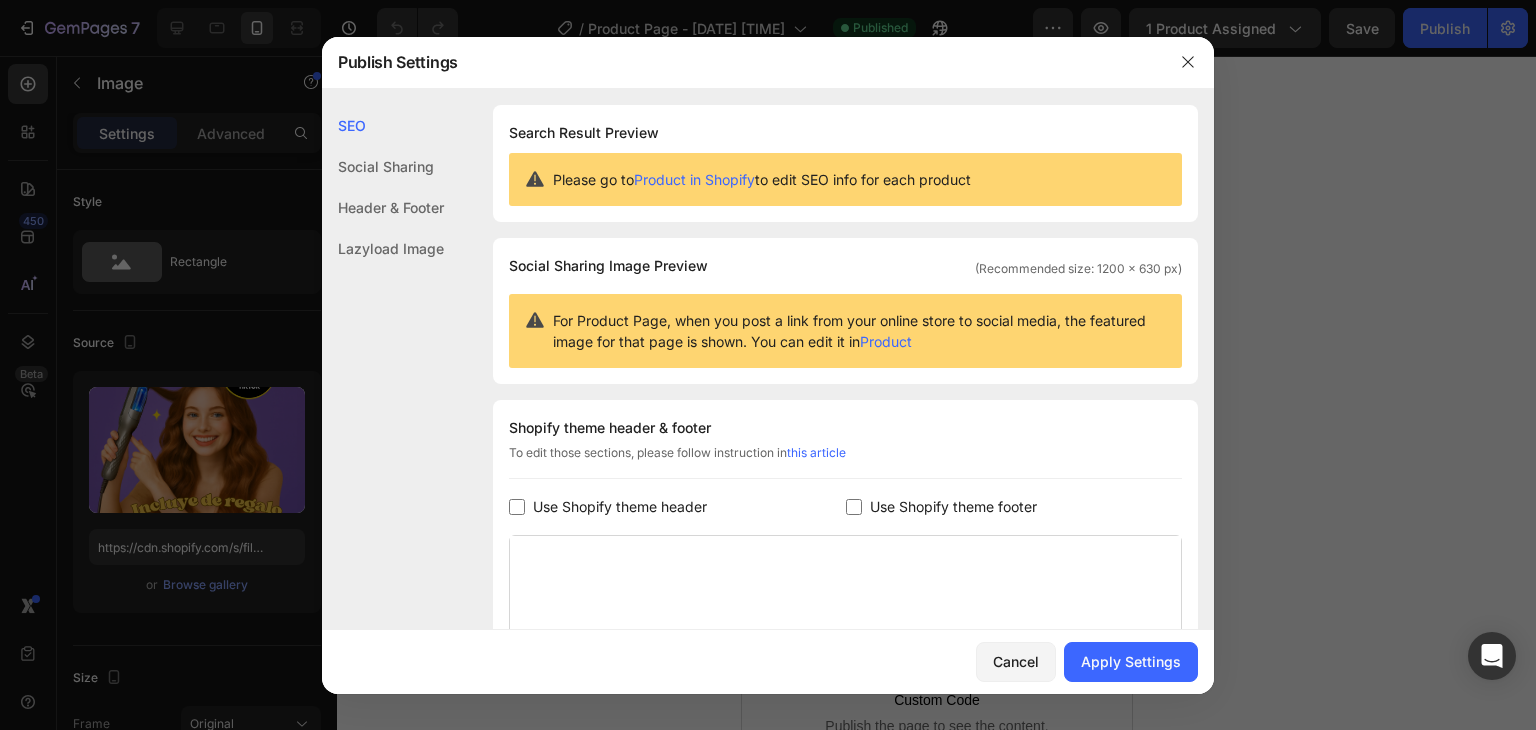 checkbox on "false" 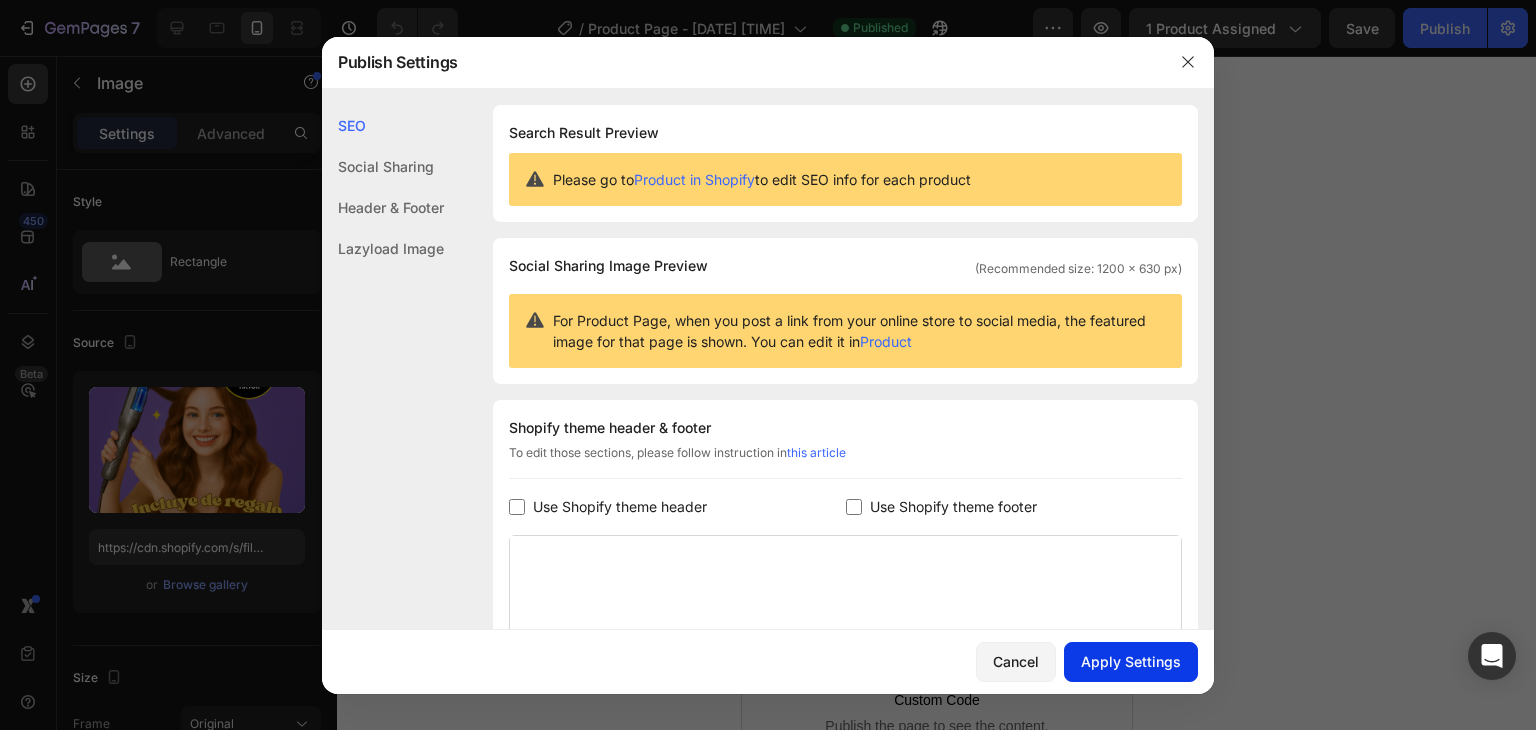 click on "Apply Settings" at bounding box center (1131, 661) 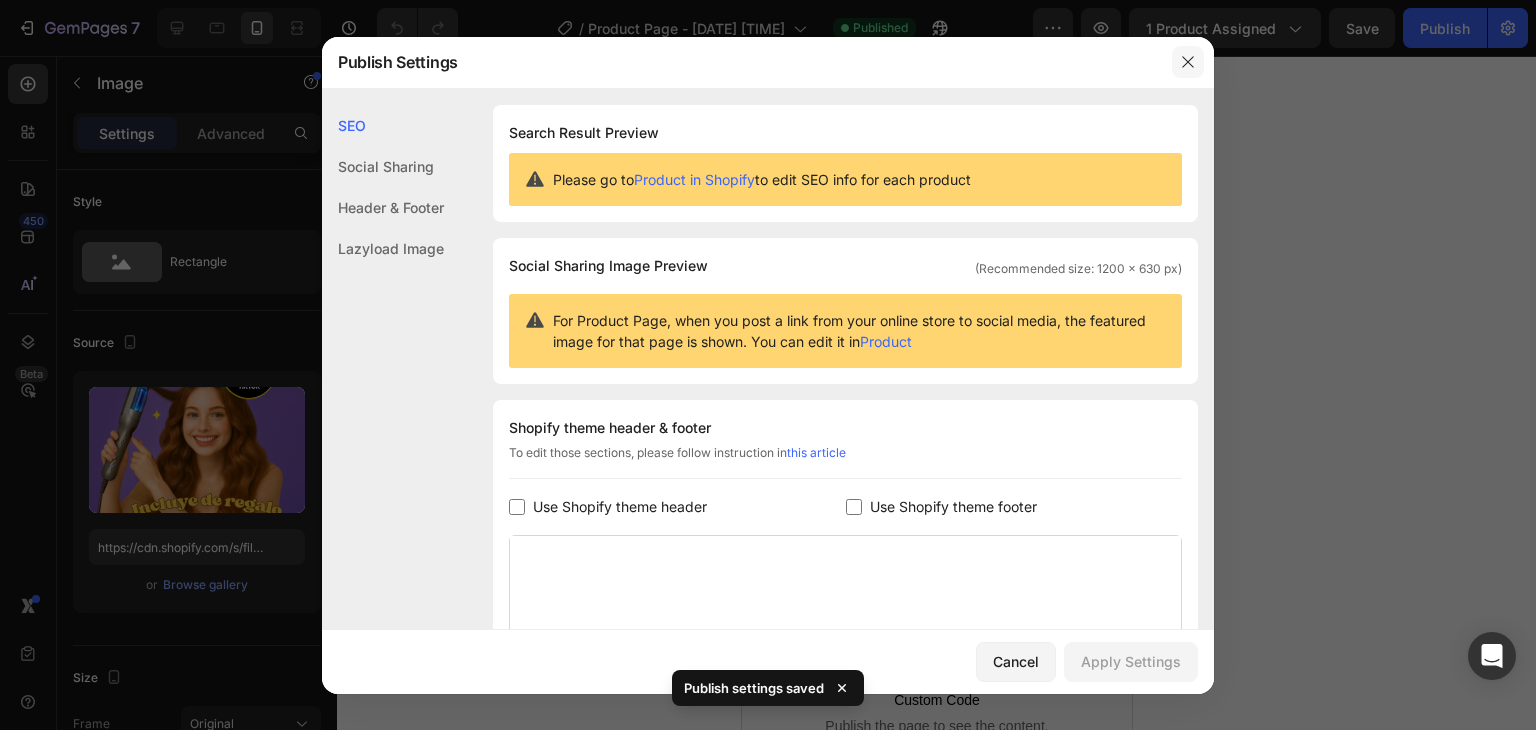 click 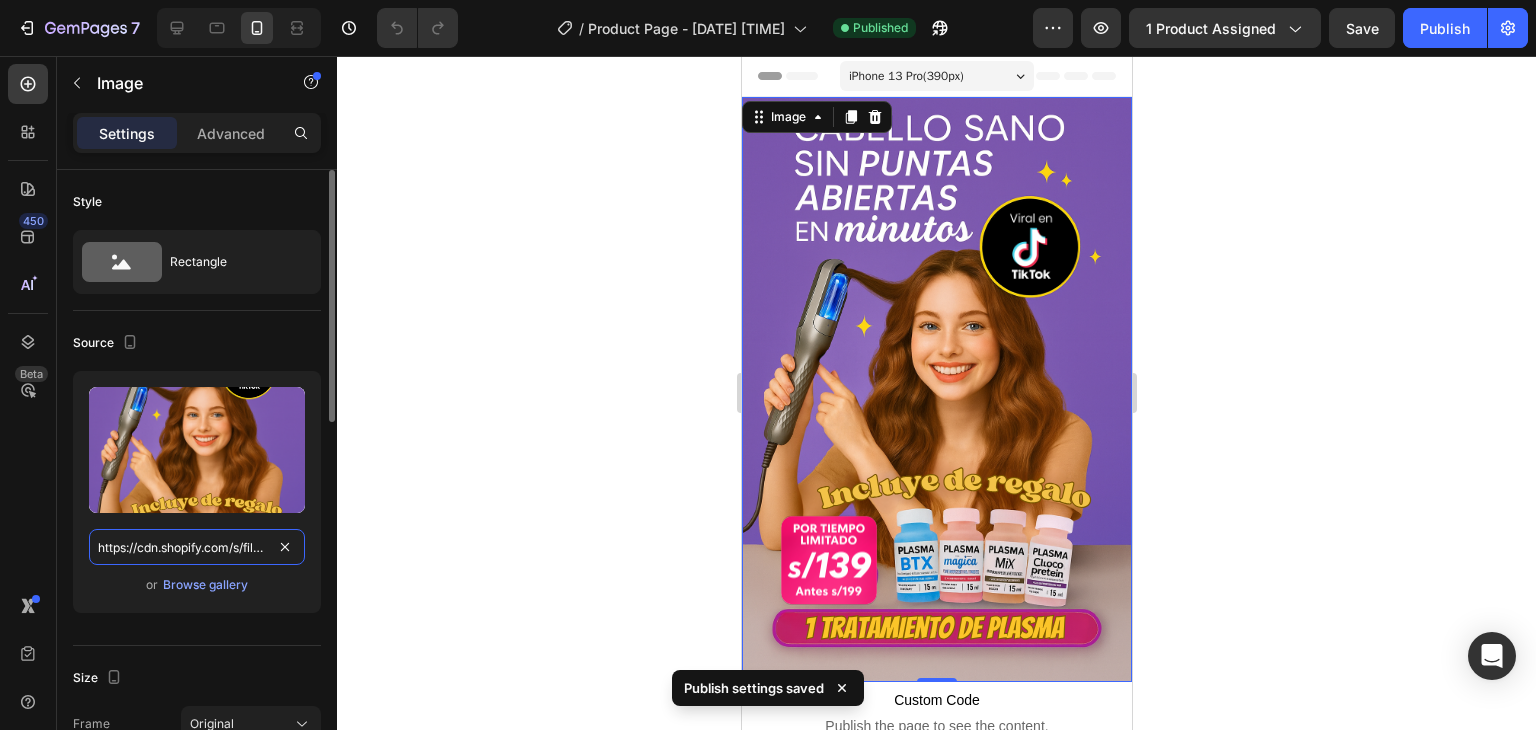 click on "https://cdn.shopify.com/s/files/1/0629/9733/2081/files/gempages_574175316403028761-e338aa87-612d-40b6-90aa-68f218d4b6dc.svg" at bounding box center [197, 547] 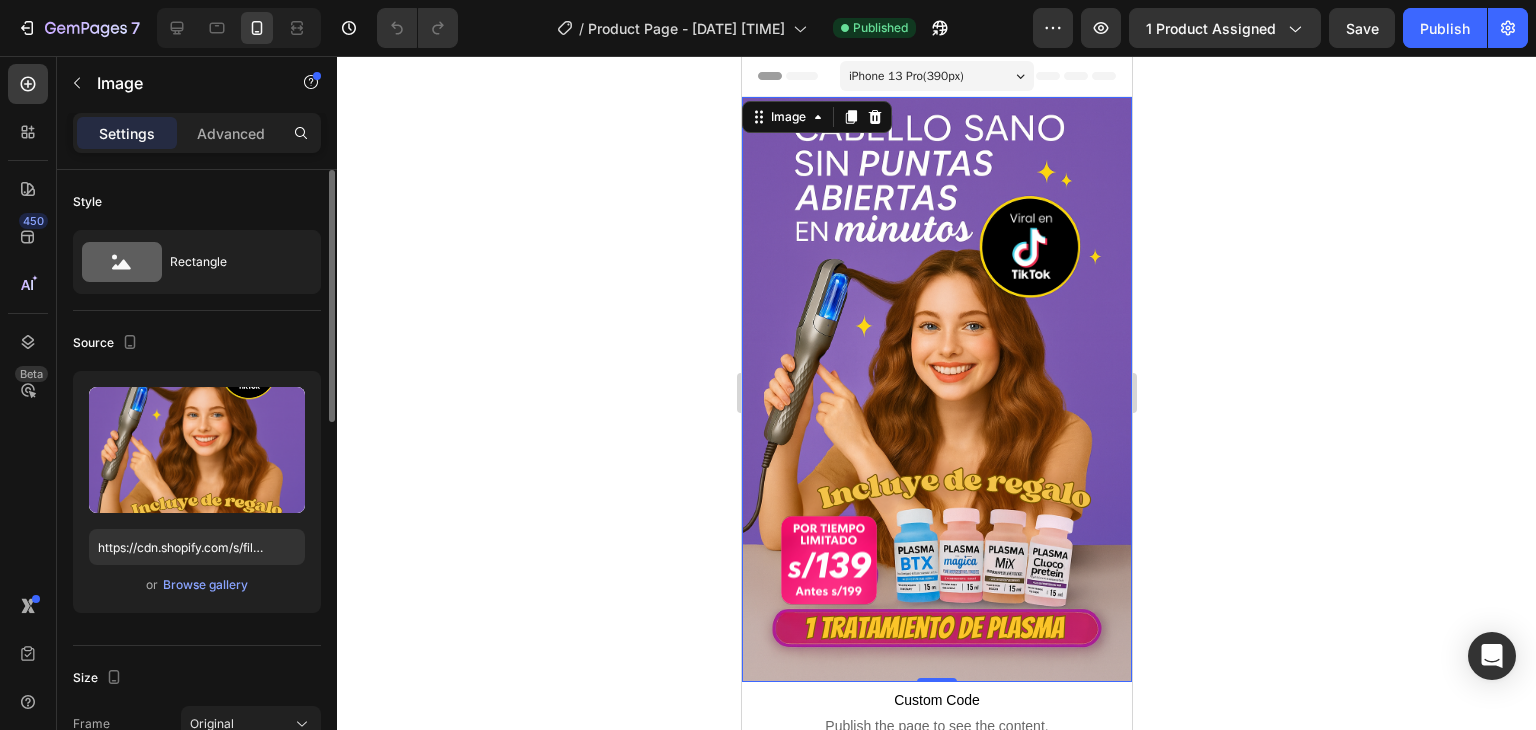 click on "Upload Image https://cdn.shopify.com/s/files/1/0629/9733/2081/files/gempages_574175316403028761-e338aa87-612d-40b6-90aa-68f218d4b6dc.svg or Browse gallery" 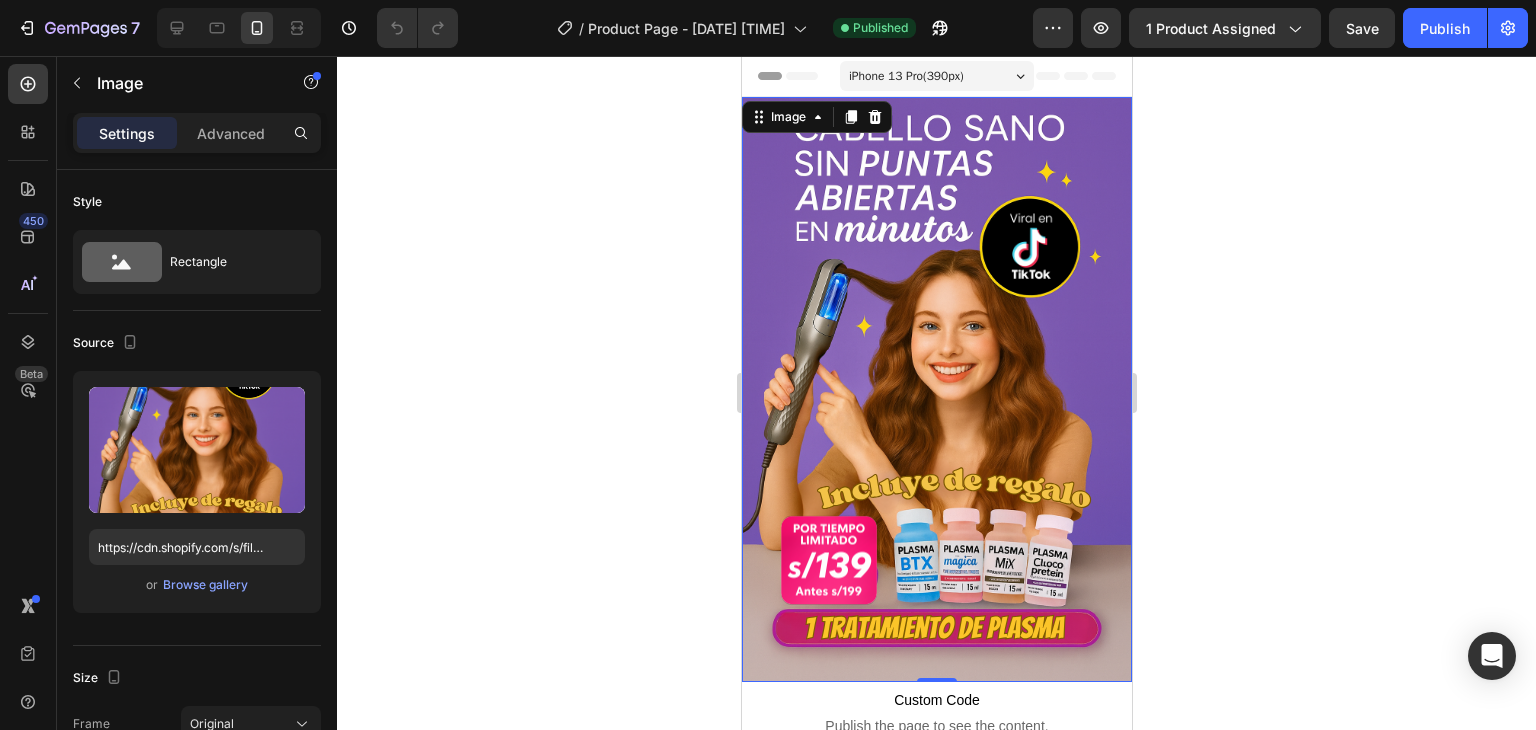 click at bounding box center [936, 389] 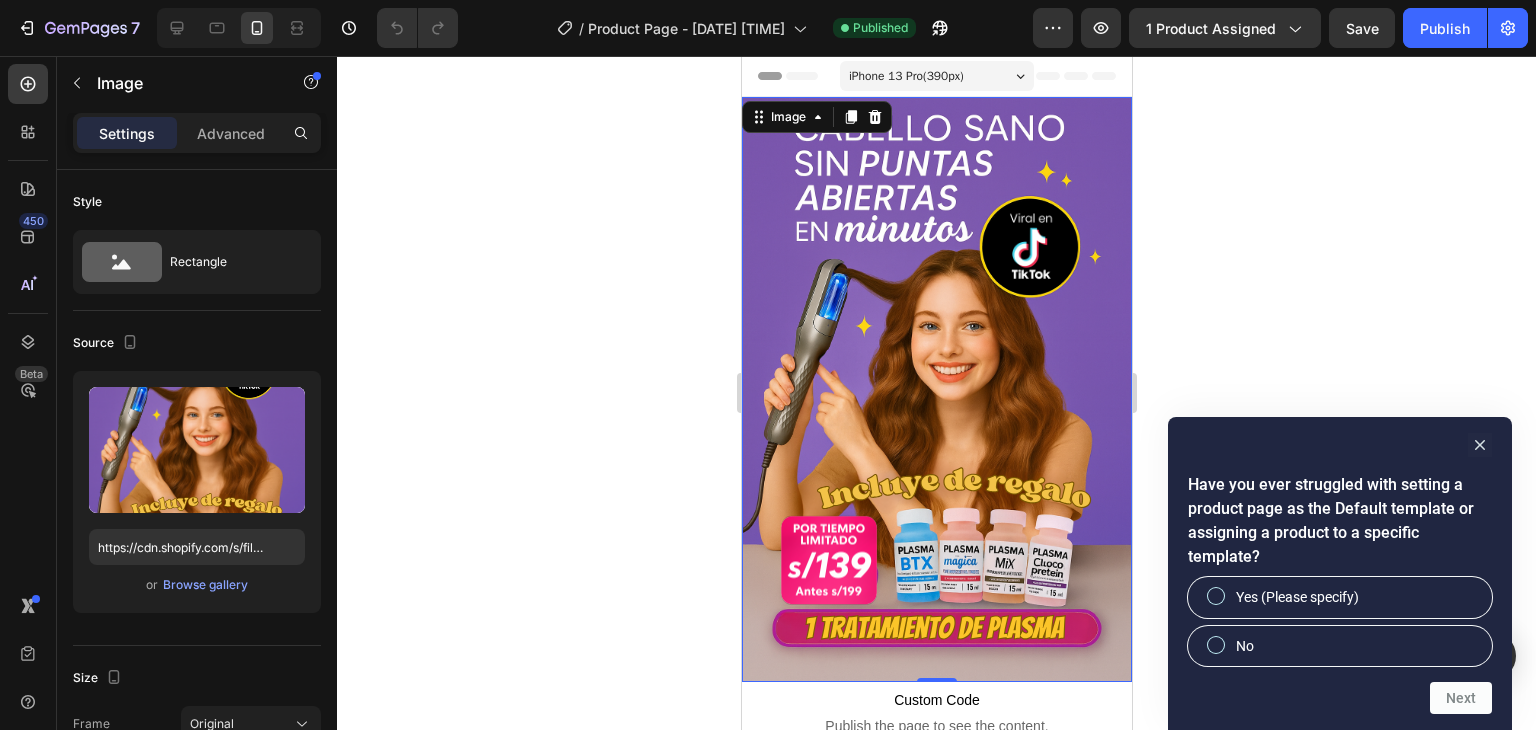 click 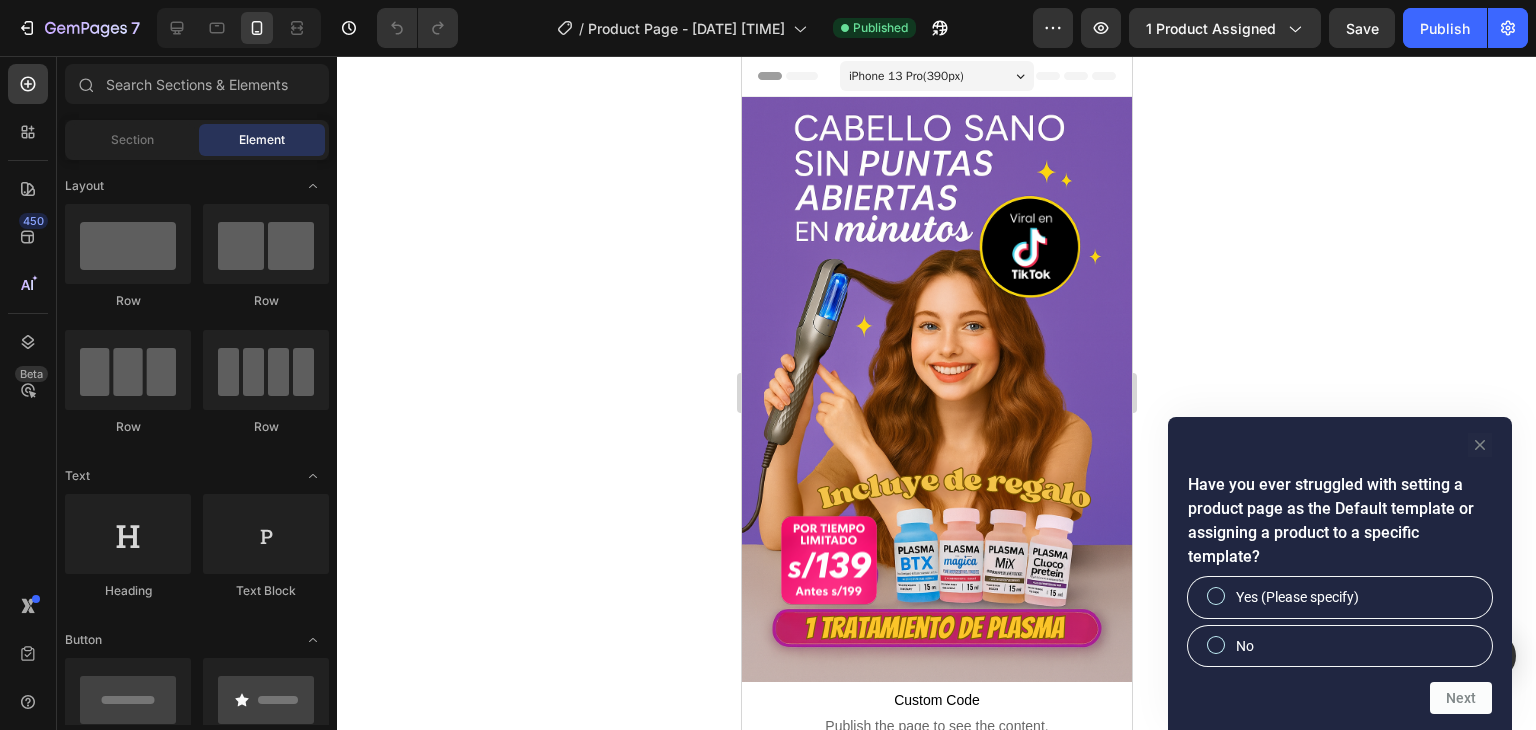 click 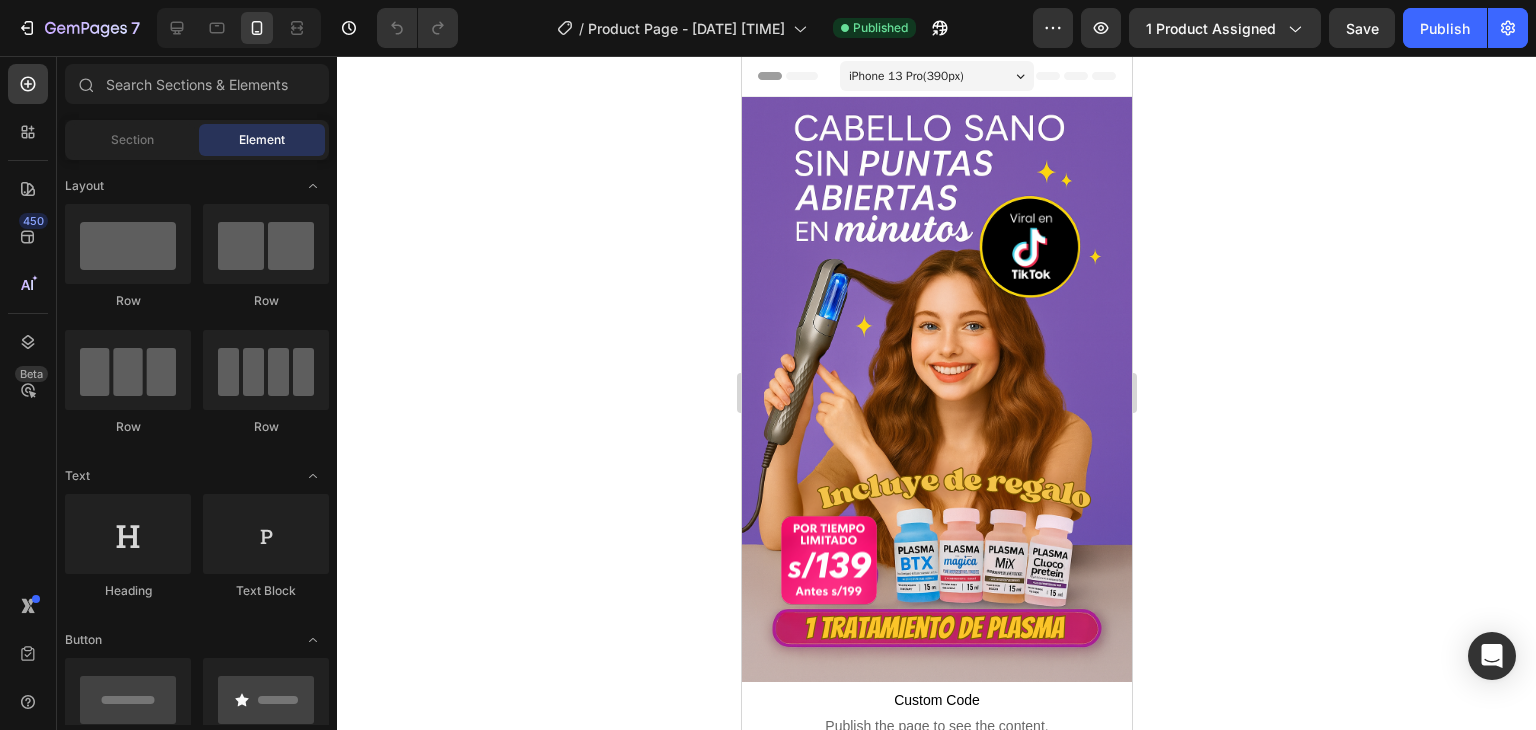 click 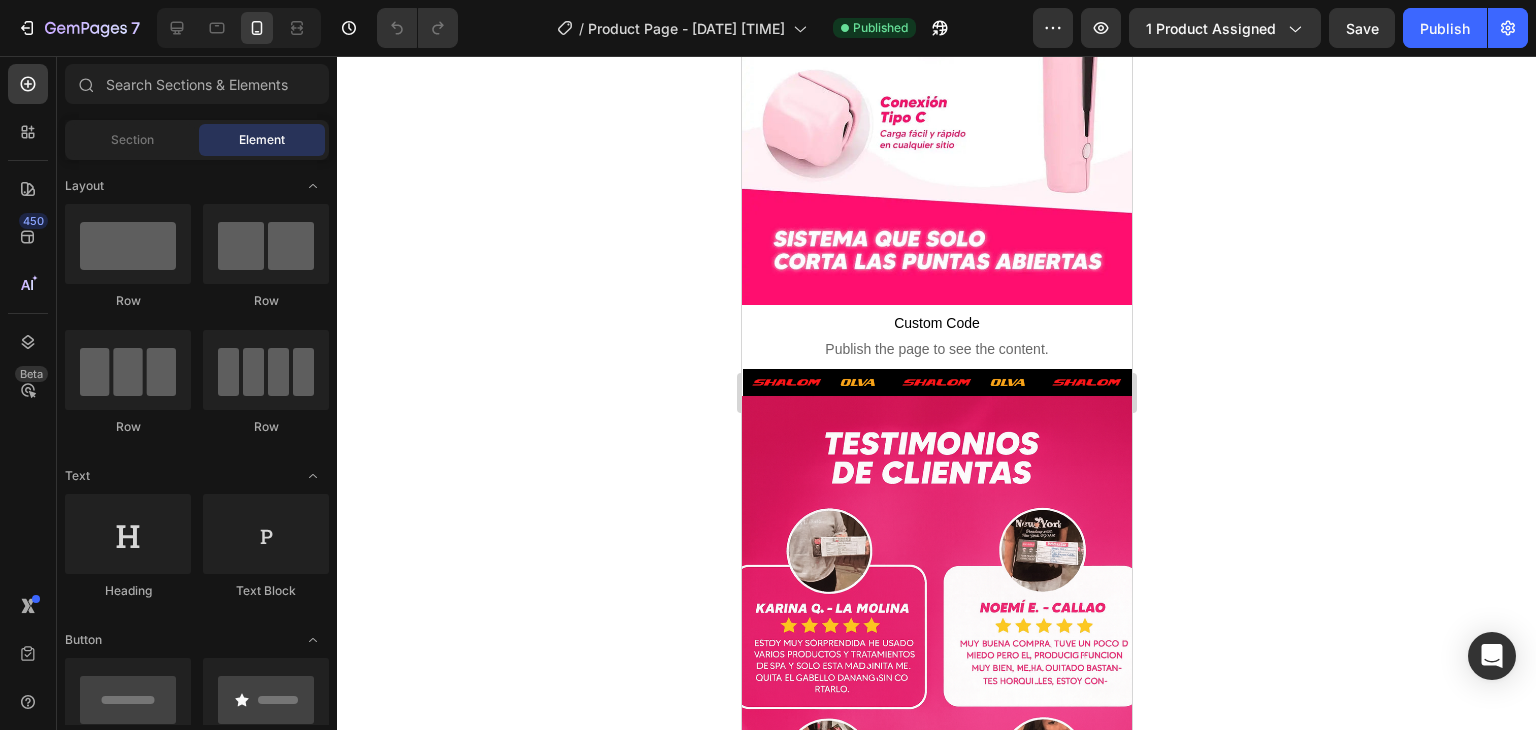 scroll, scrollTop: 2000, scrollLeft: 0, axis: vertical 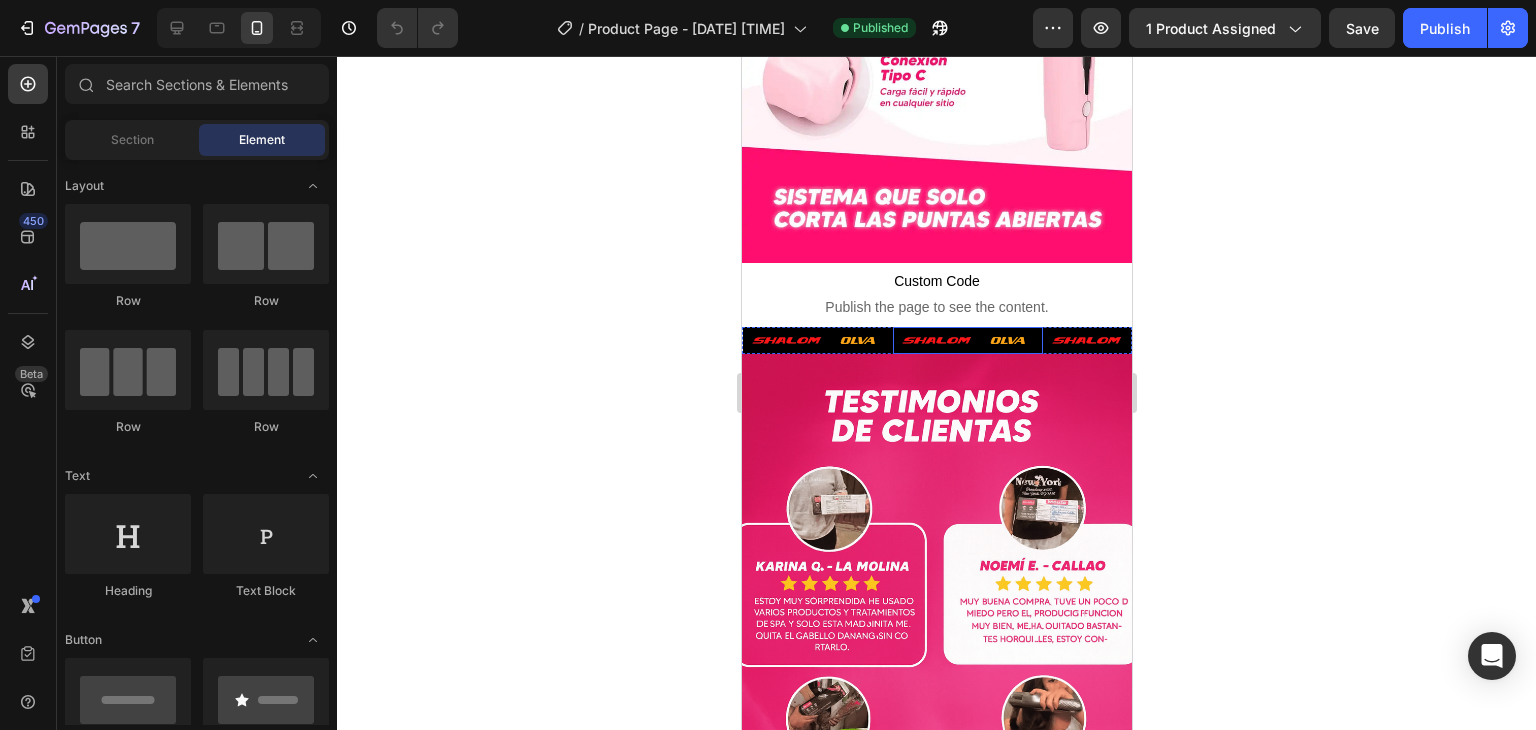 click at bounding box center [967, 341] 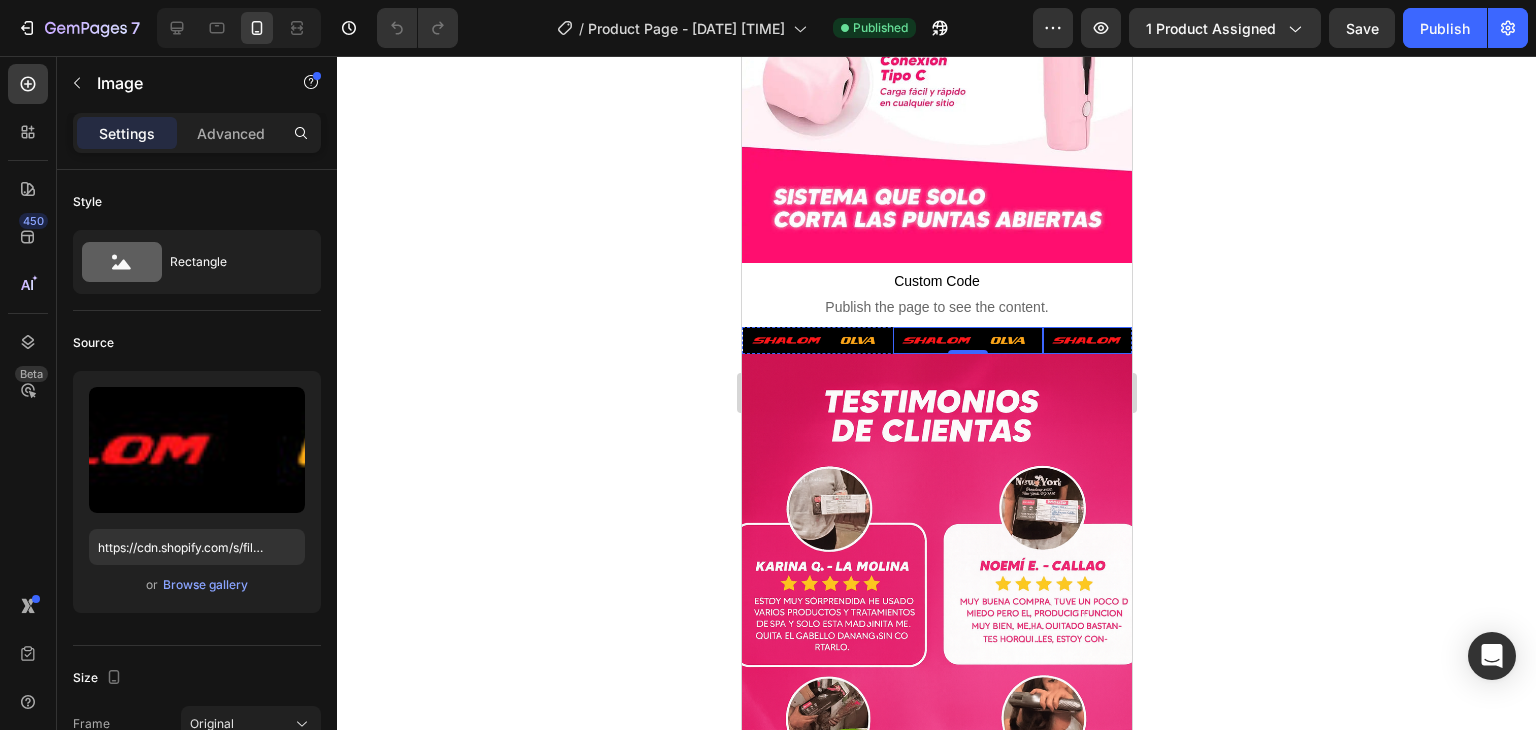 click at bounding box center [1117, 341] 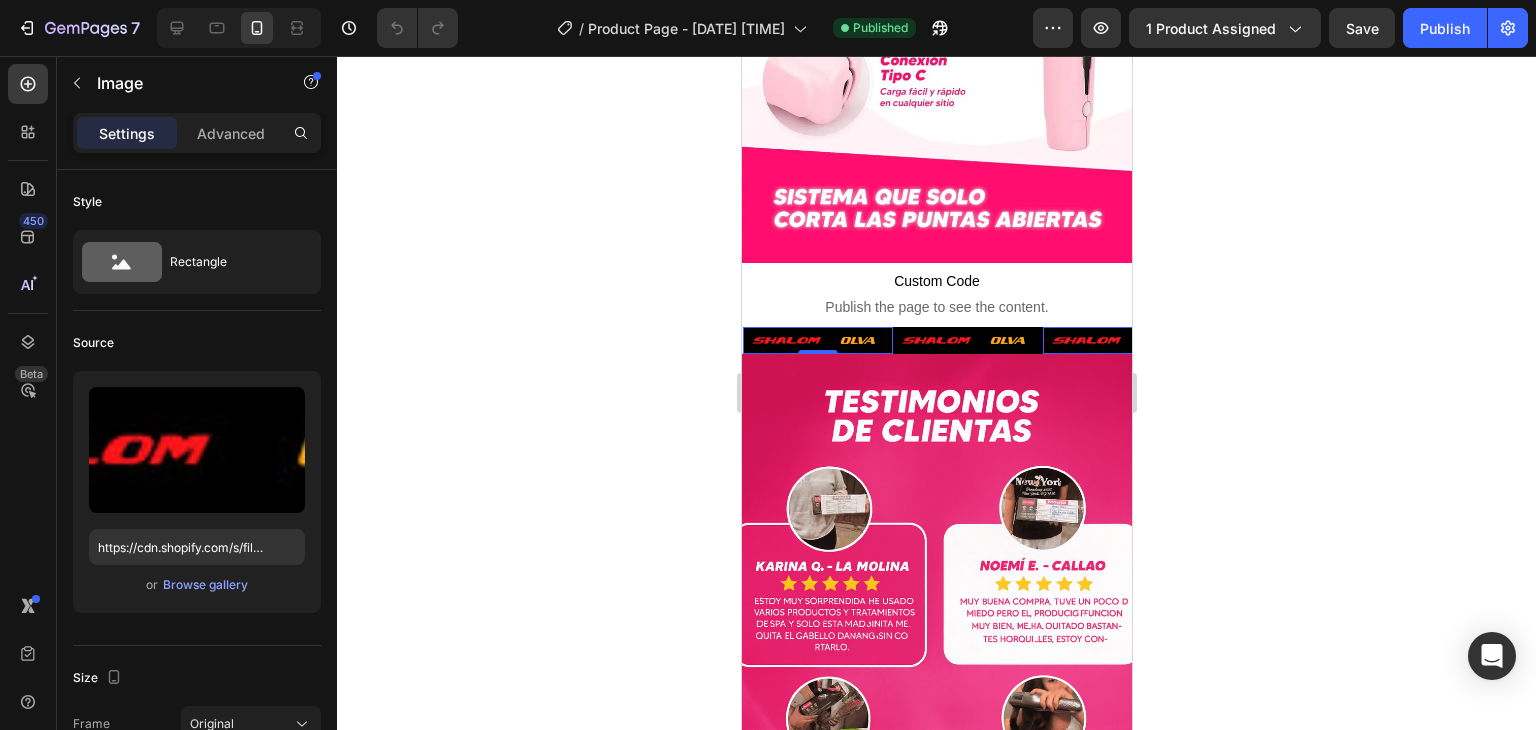 click at bounding box center (817, 341) 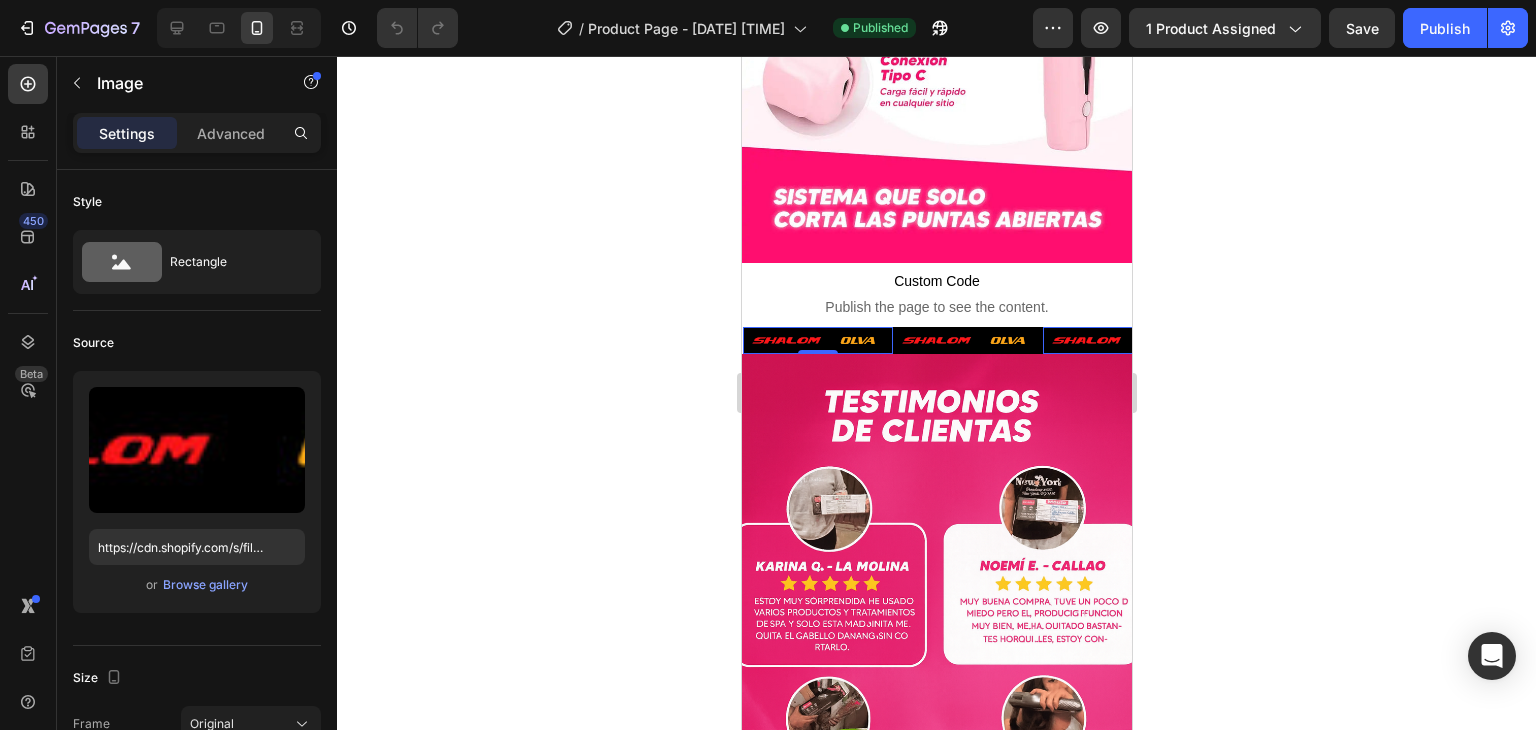 click 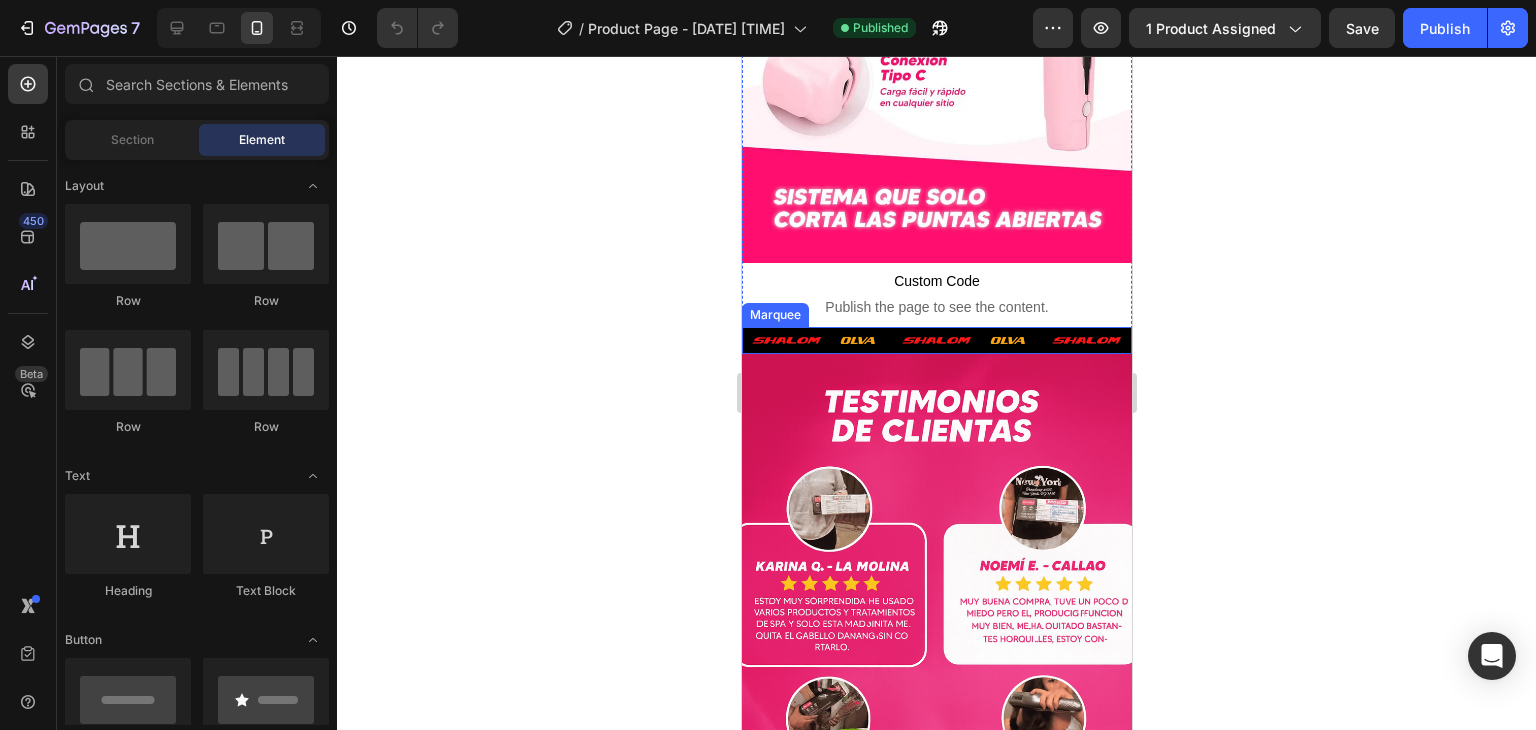 click on "Image Image Image Image Image Image Image Image Image Image Image Image" at bounding box center [936, 341] 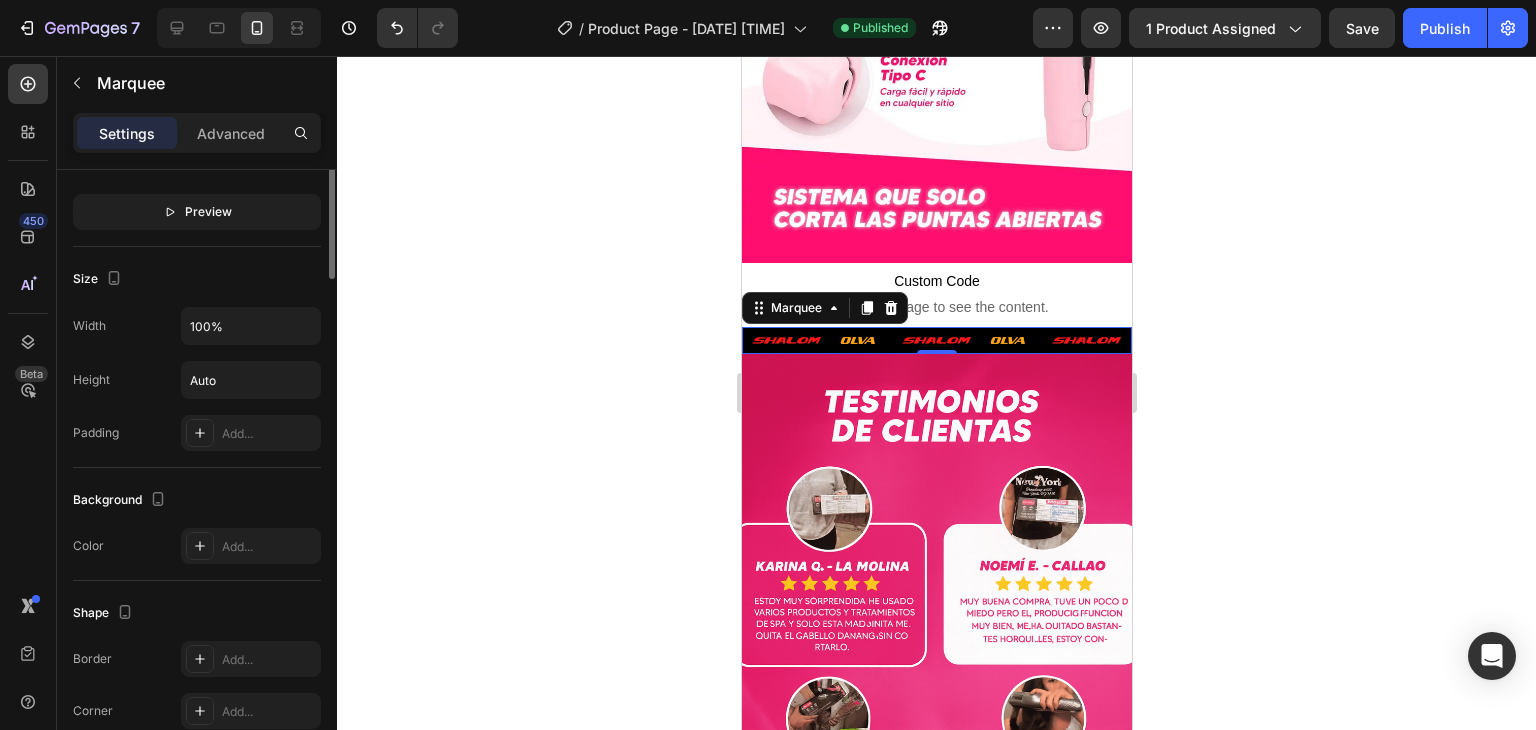 scroll, scrollTop: 100, scrollLeft: 0, axis: vertical 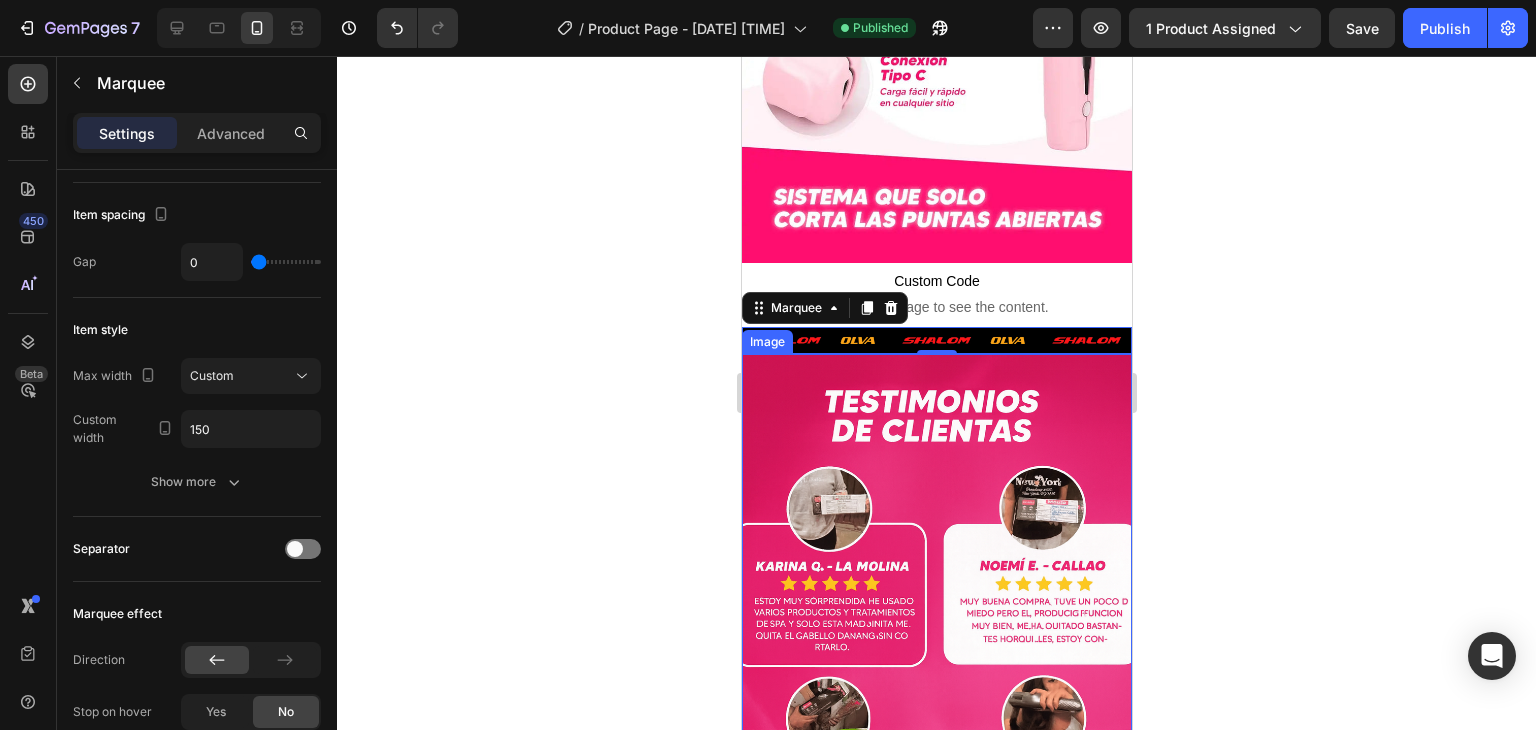 click 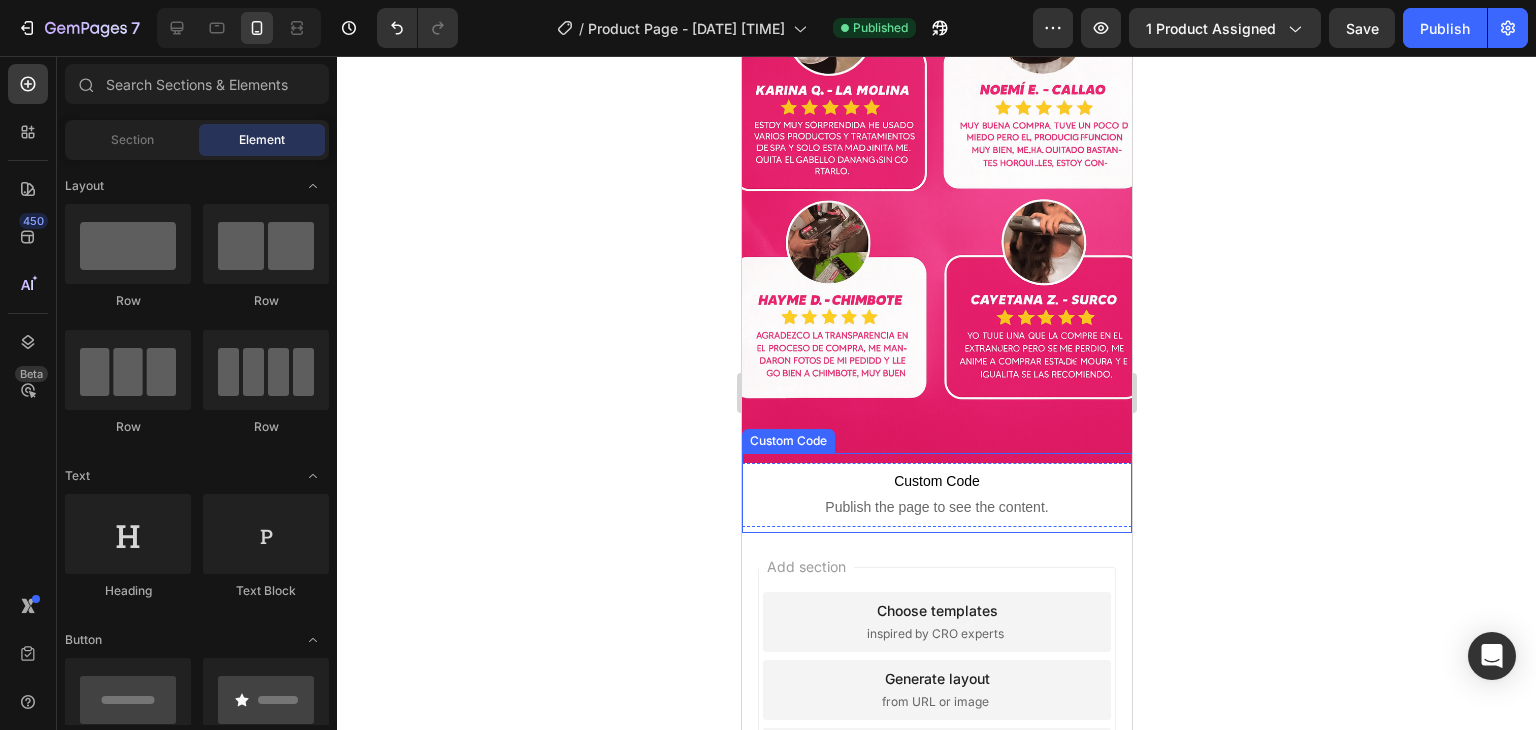scroll, scrollTop: 2608, scrollLeft: 0, axis: vertical 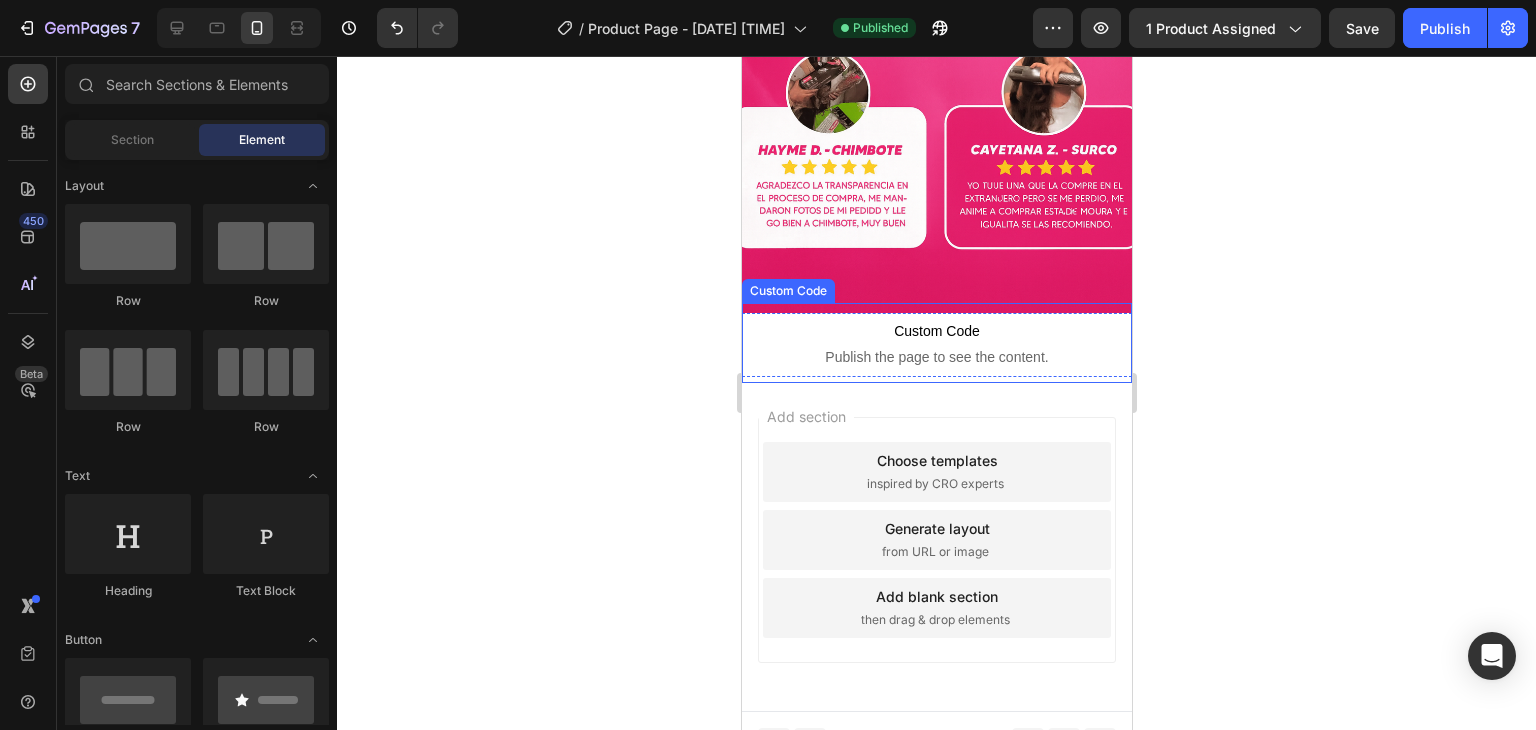 click on "Custom Code
Publish the page to see the content." at bounding box center [936, 343] 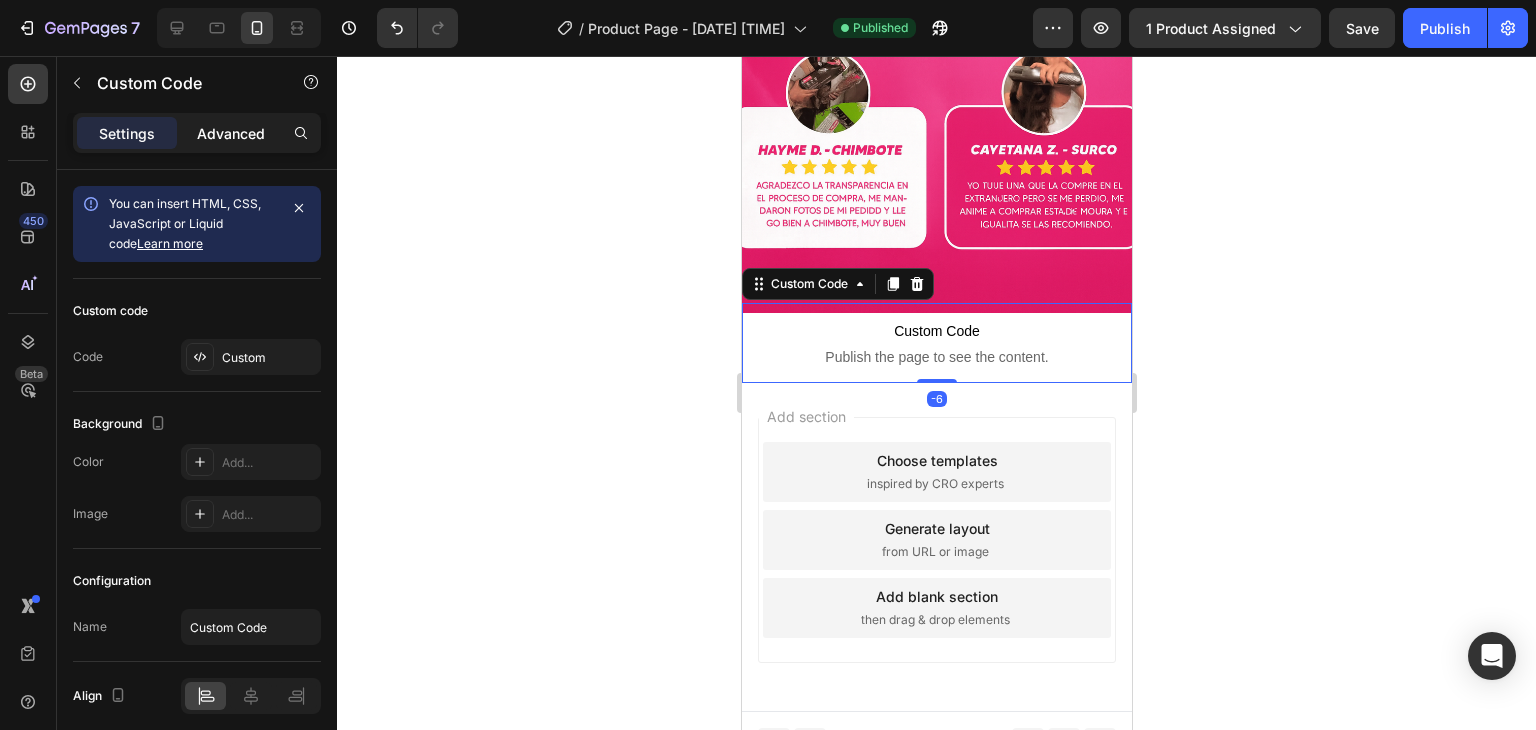 click on "Advanced" at bounding box center (231, 133) 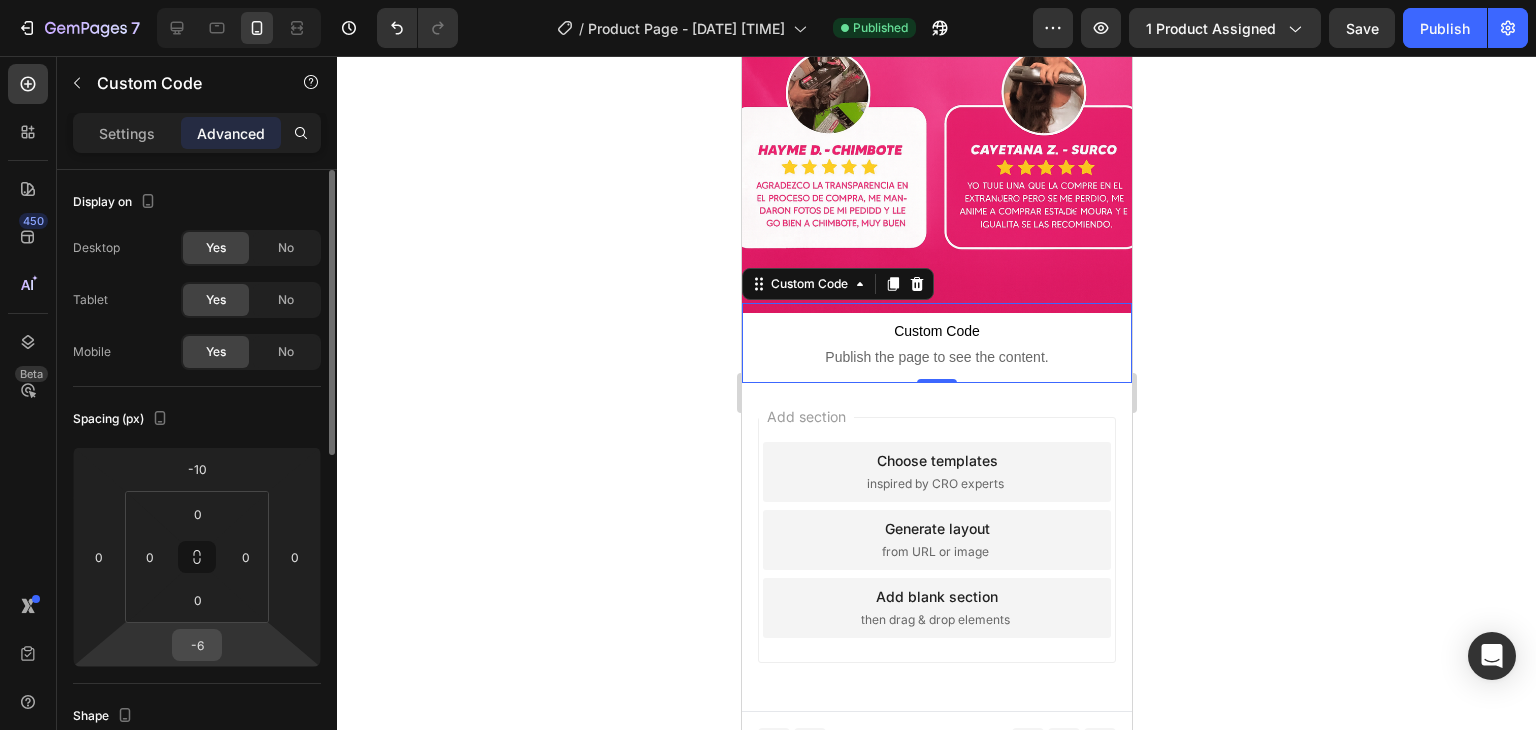 click on "-6" at bounding box center (197, 645) 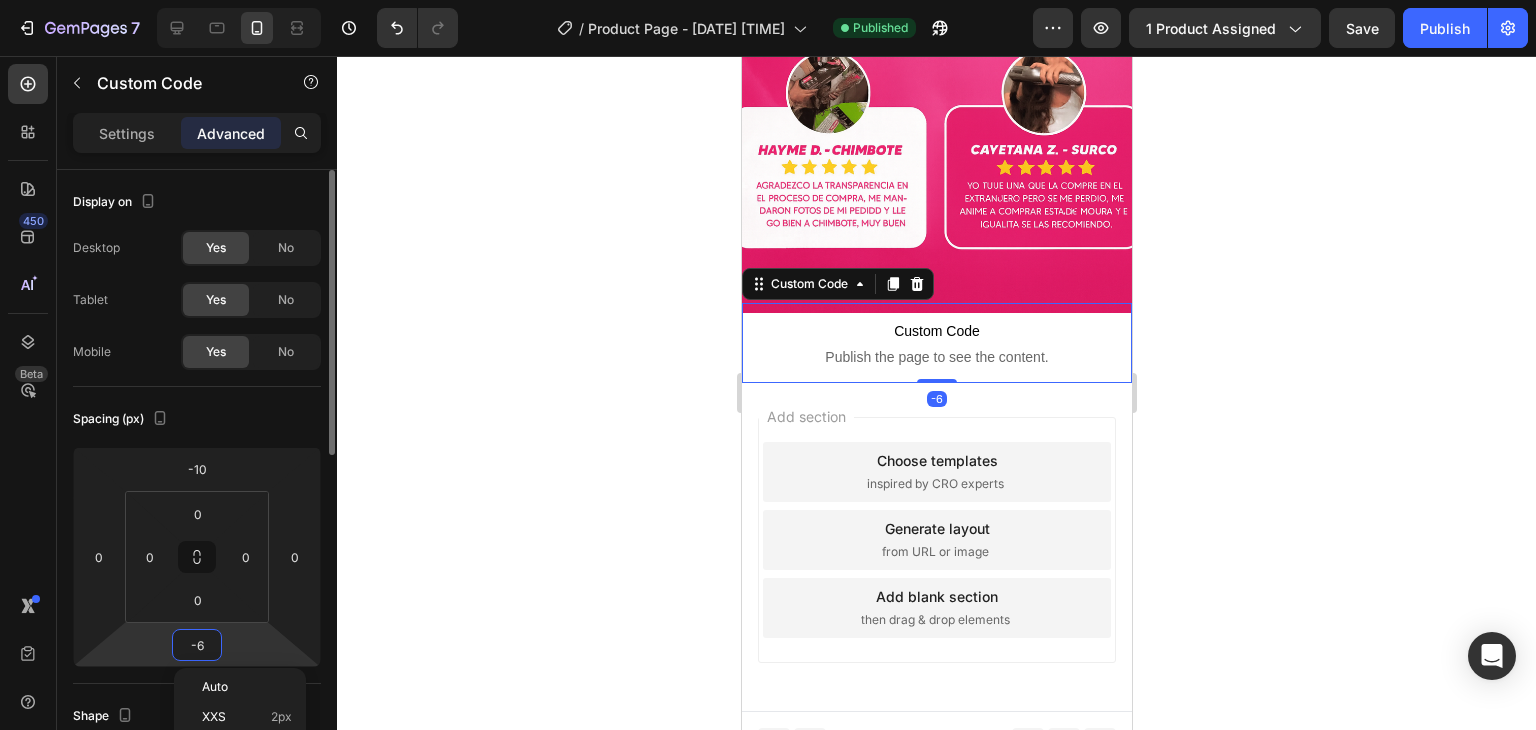 type on "0" 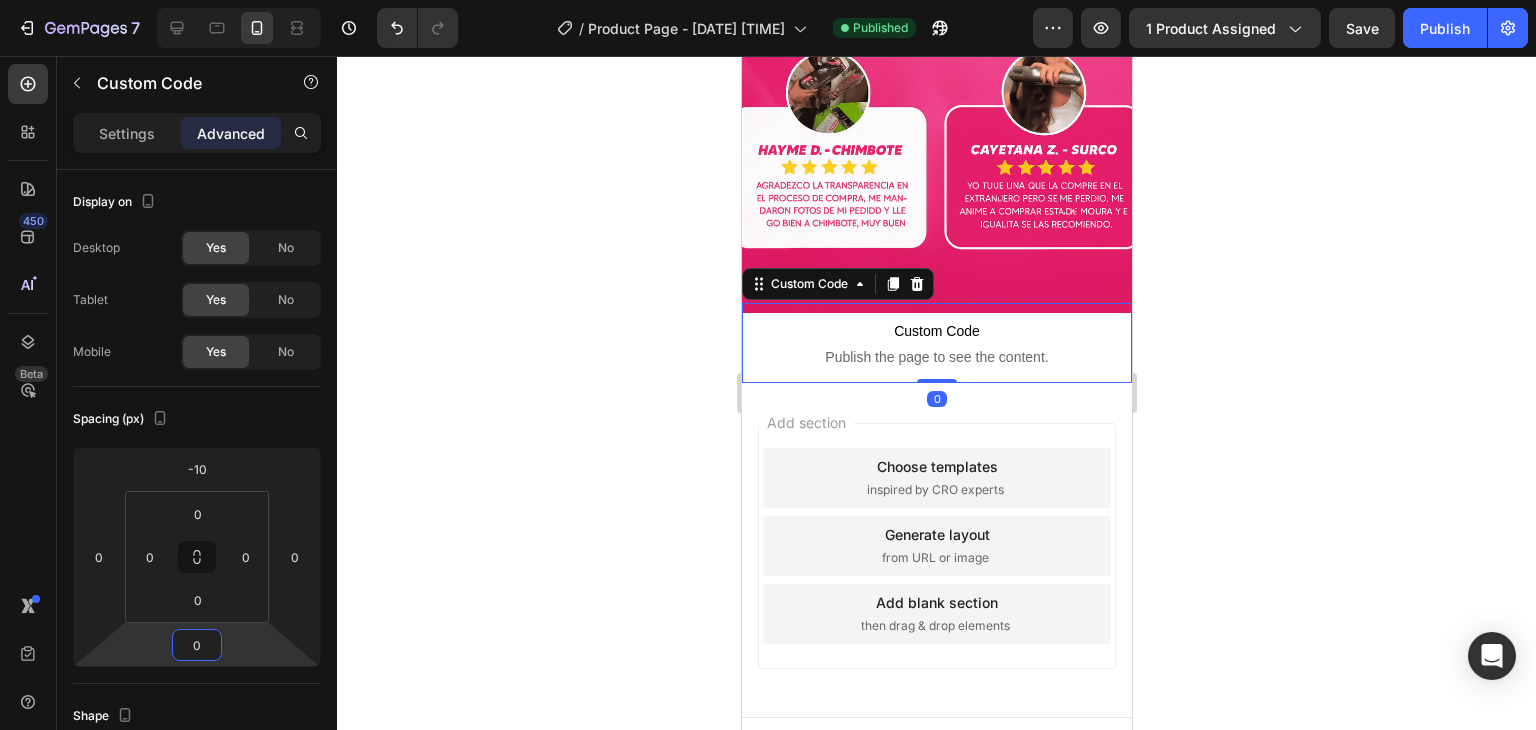 click 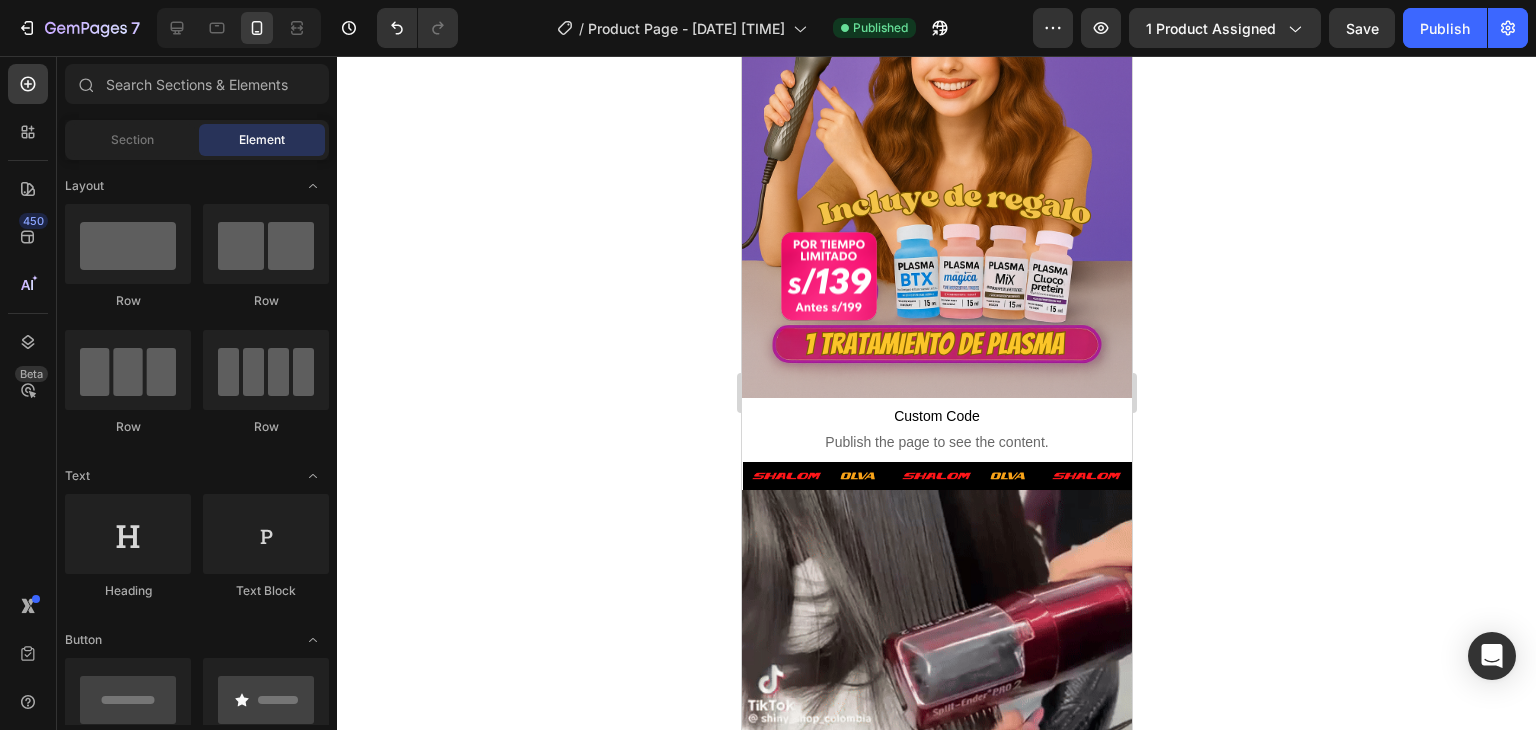 scroll, scrollTop: 400, scrollLeft: 0, axis: vertical 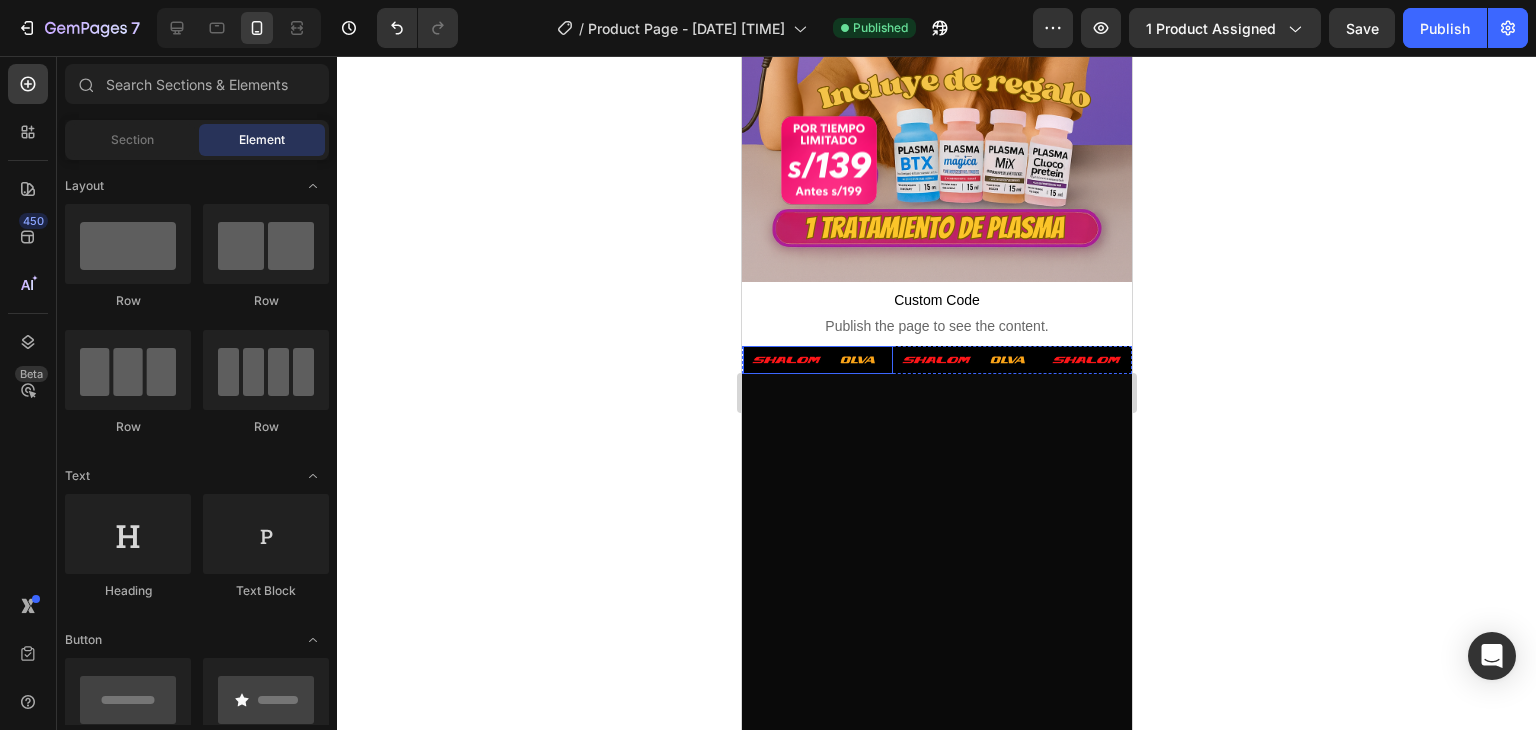click at bounding box center (817, 360) 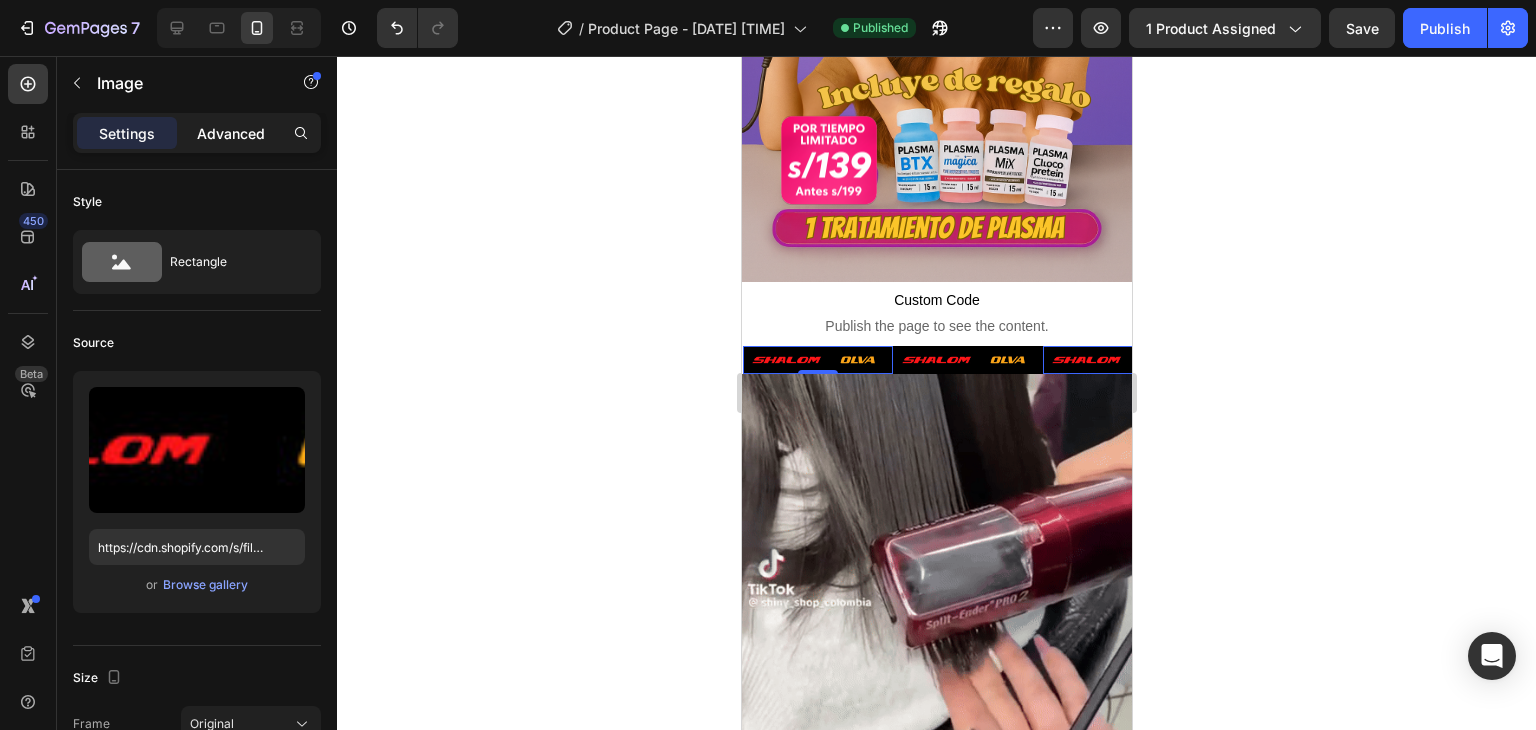 click on "Advanced" at bounding box center (231, 133) 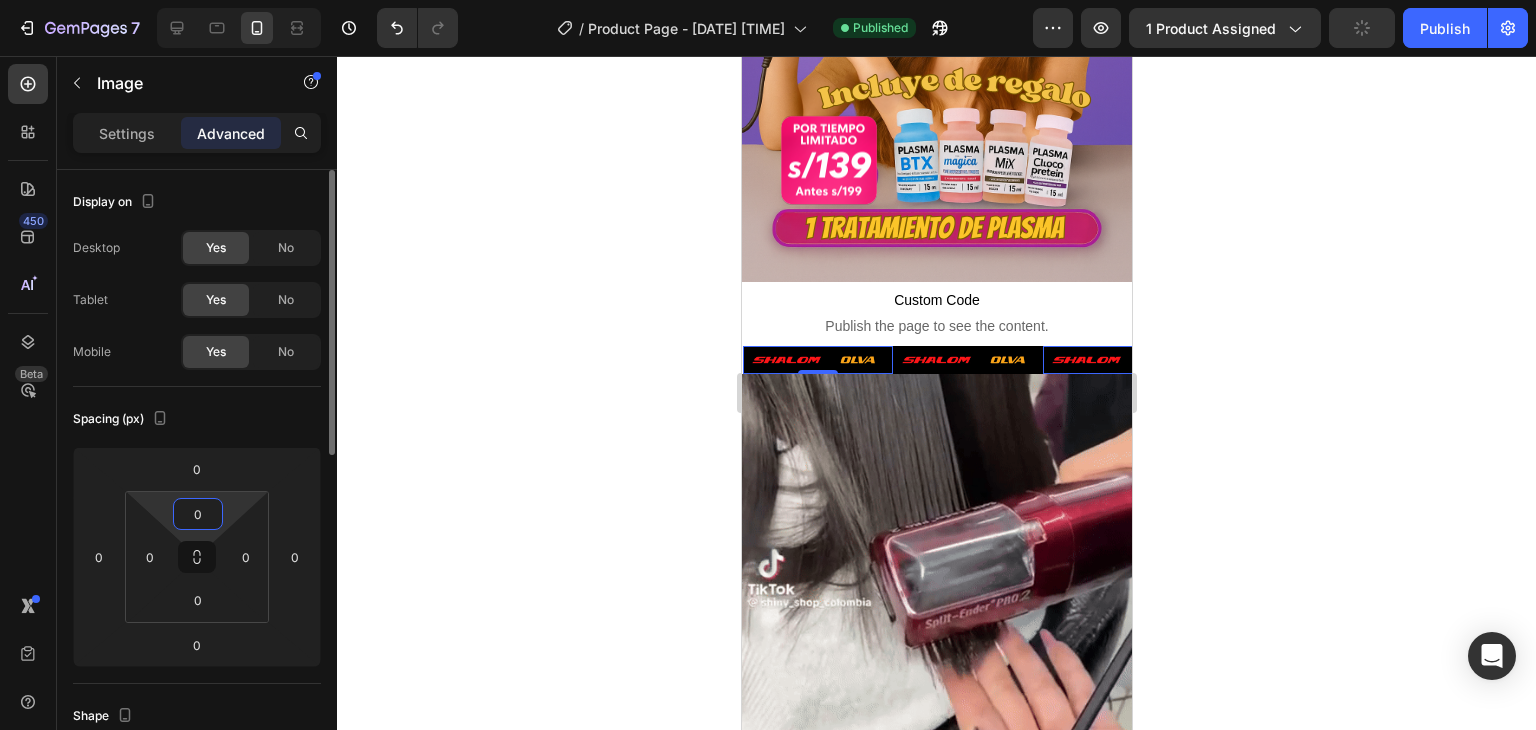 click on "0" at bounding box center (198, 514) 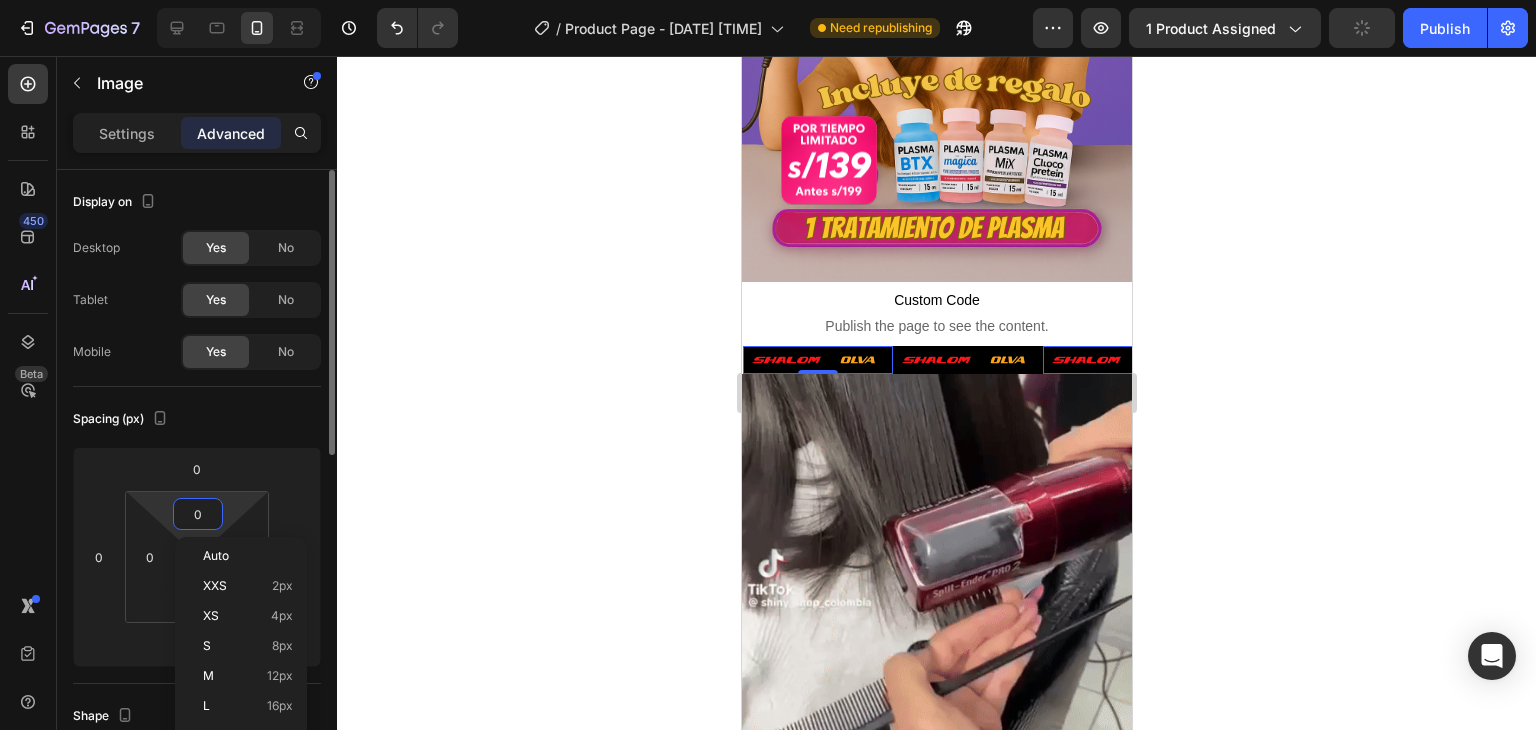 type on "5" 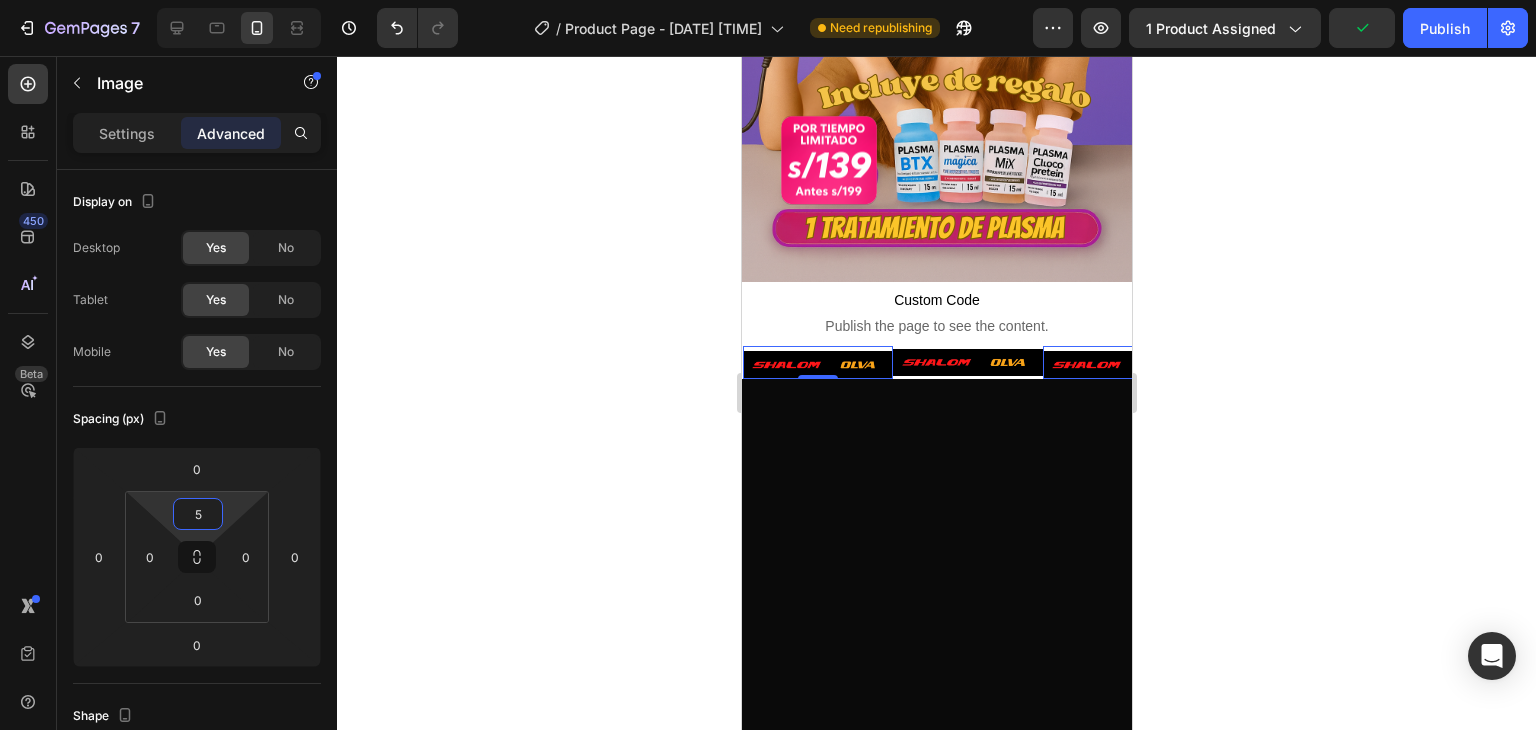 click 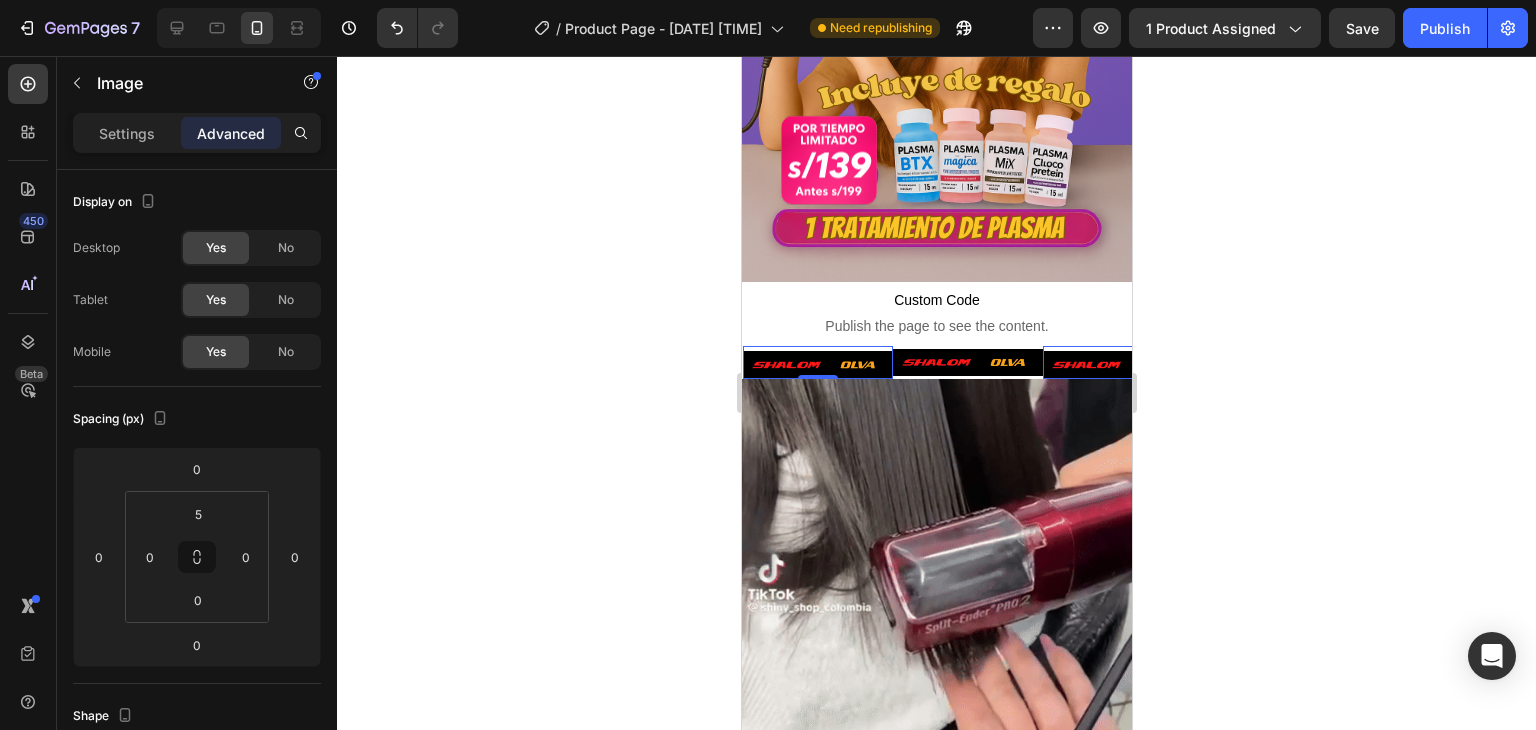 click at bounding box center [1117, 365] 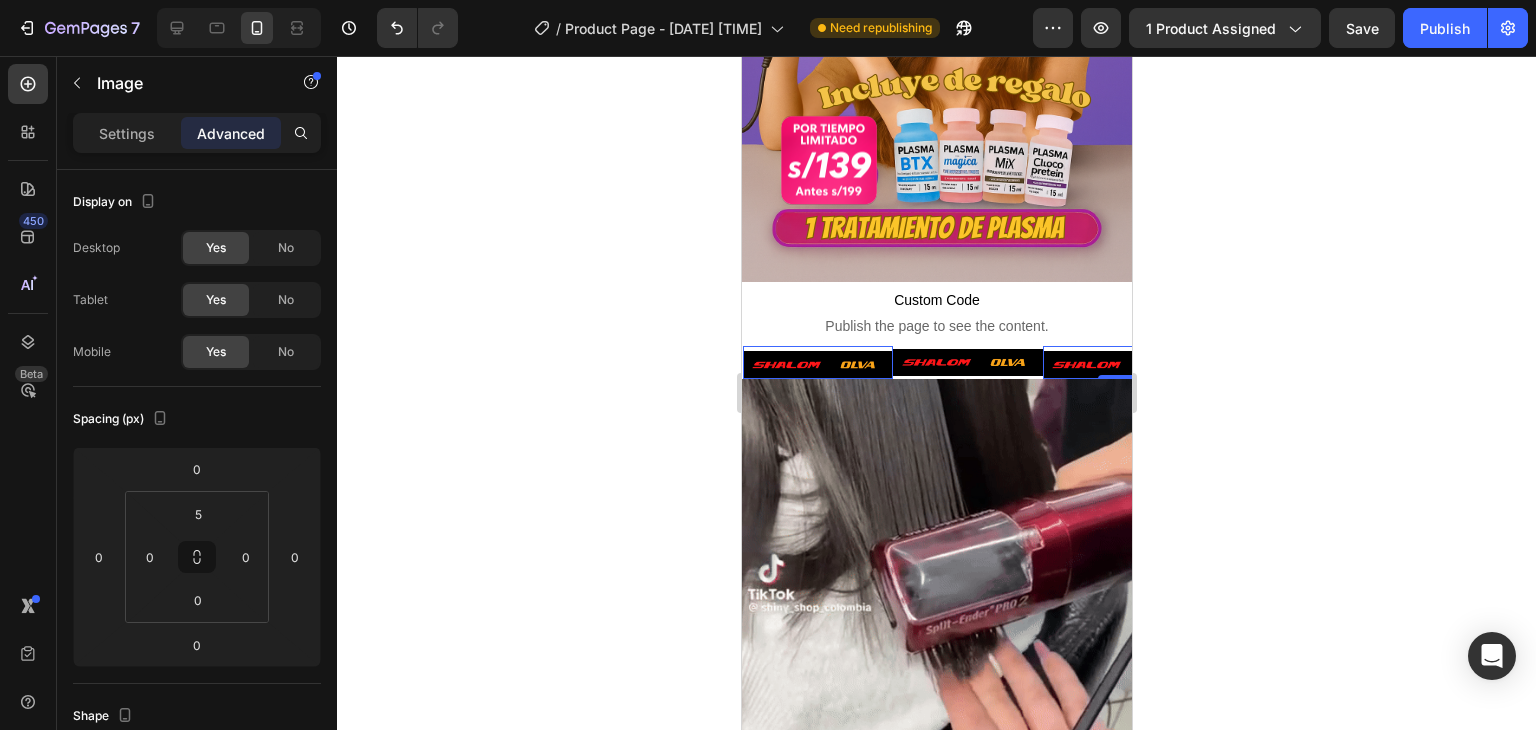 click on "Image   0" at bounding box center [1117, 362] 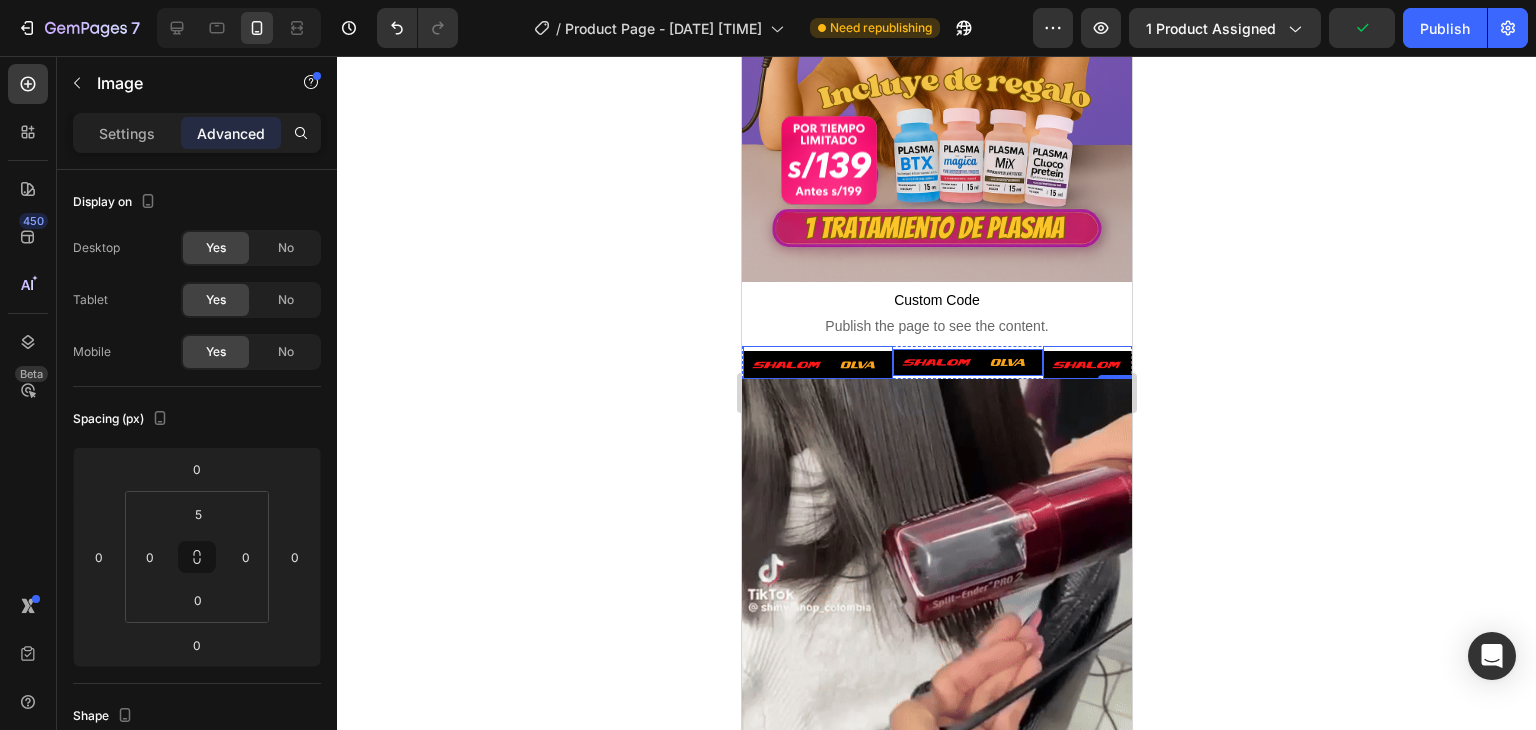 click at bounding box center (967, 363) 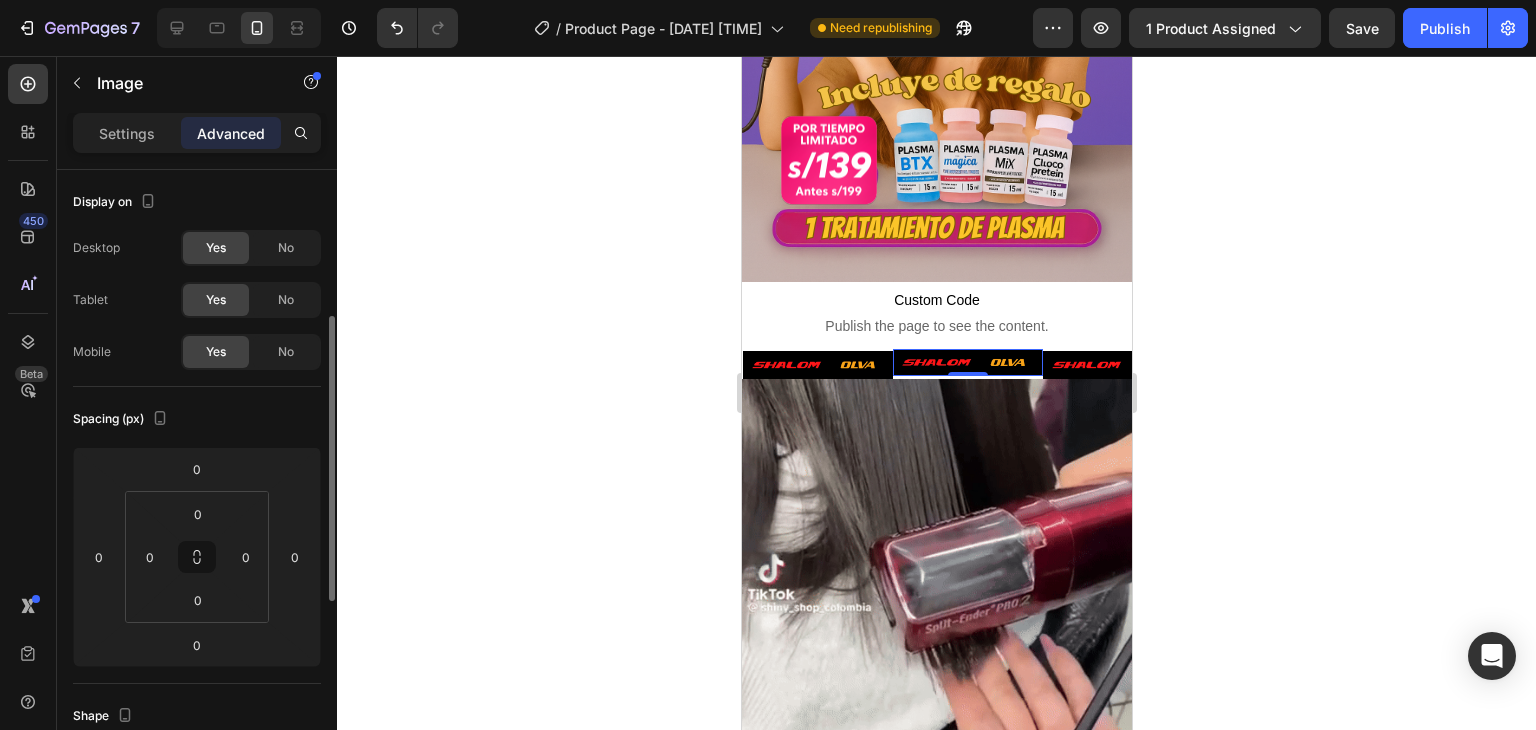 scroll, scrollTop: 100, scrollLeft: 0, axis: vertical 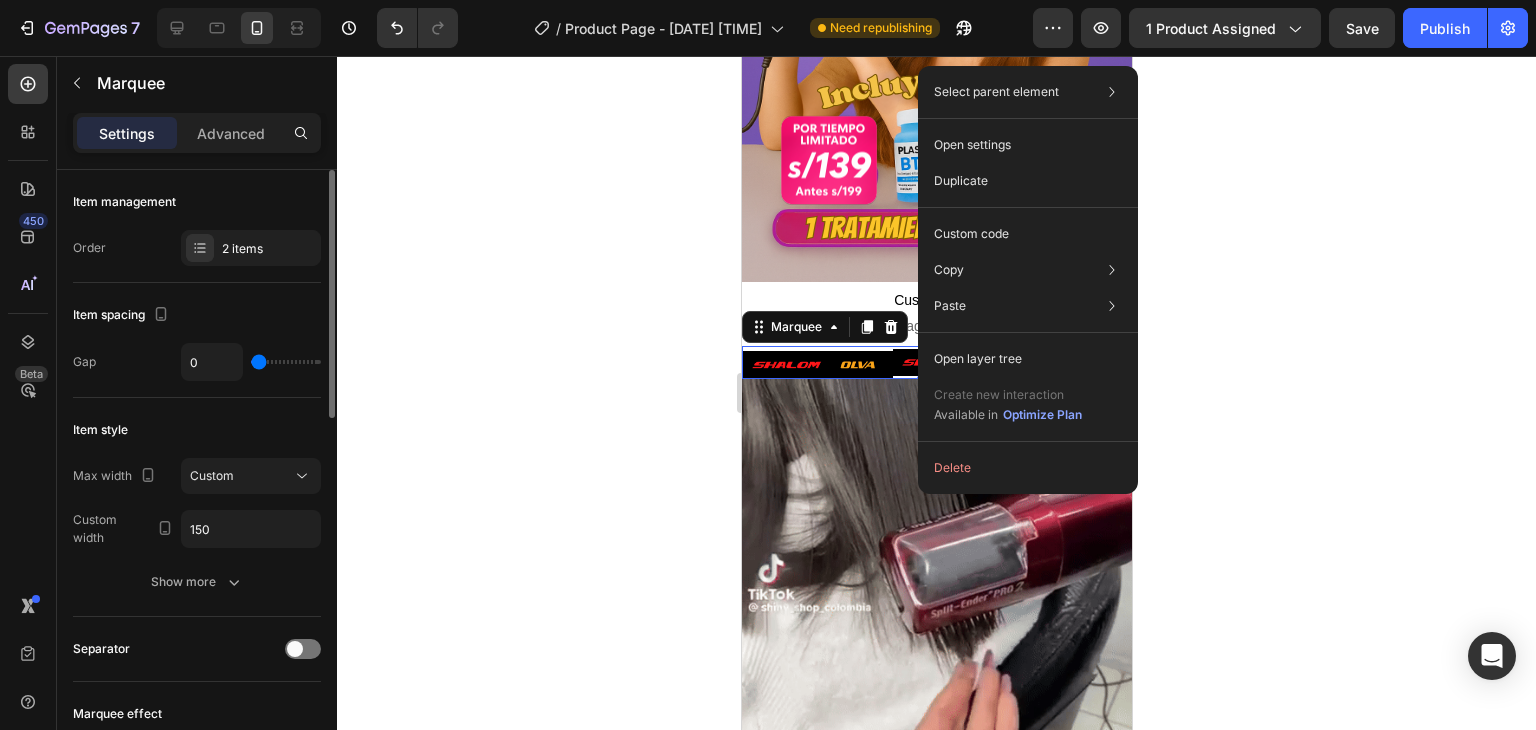 click on "Select parent element Section Marquee Open settings Duplicate Custom code Copy Copy element  Ctrl + C Copy style  Copy class  .gNZY1KsoRD Paste Paste element  Ctrl + V Paste style  Ctrl + Shift + V  Please allow access tp clipboard to paste content from other pages  Allow Access Open layer tree Create new interaction Available in  Optimize Plan   Delete" at bounding box center [1028, 280] 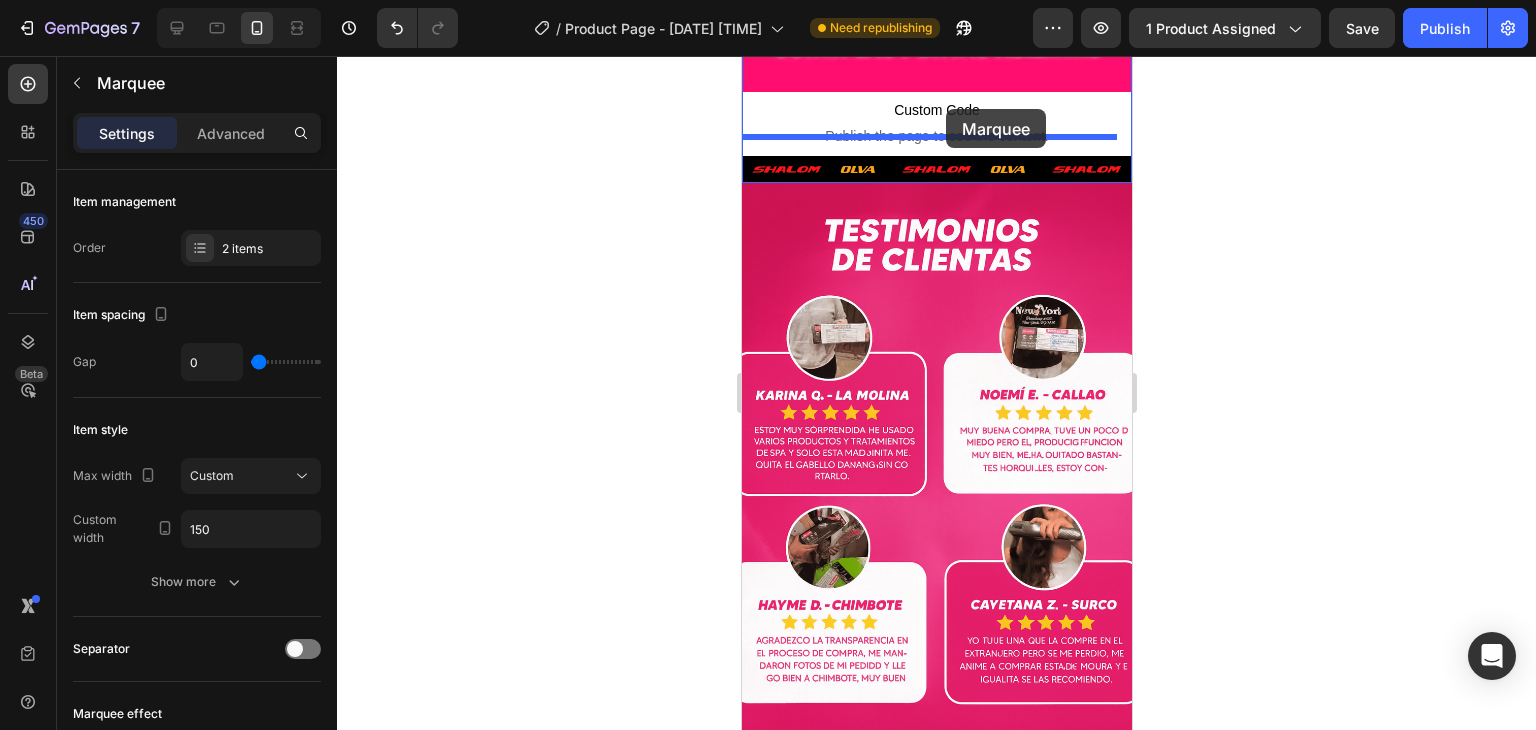 scroll, scrollTop: 2169, scrollLeft: 0, axis: vertical 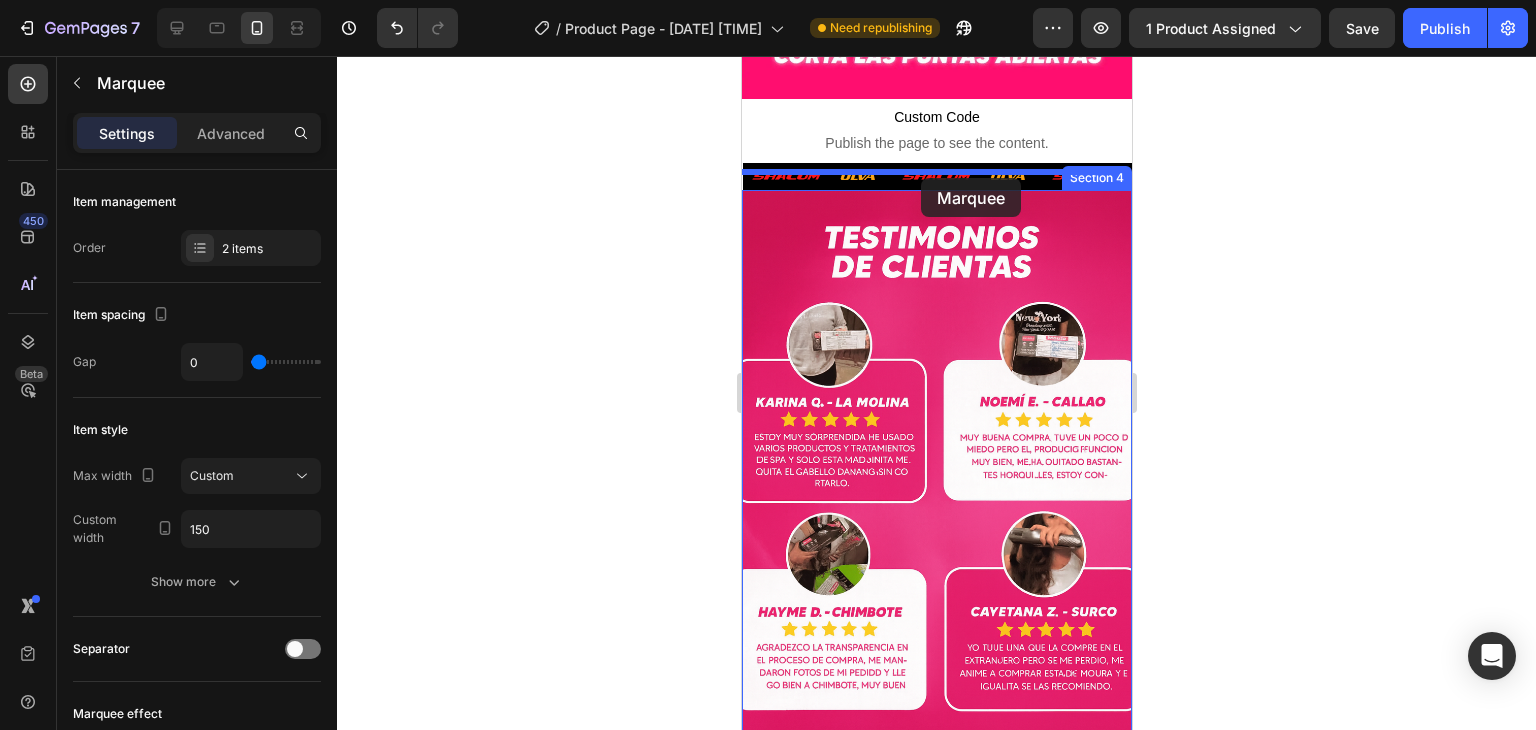 drag, startPoint x: 897, startPoint y: 354, endPoint x: 920, endPoint y: 178, distance: 177.49648 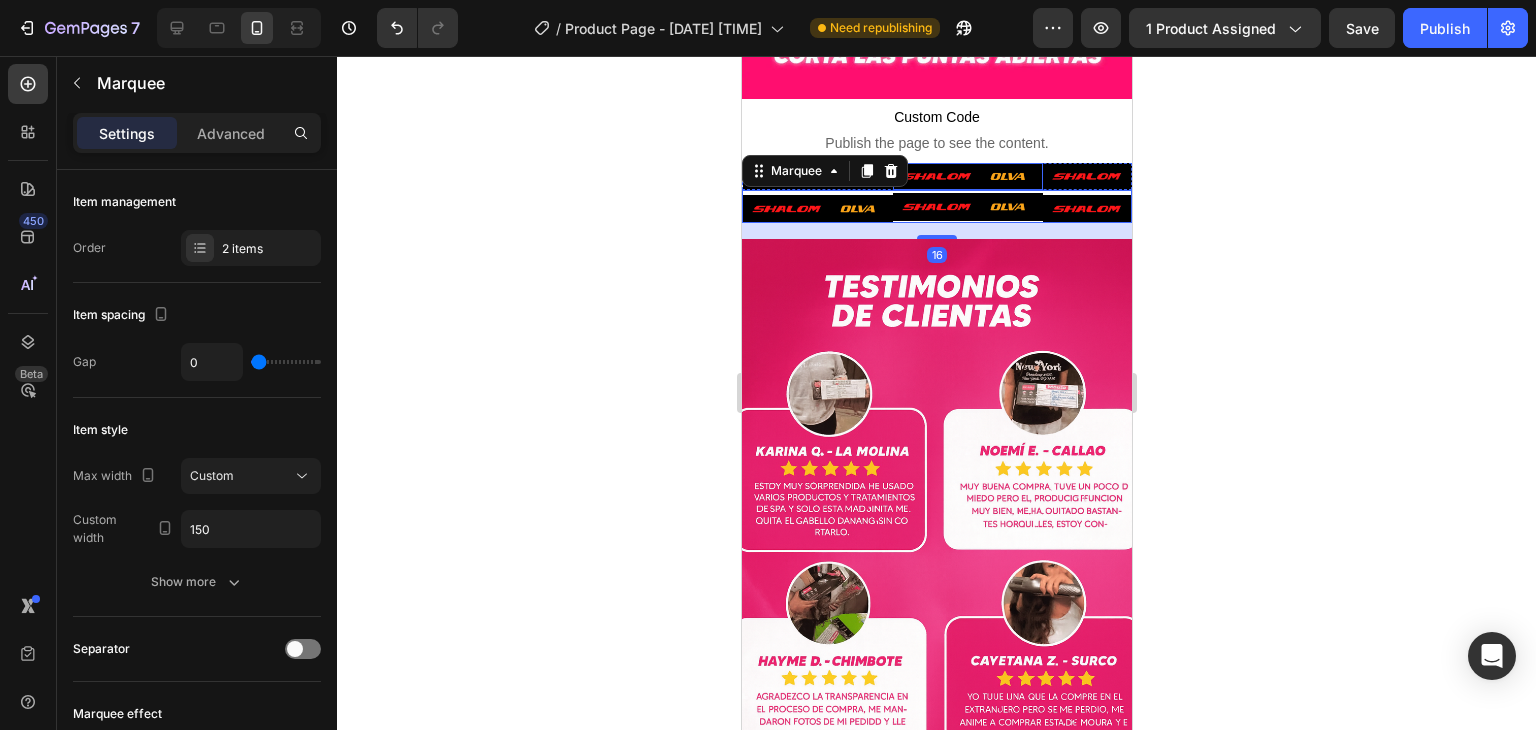click at bounding box center (967, 177) 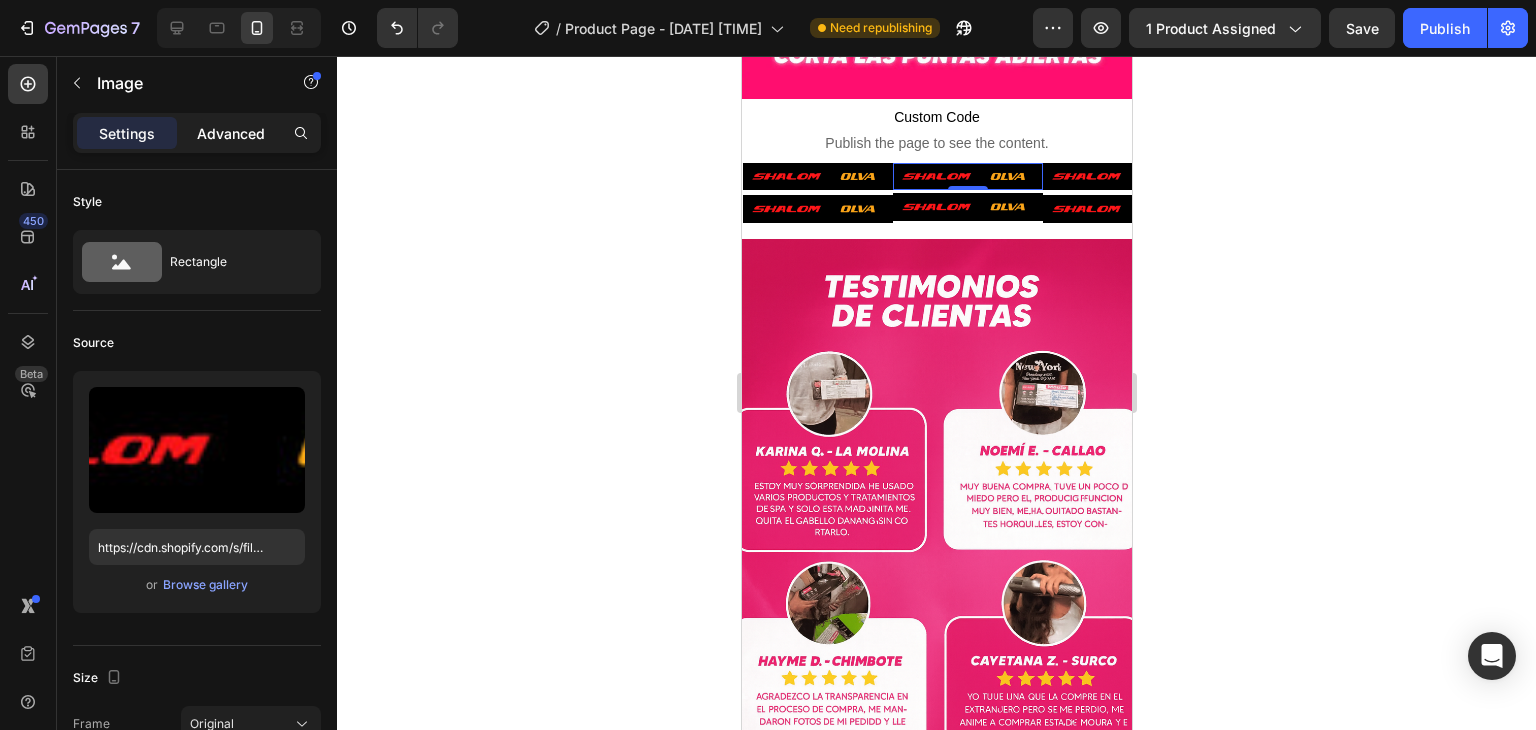 click on "Advanced" at bounding box center (231, 133) 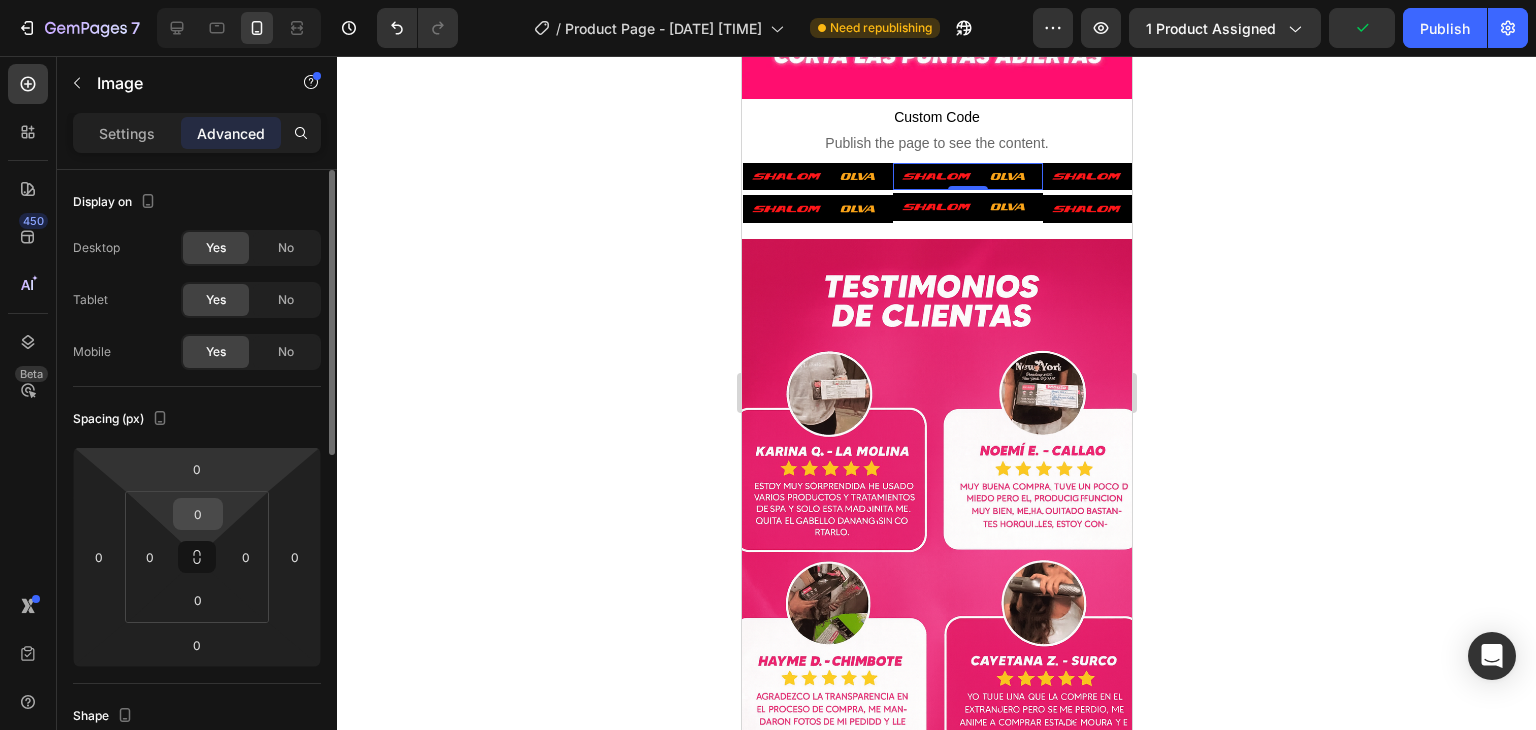 click on "0" at bounding box center [198, 514] 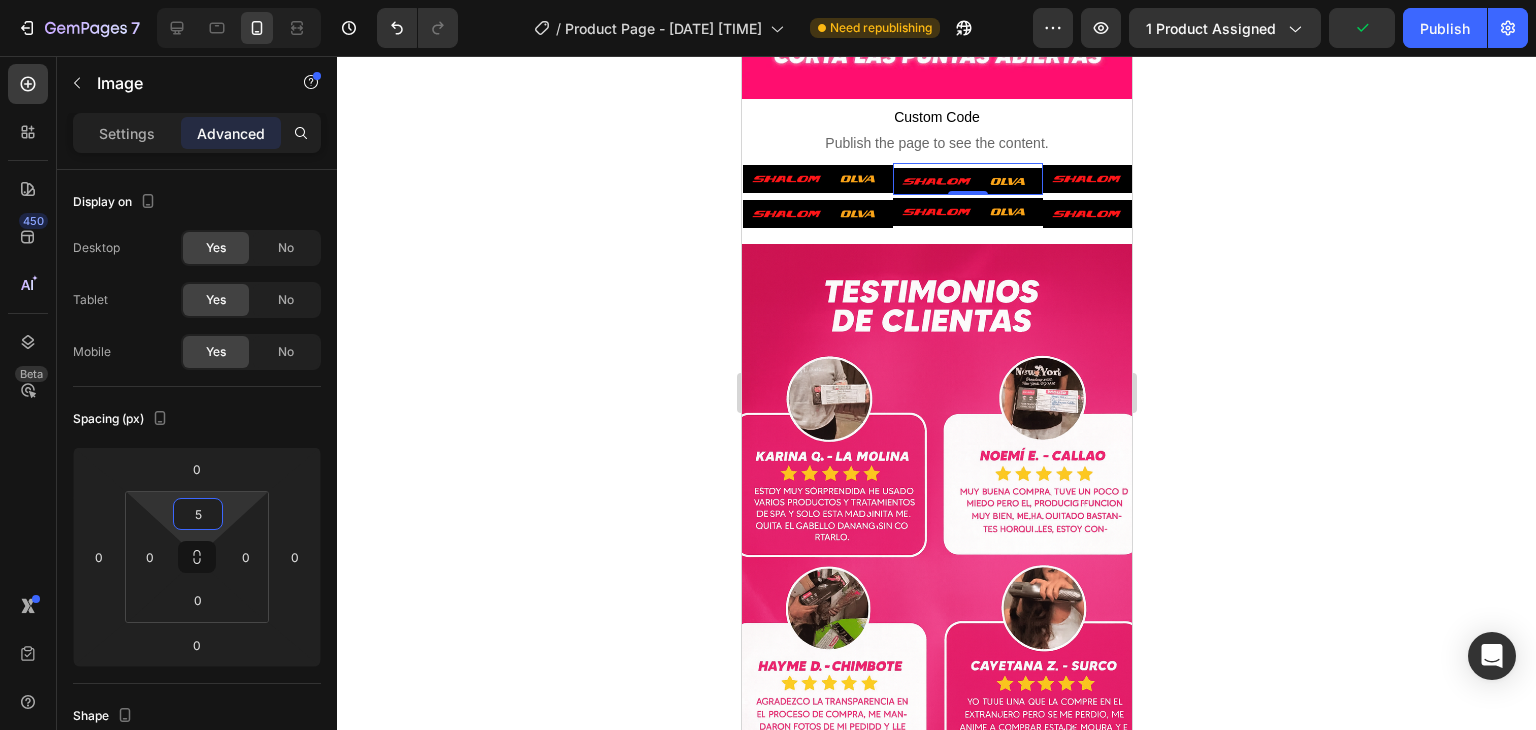 type on "5" 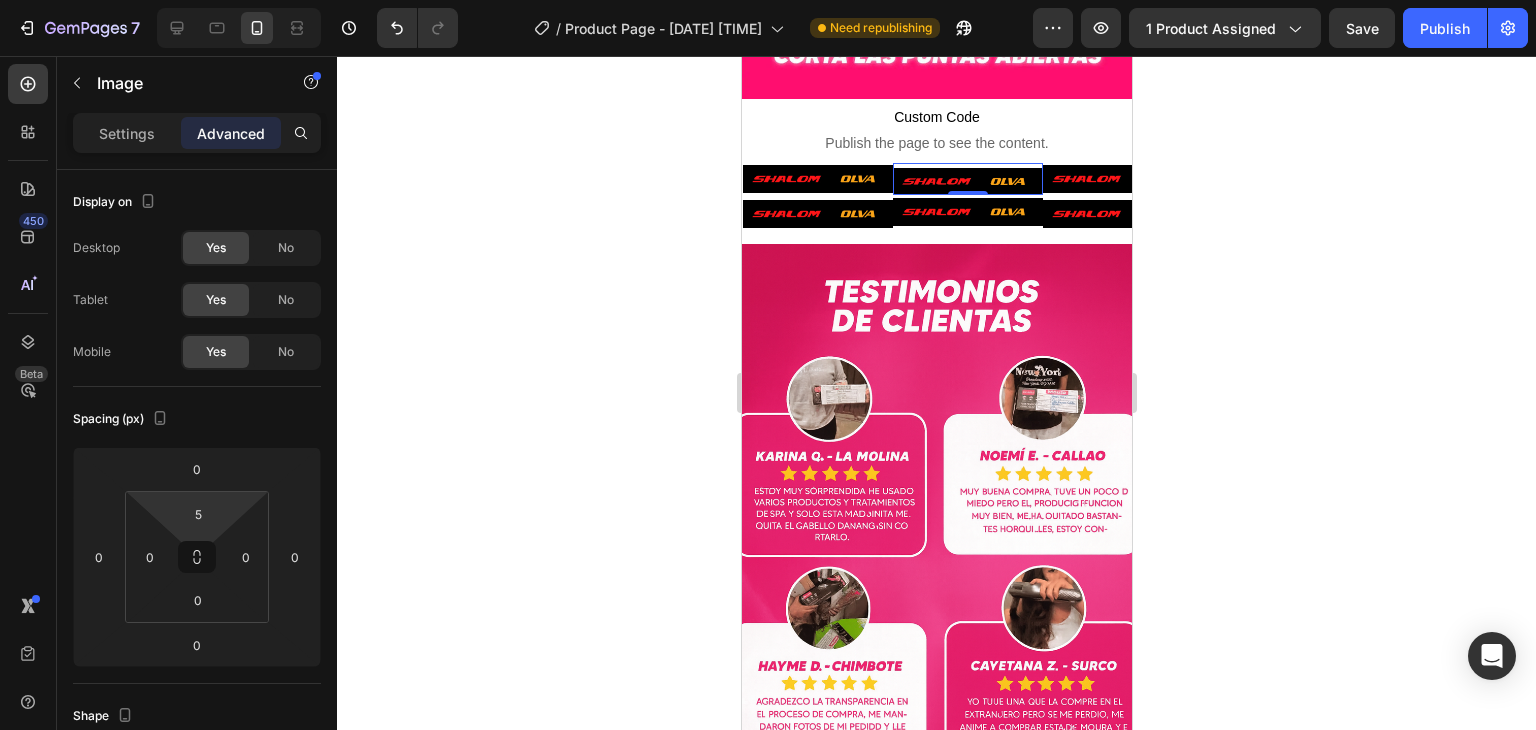 click 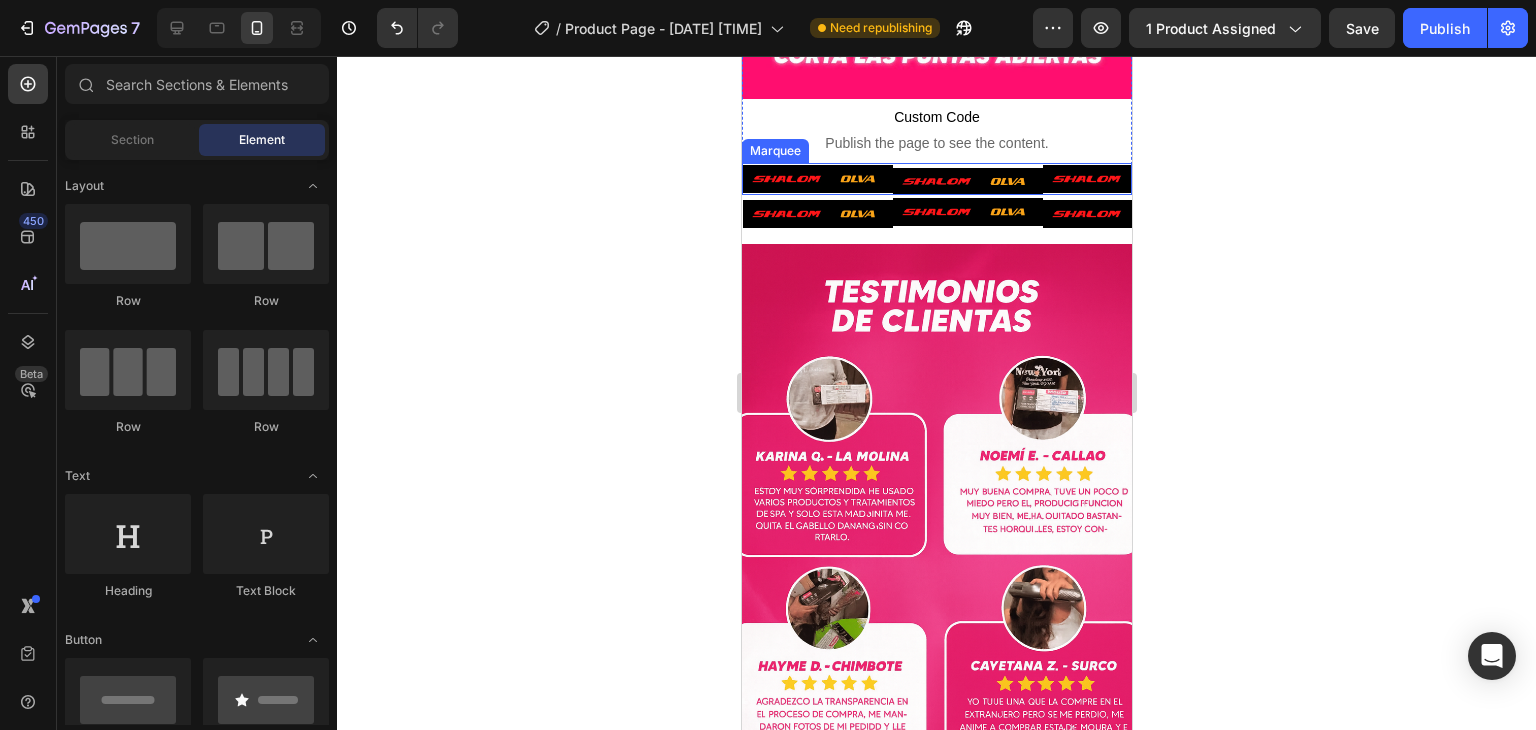click on "Image Image" at bounding box center (892, 179) 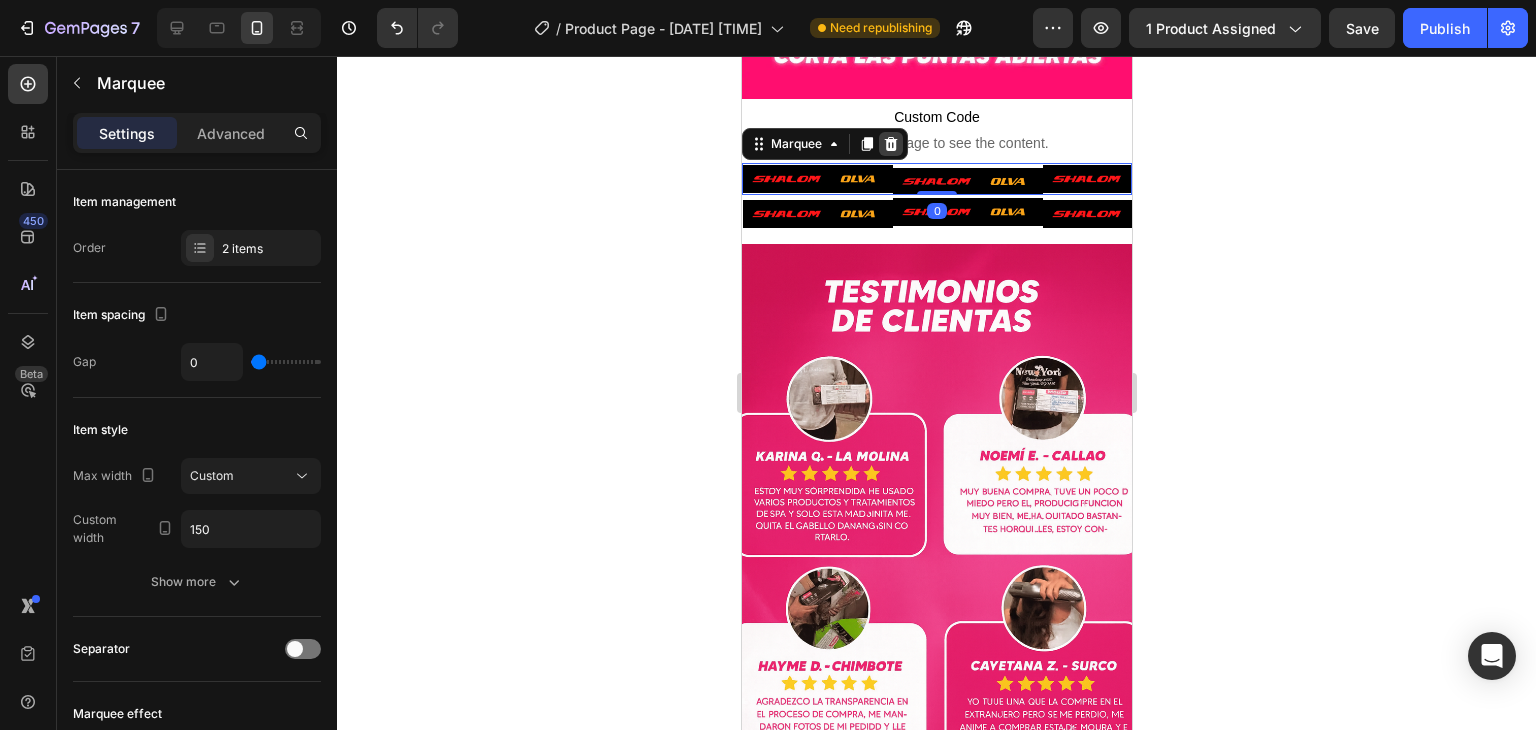 click 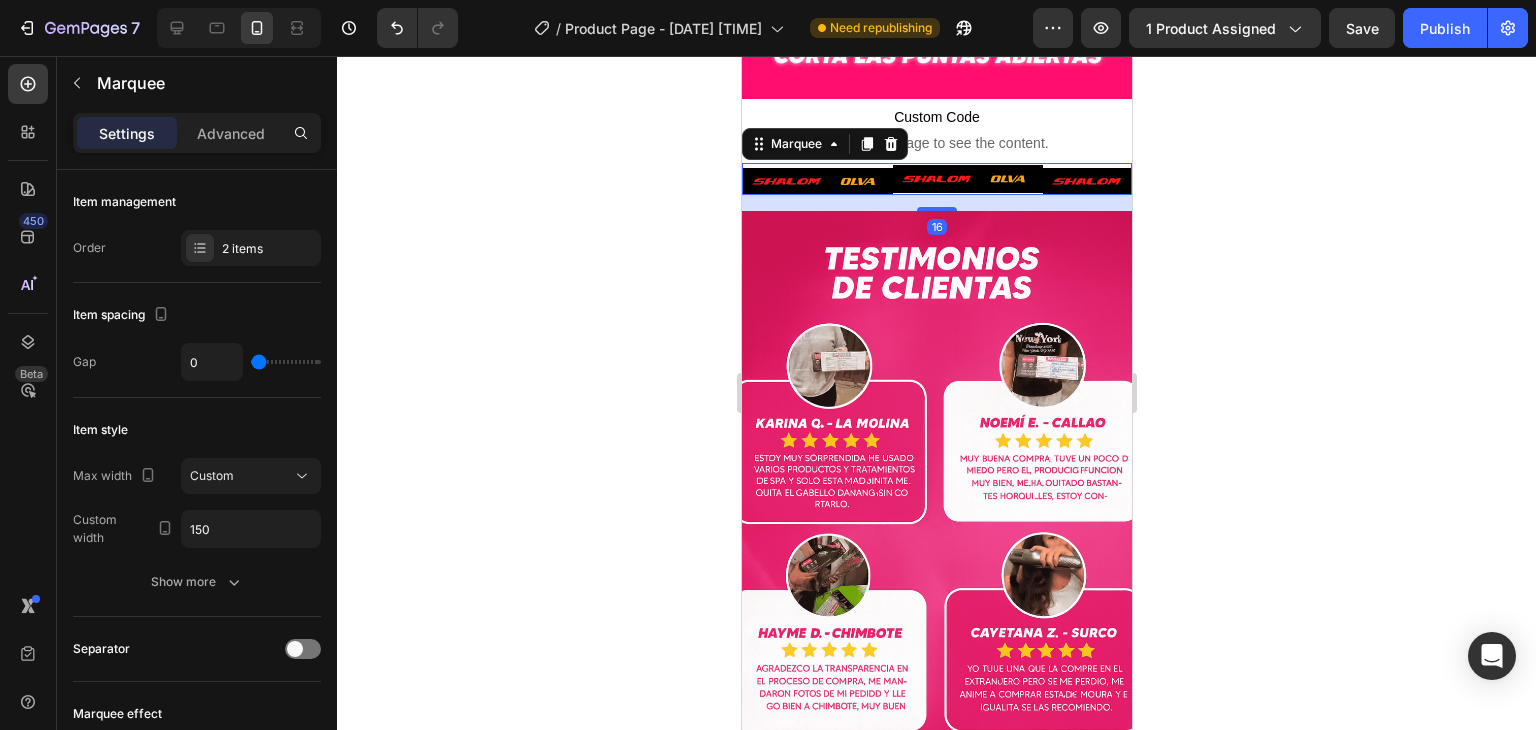 click on "Image Image" at bounding box center (892, 179) 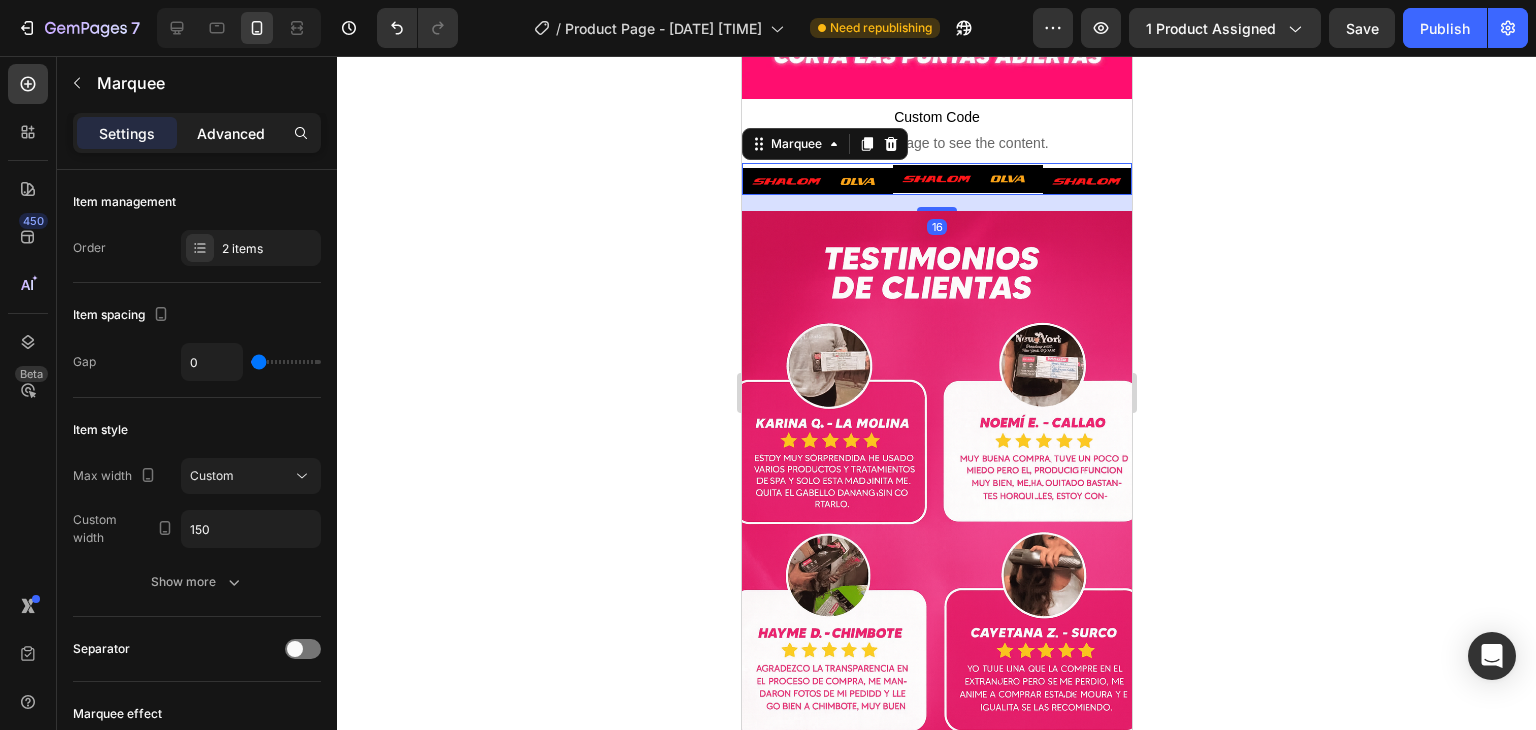 click on "Advanced" at bounding box center [231, 133] 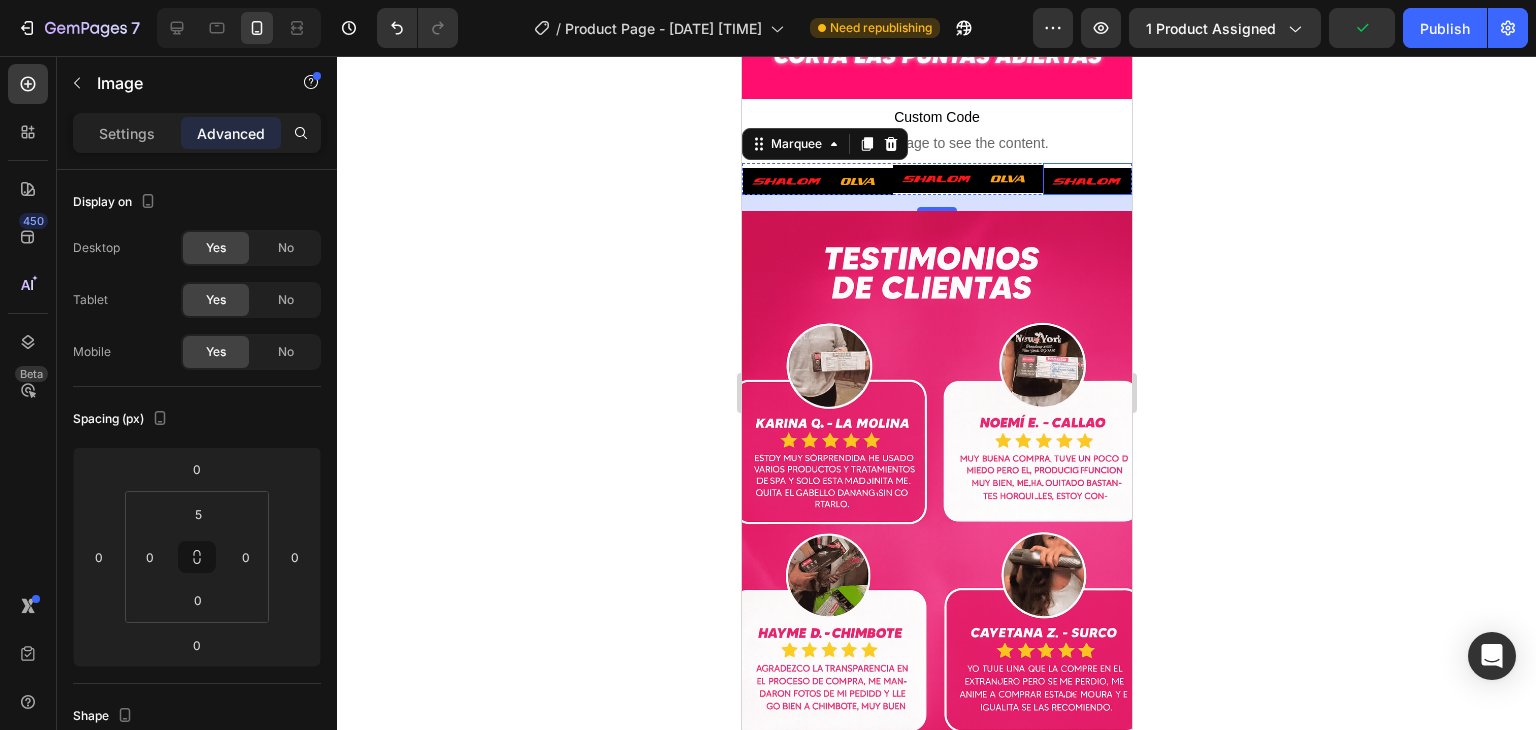 click on "Image" at bounding box center [1117, 179] 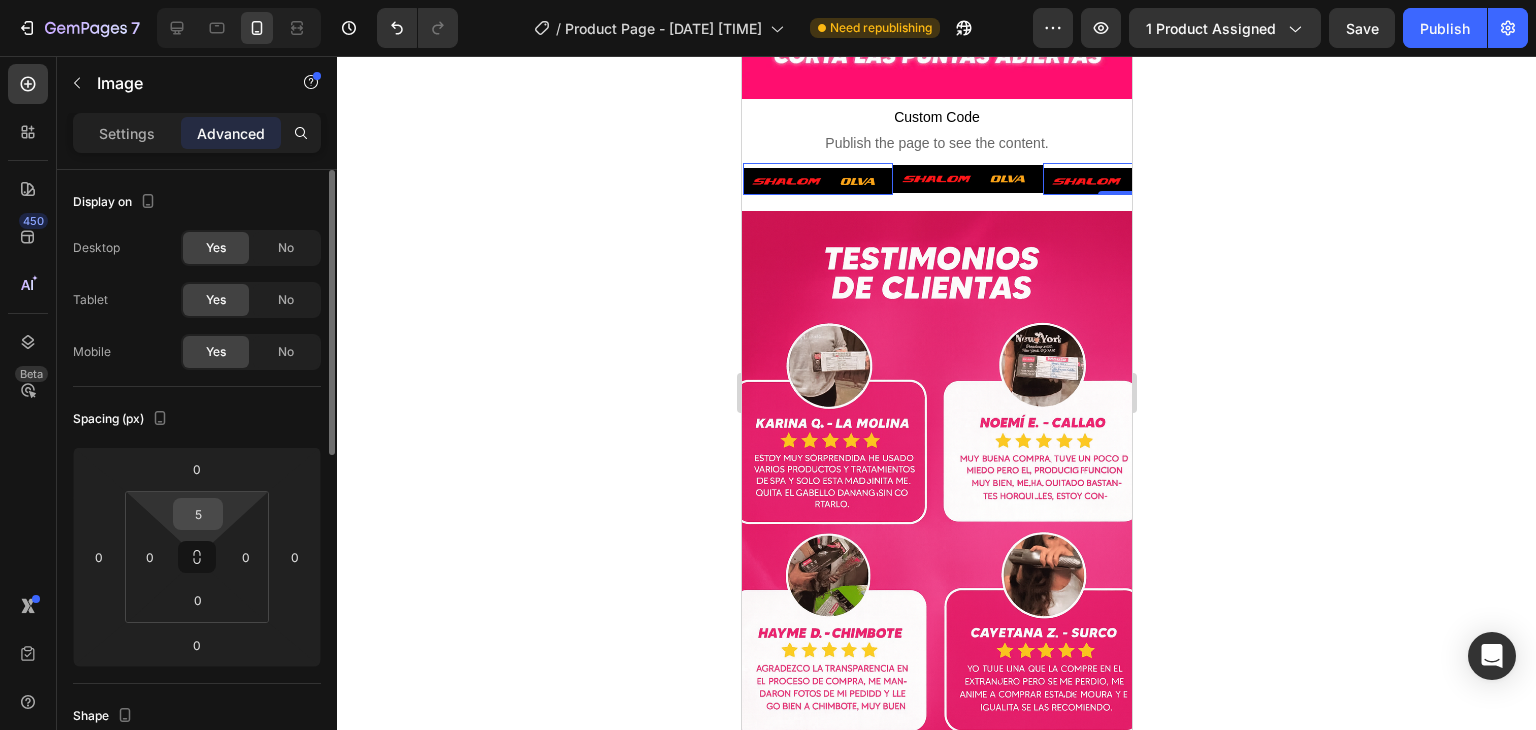 click on "5" at bounding box center (198, 514) 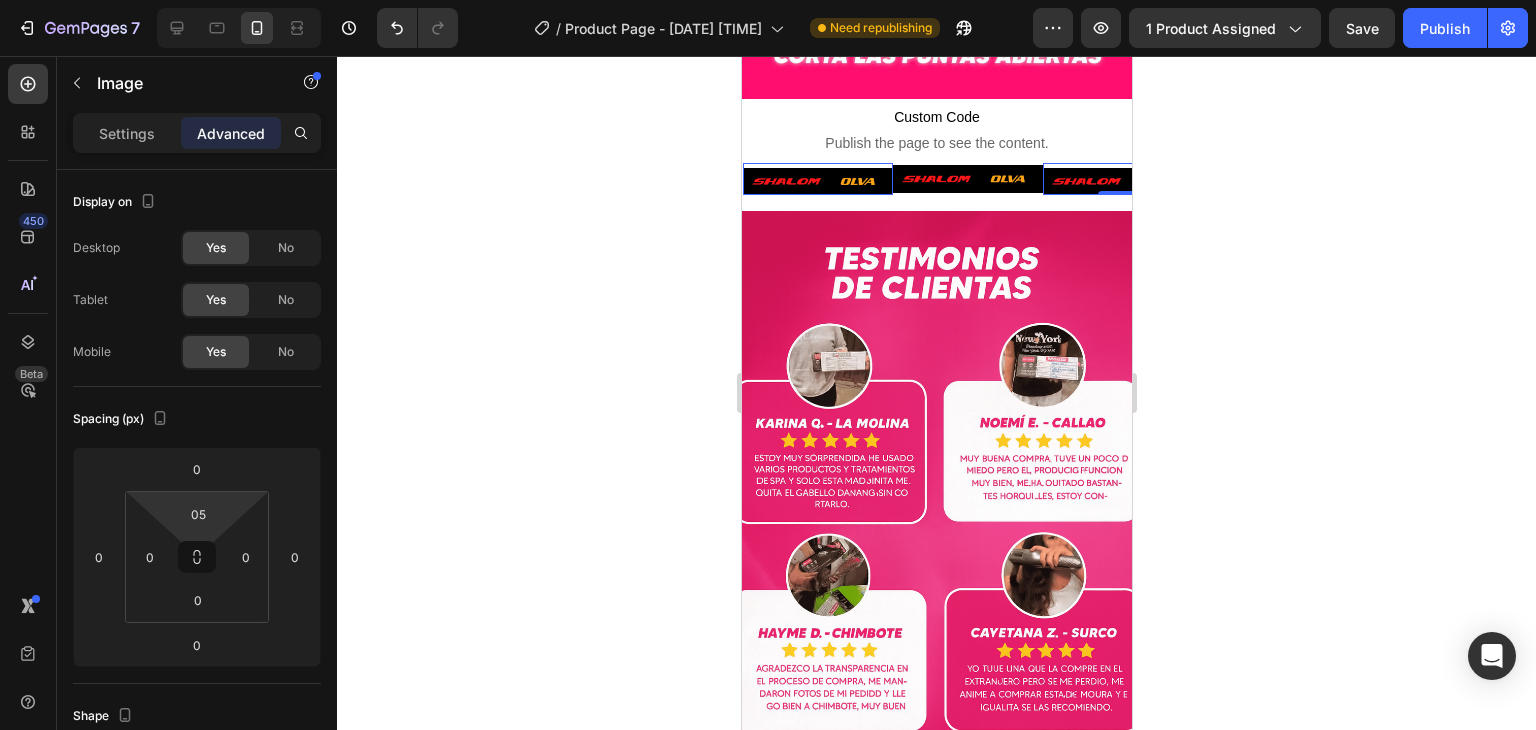 click on "Image   0" at bounding box center [817, 179] 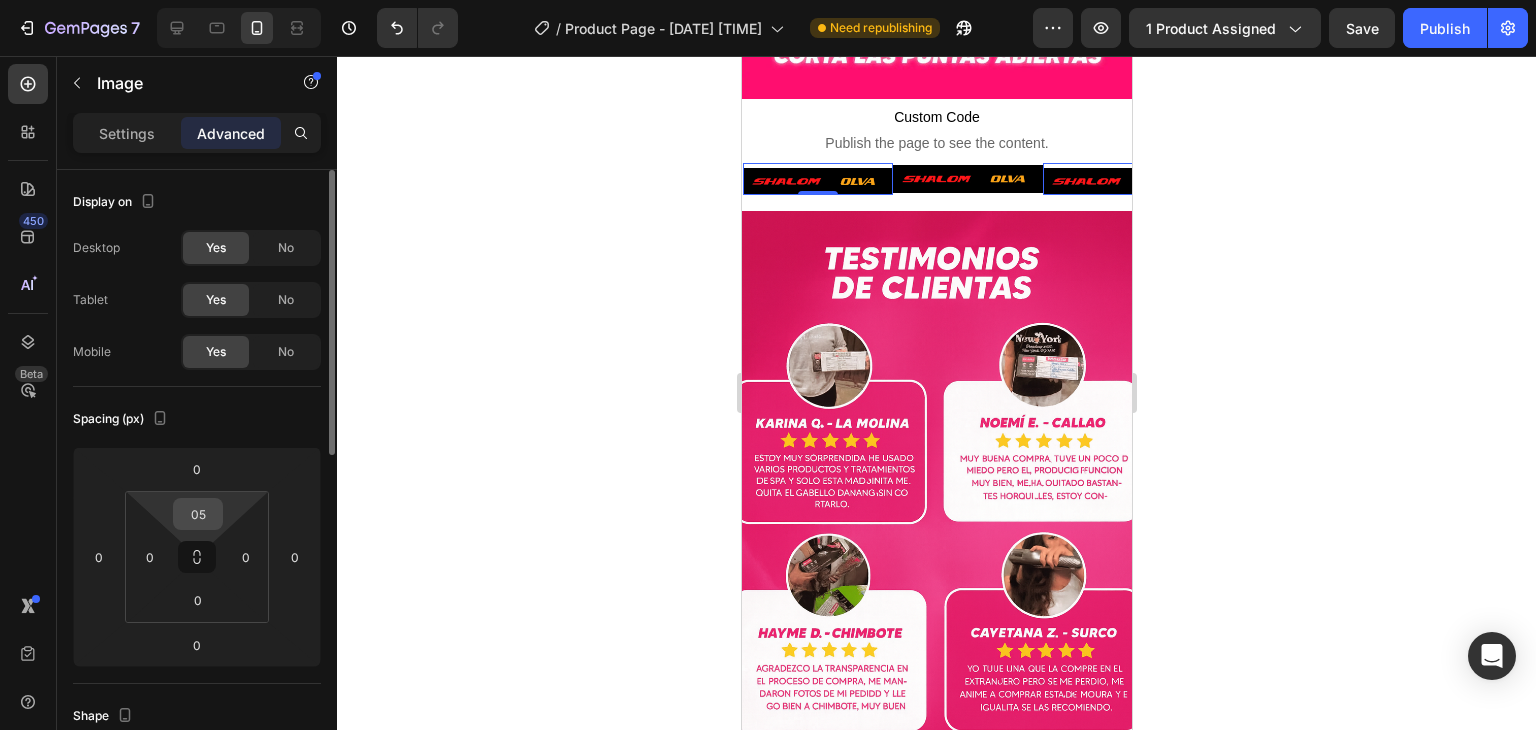 click on "05" at bounding box center [198, 514] 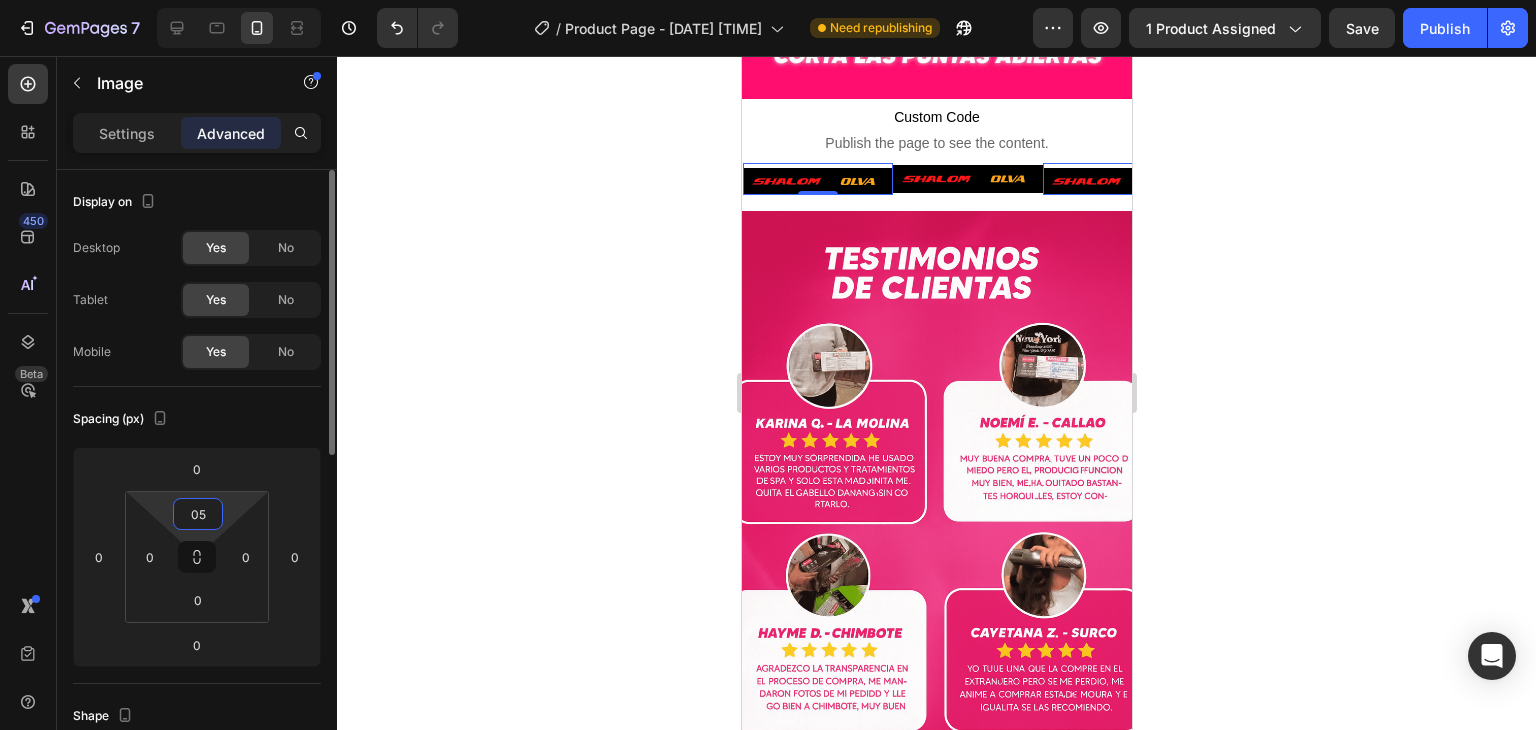 type on "0" 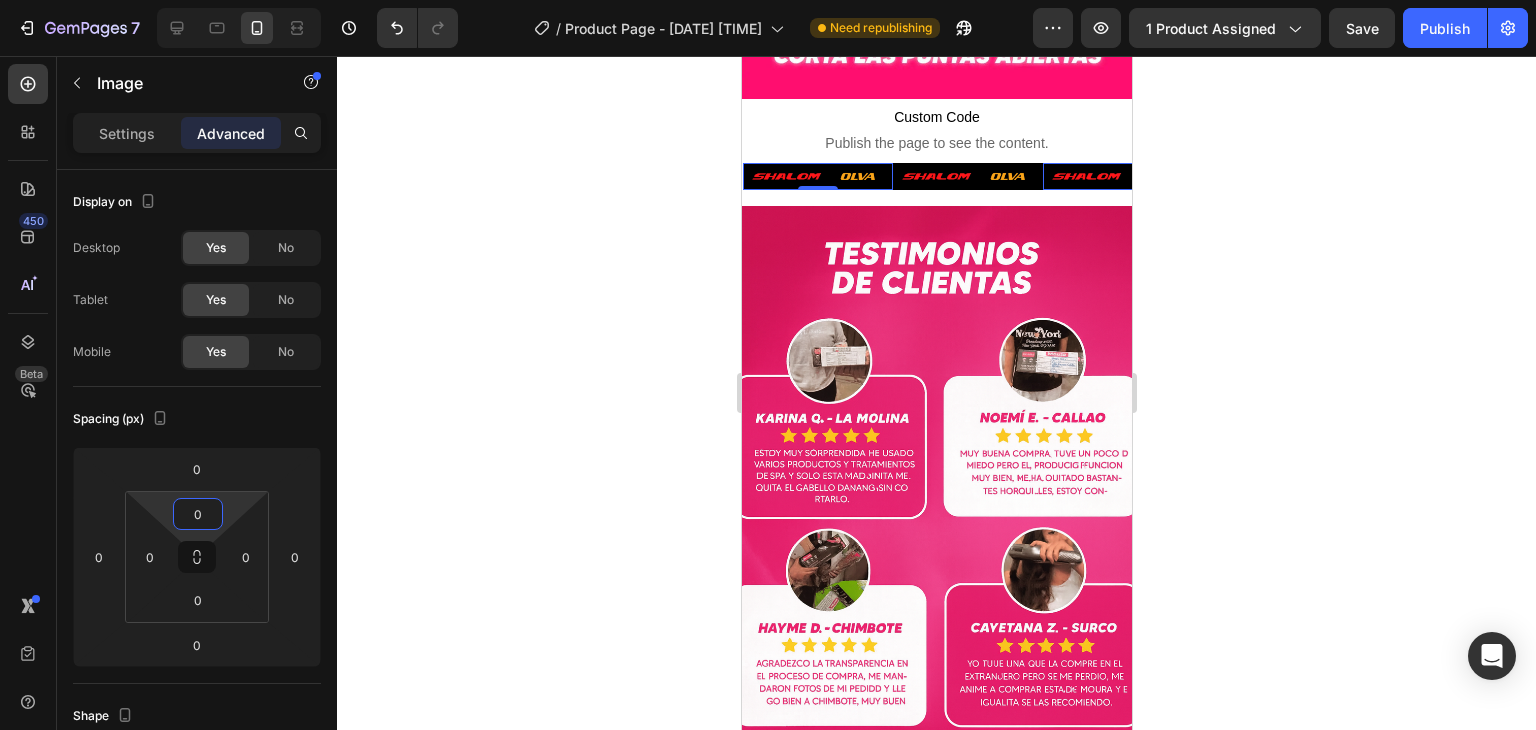 type on "0" 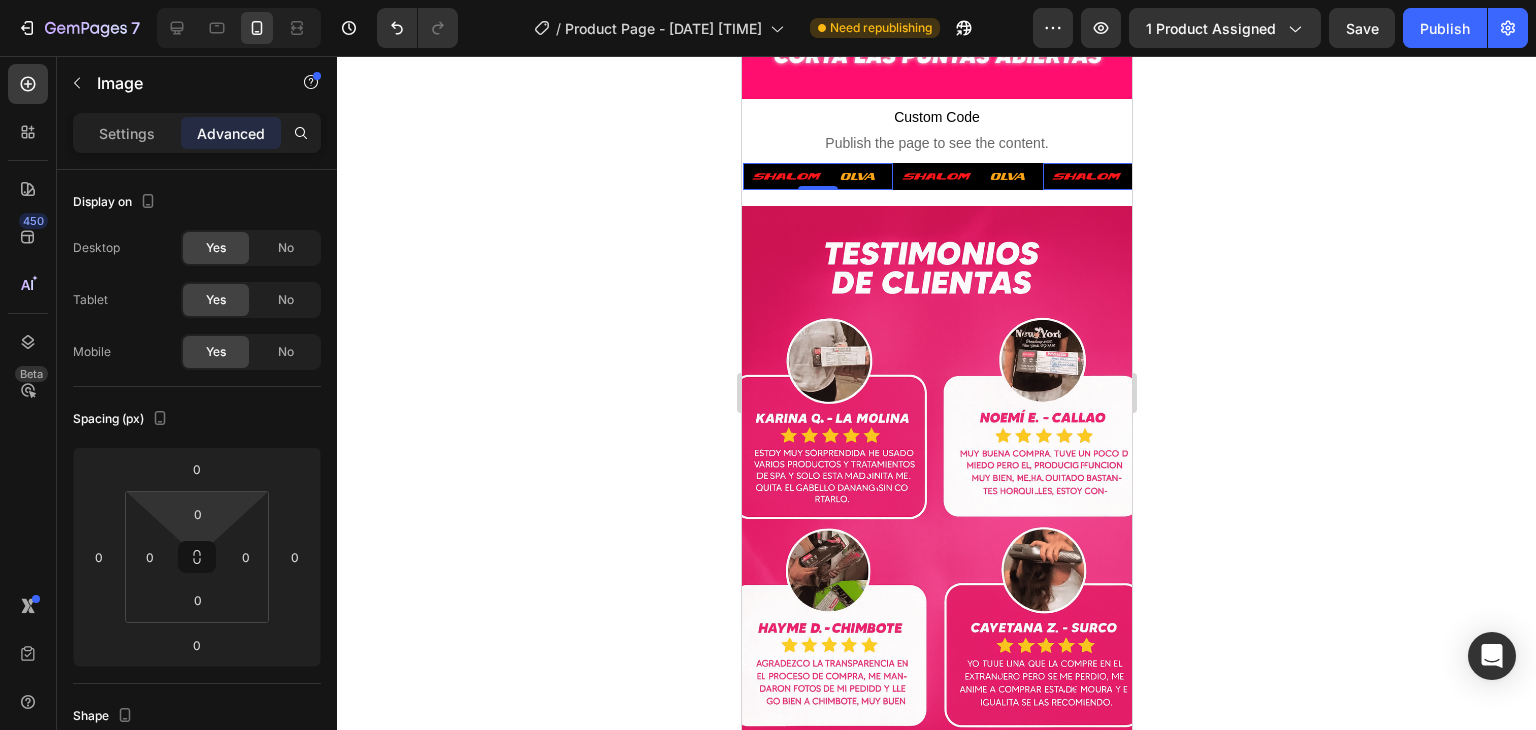 click at bounding box center [1117, 177] 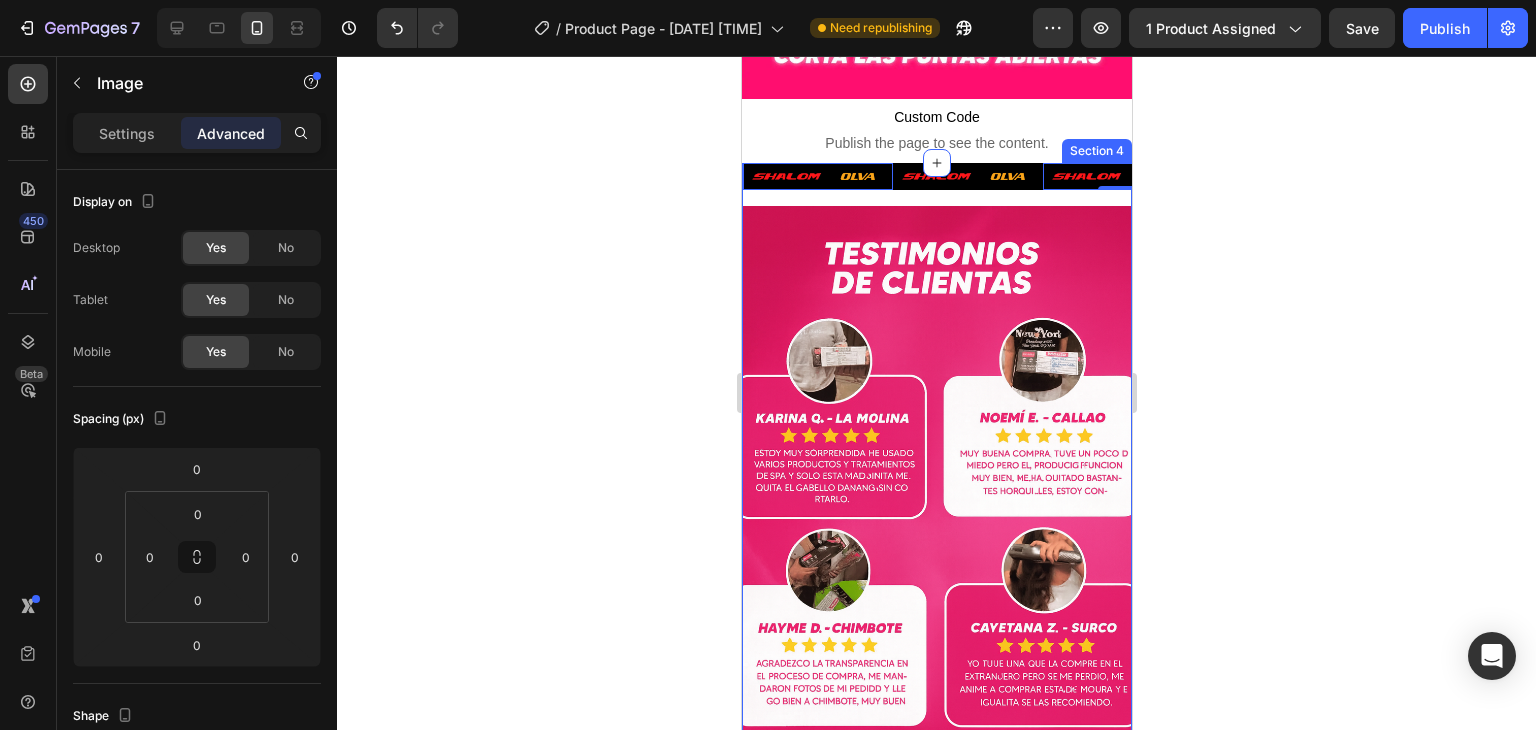 click at bounding box center (967, 177) 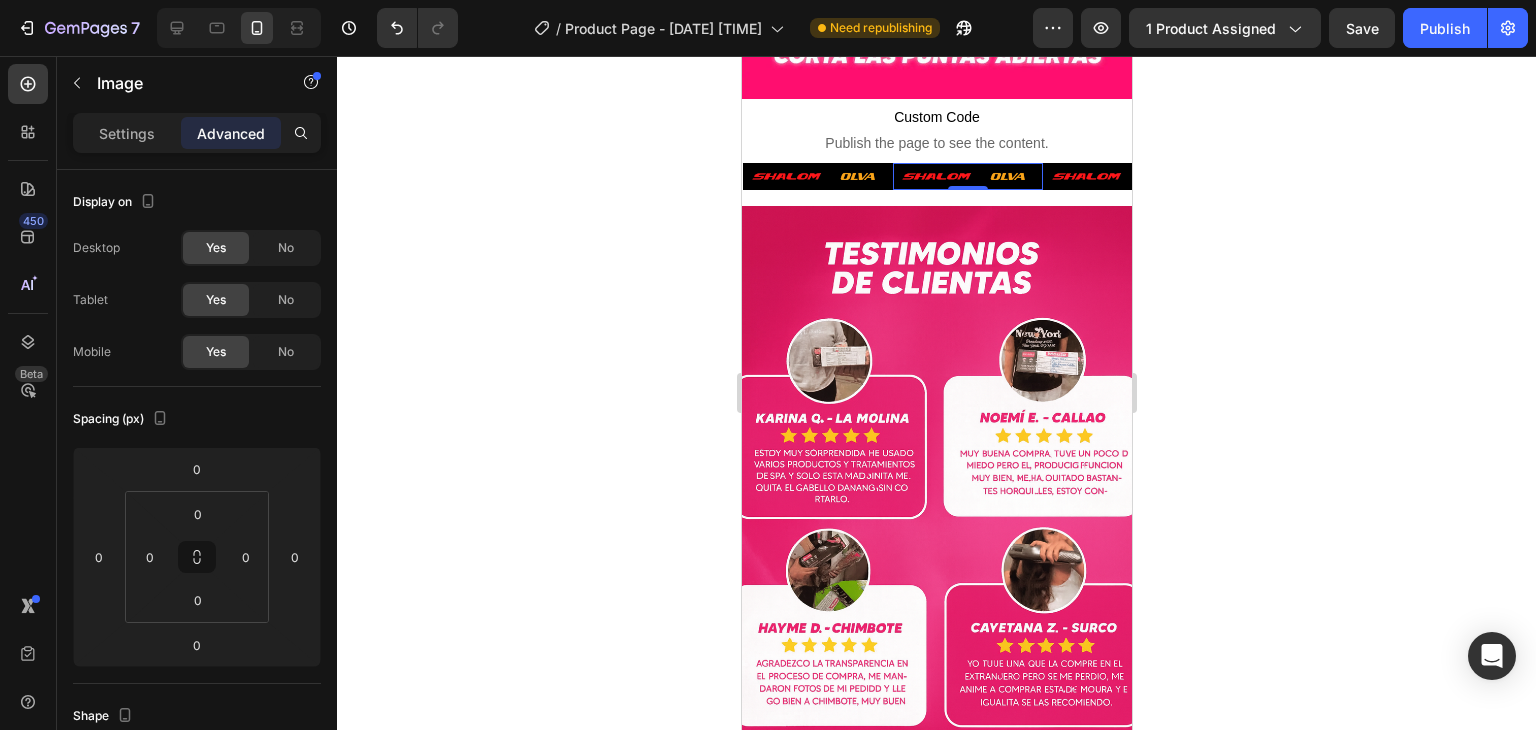 click at bounding box center [1117, 177] 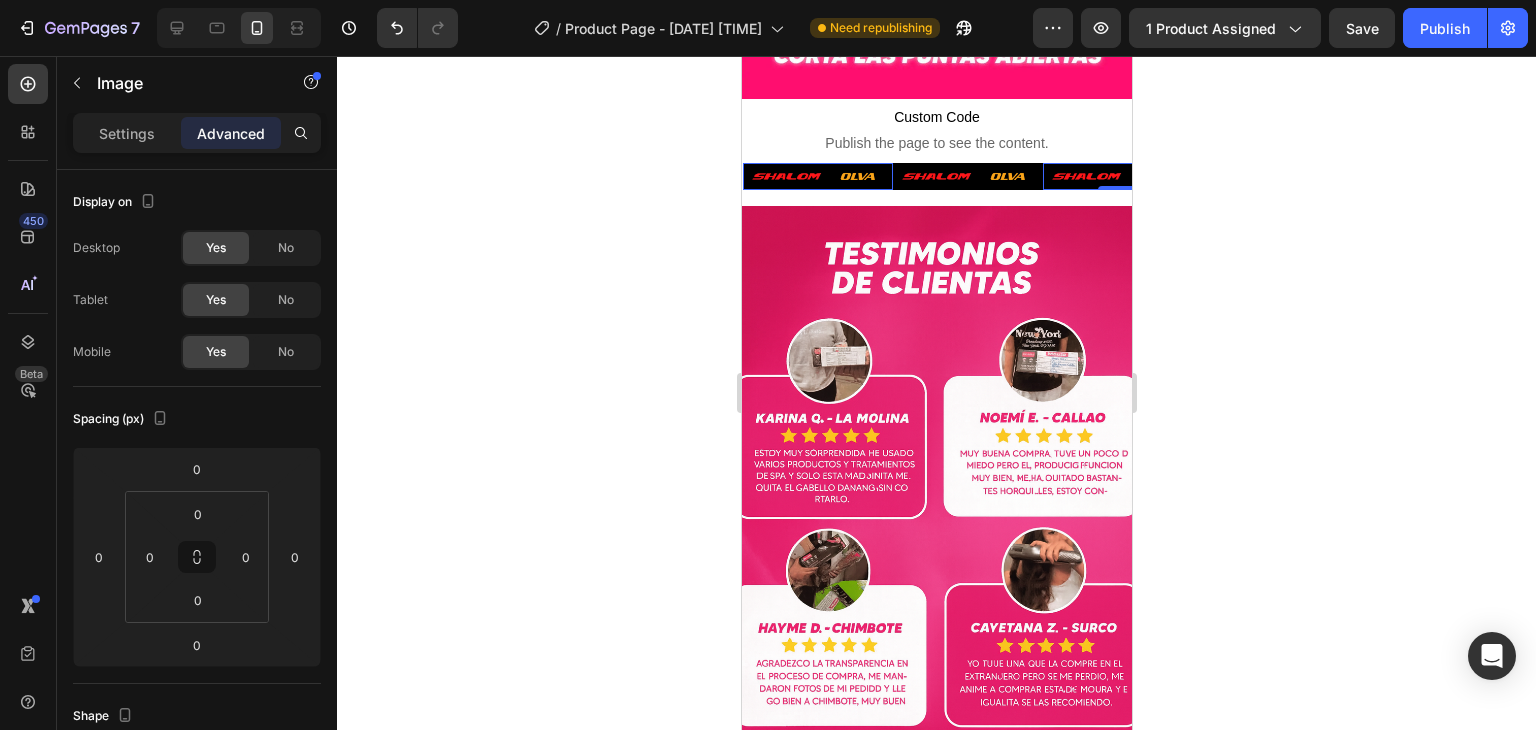 click 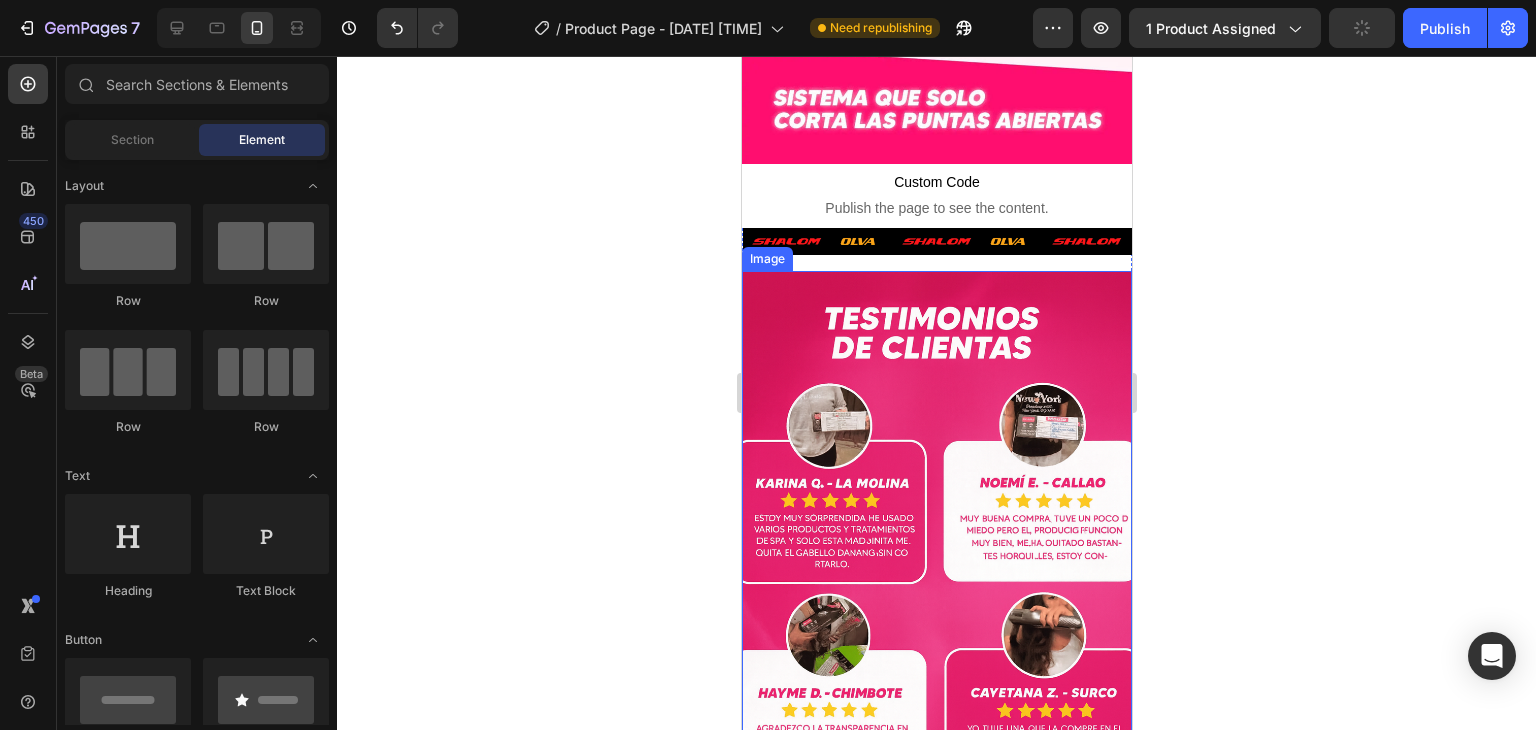scroll, scrollTop: 2069, scrollLeft: 0, axis: vertical 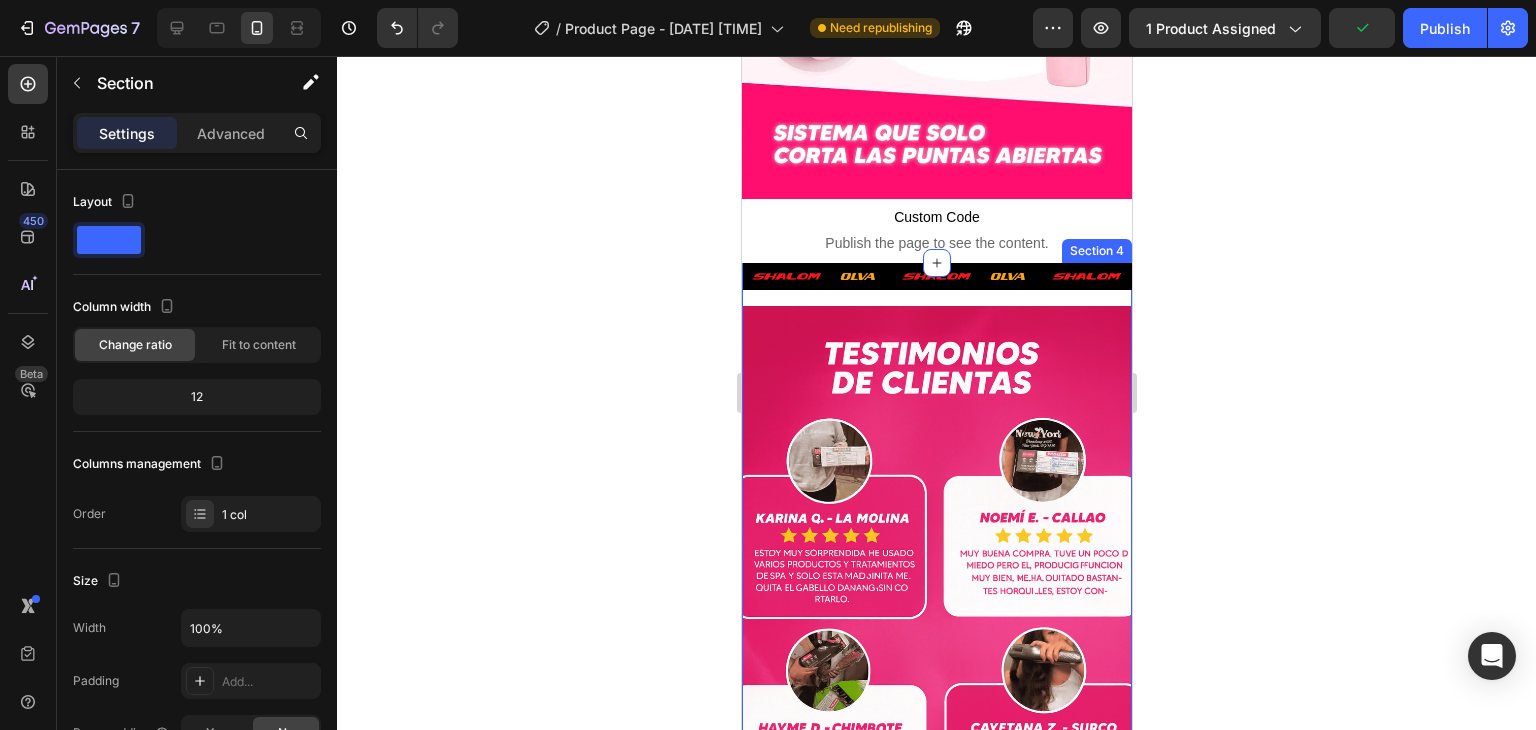 click on "Image Image Image Image Image Image Image Image Image Image Image Image Marquee" at bounding box center (936, 285) 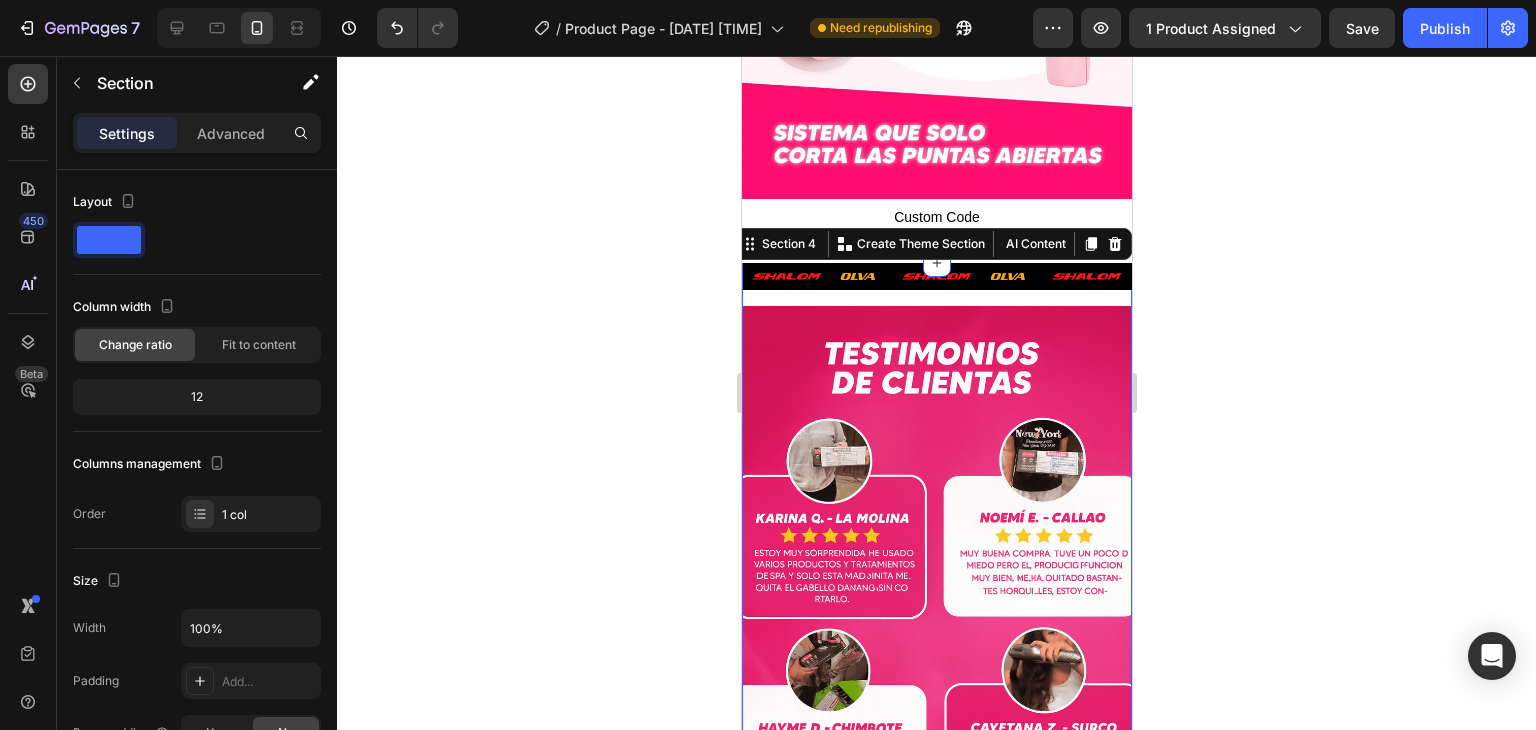 click on "Image Image Image Image Image Image Image Image Image Image Image Image Marquee" at bounding box center (936, 285) 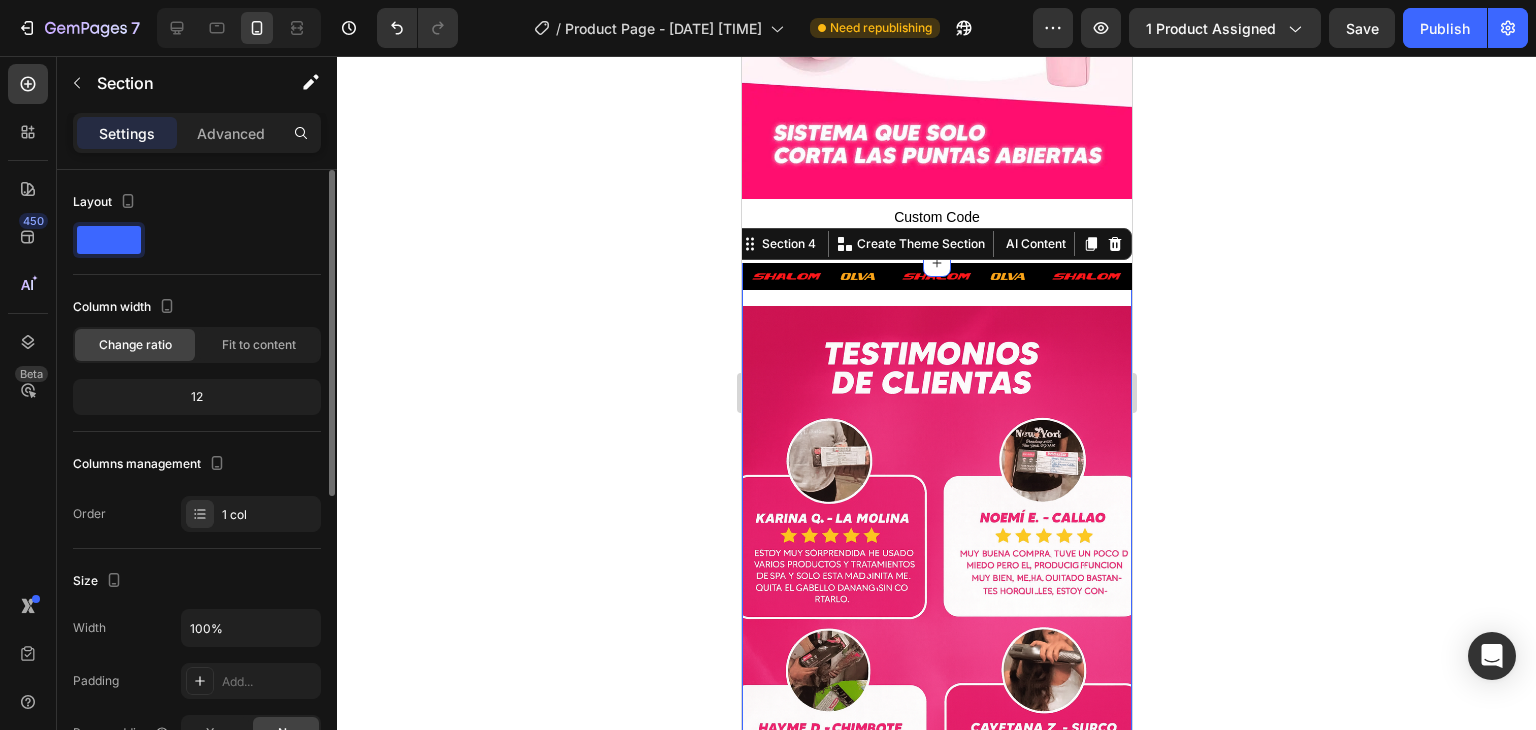 click on "12" 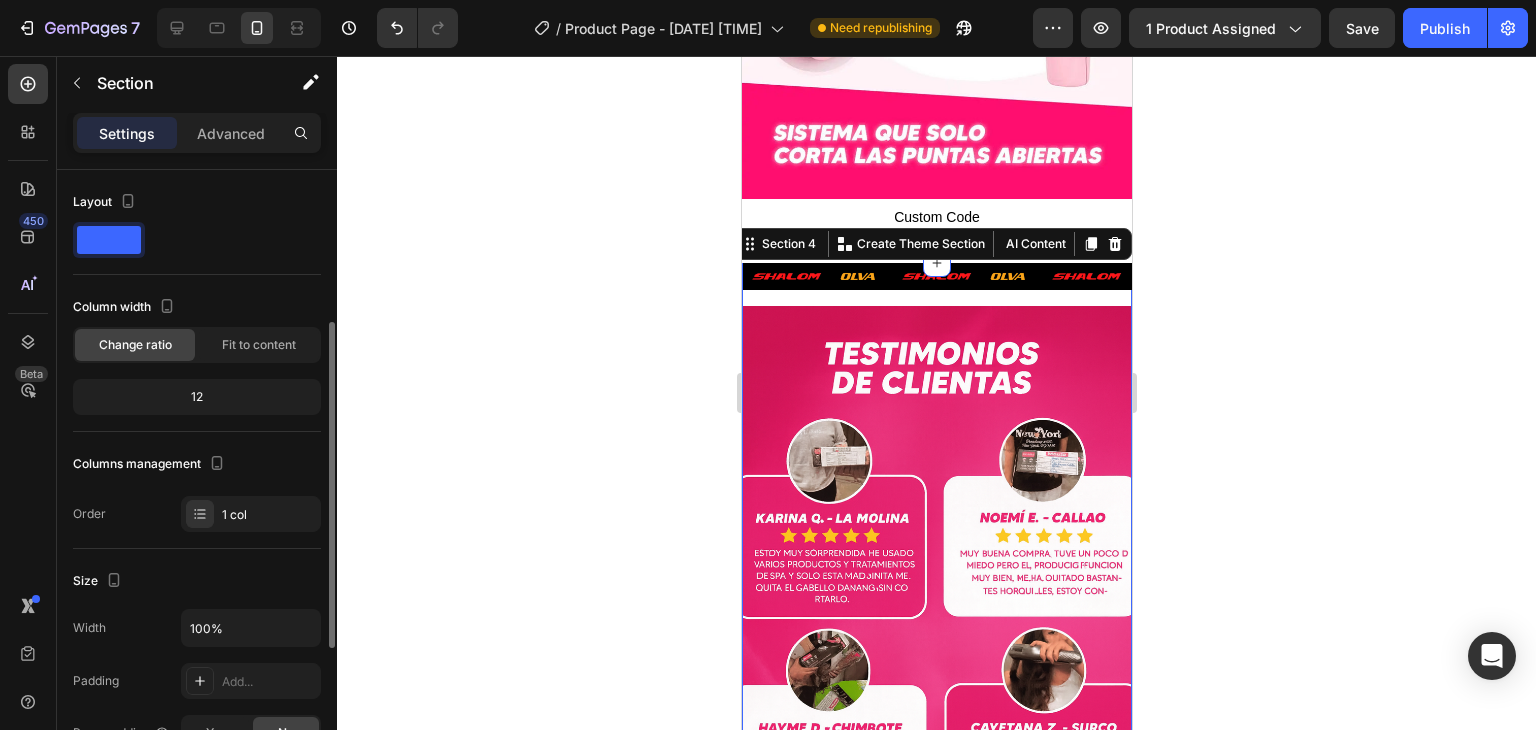 scroll, scrollTop: 200, scrollLeft: 0, axis: vertical 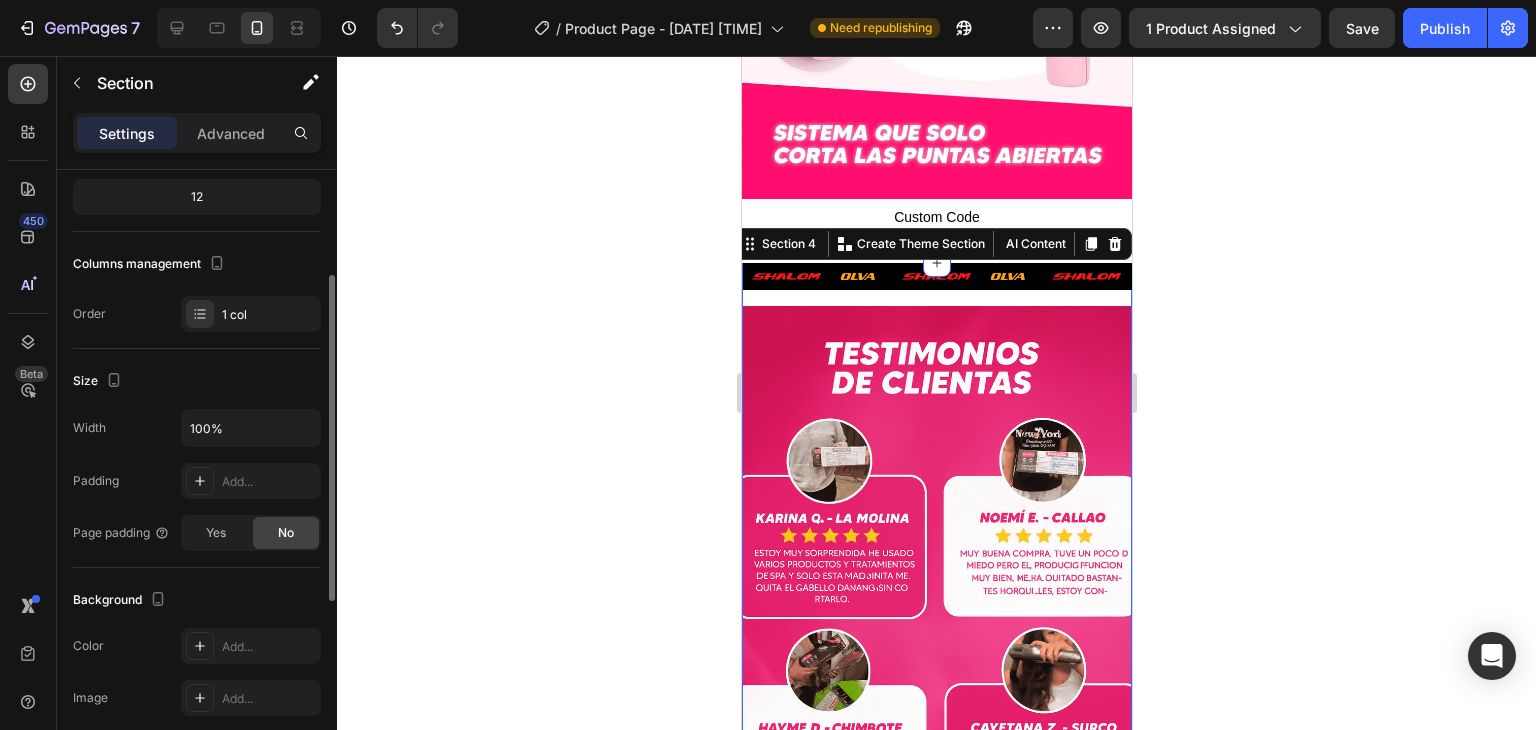 click 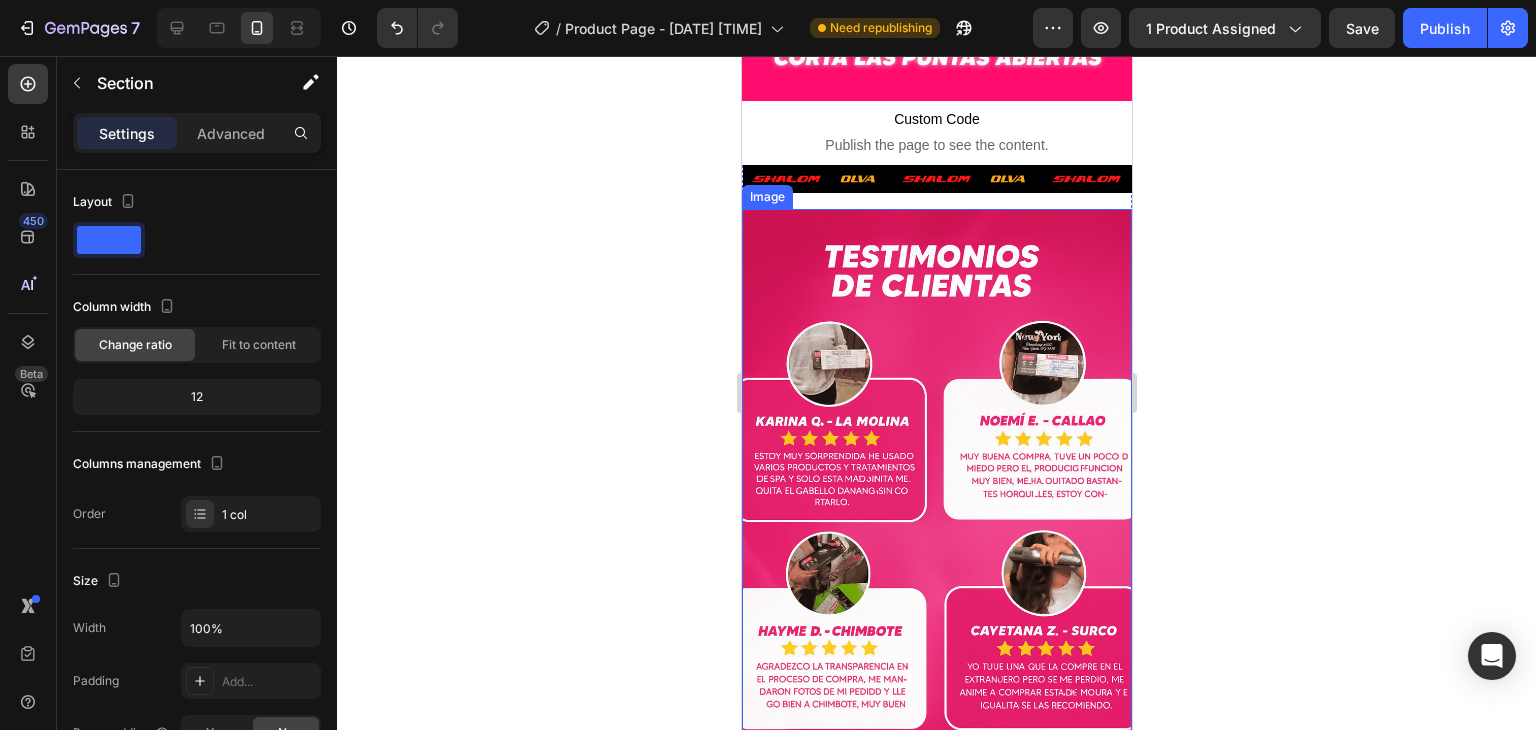 scroll, scrollTop: 2100, scrollLeft: 0, axis: vertical 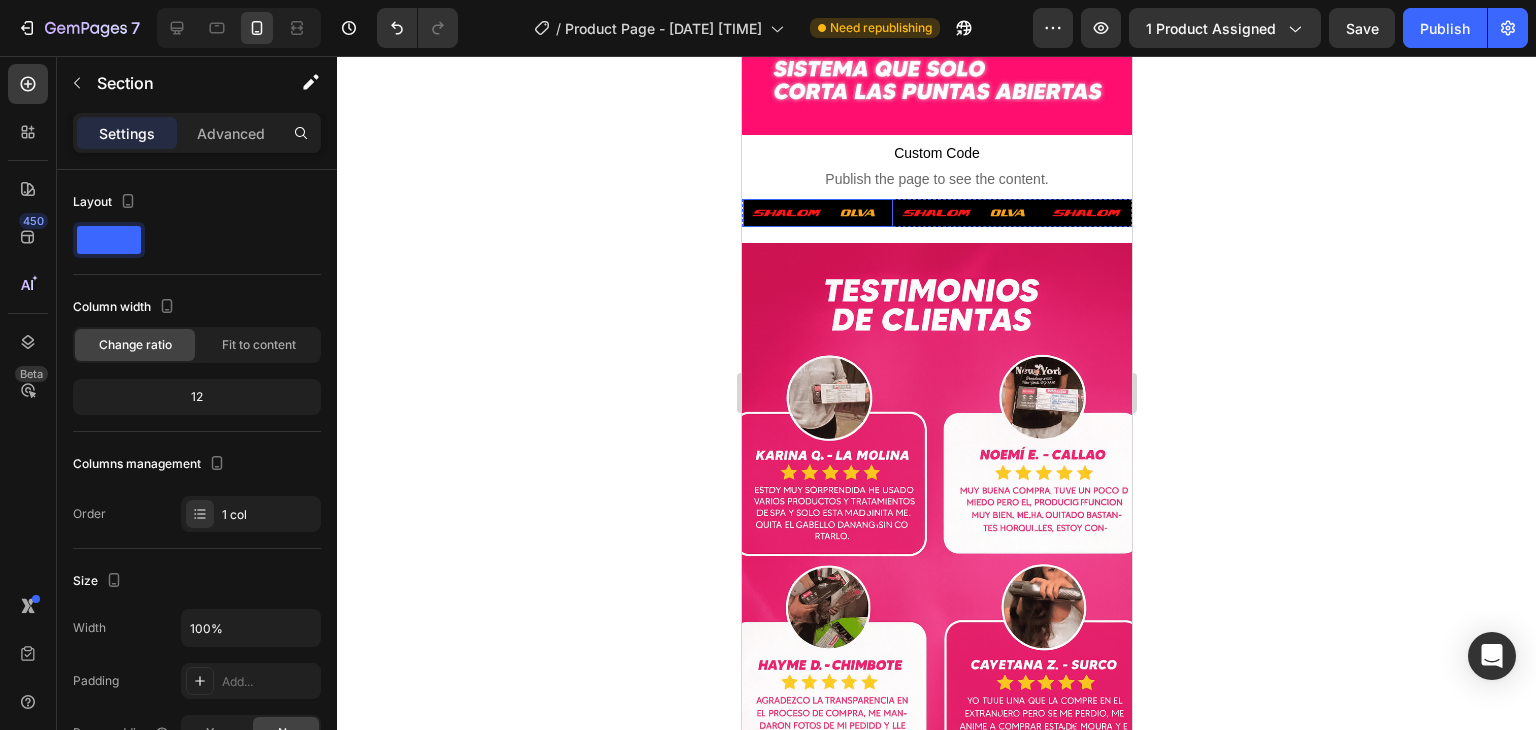 click at bounding box center (817, 213) 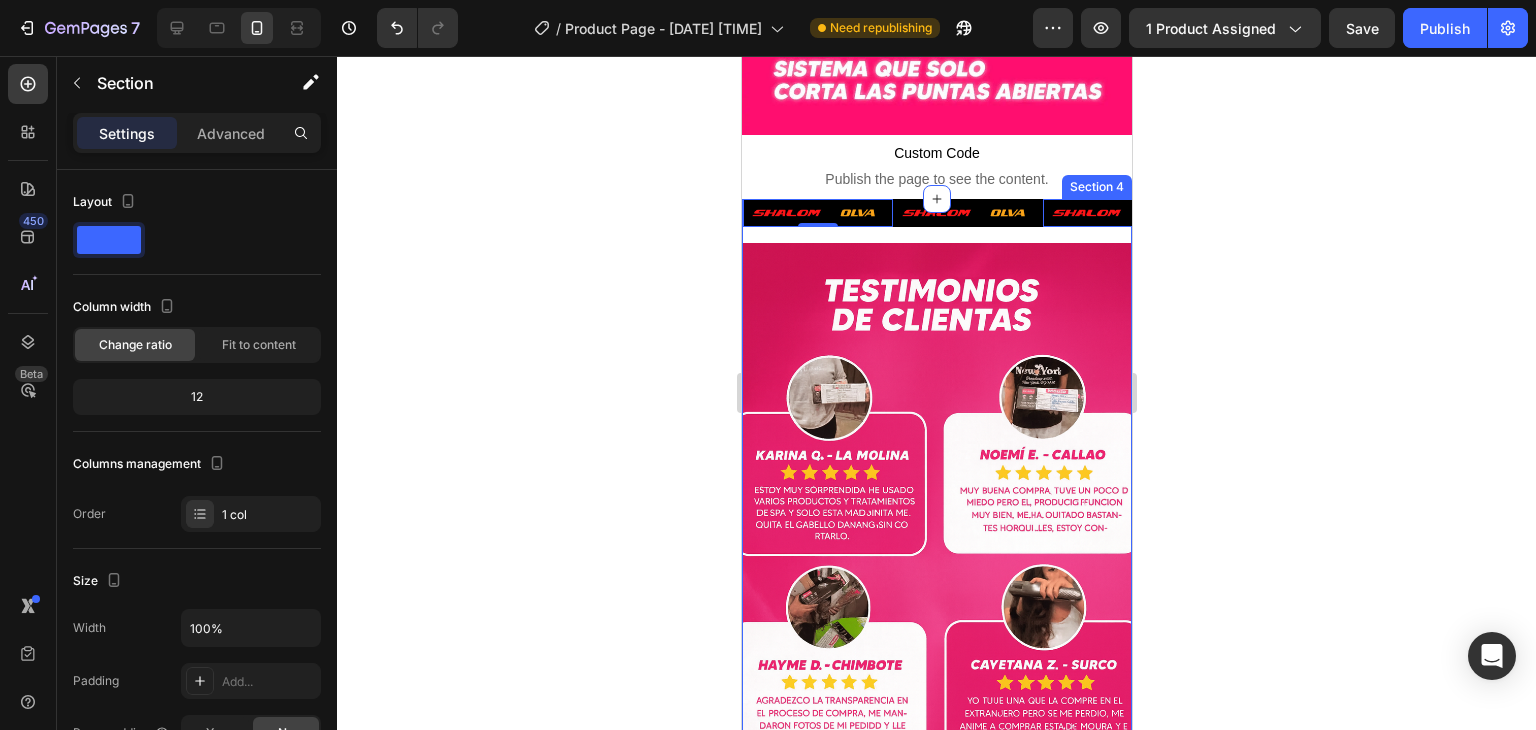click on "Image   0 Image Image   0 Image Image   0 Image Image   0 Image Image   0 Image Image   0 Image Marquee" at bounding box center (936, 221) 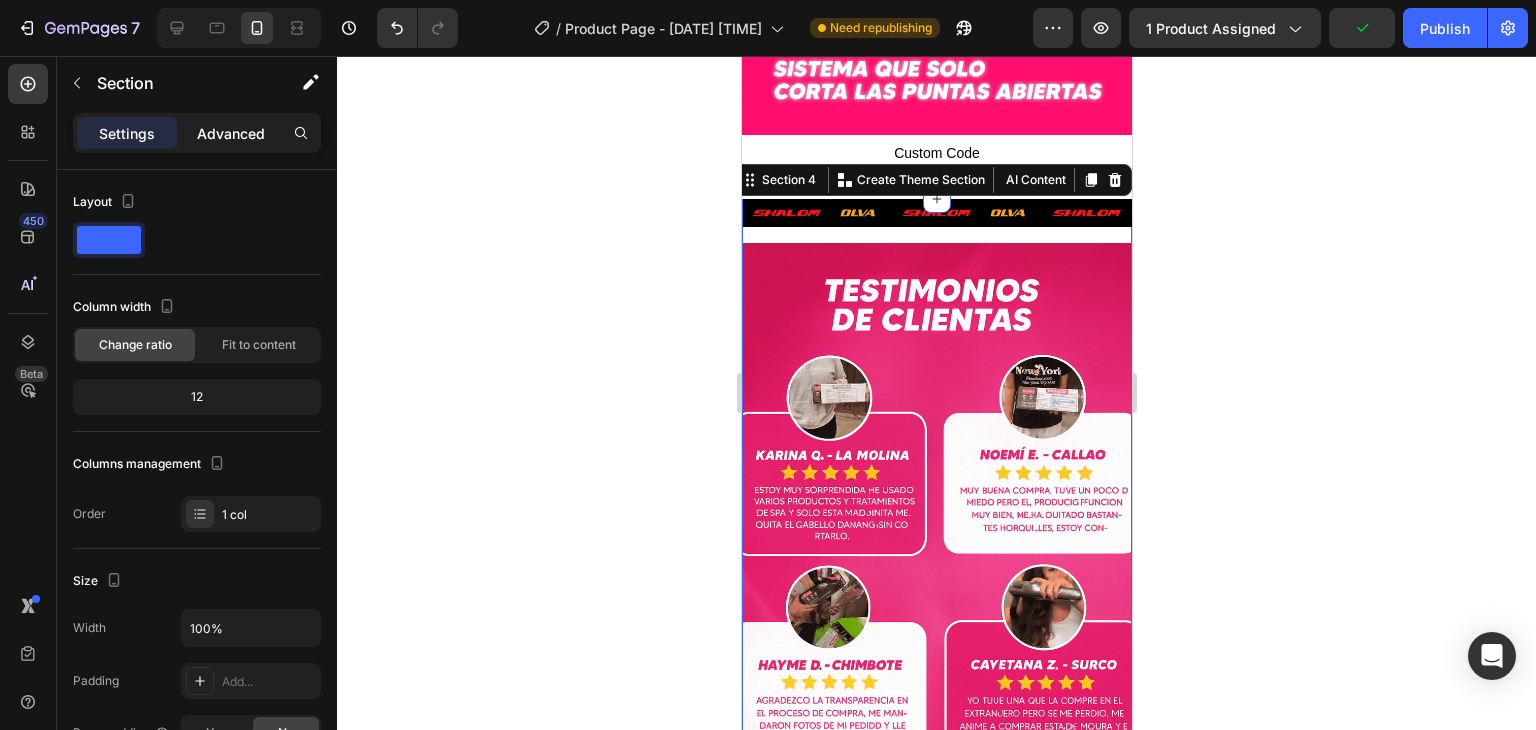 click on "Advanced" at bounding box center (231, 133) 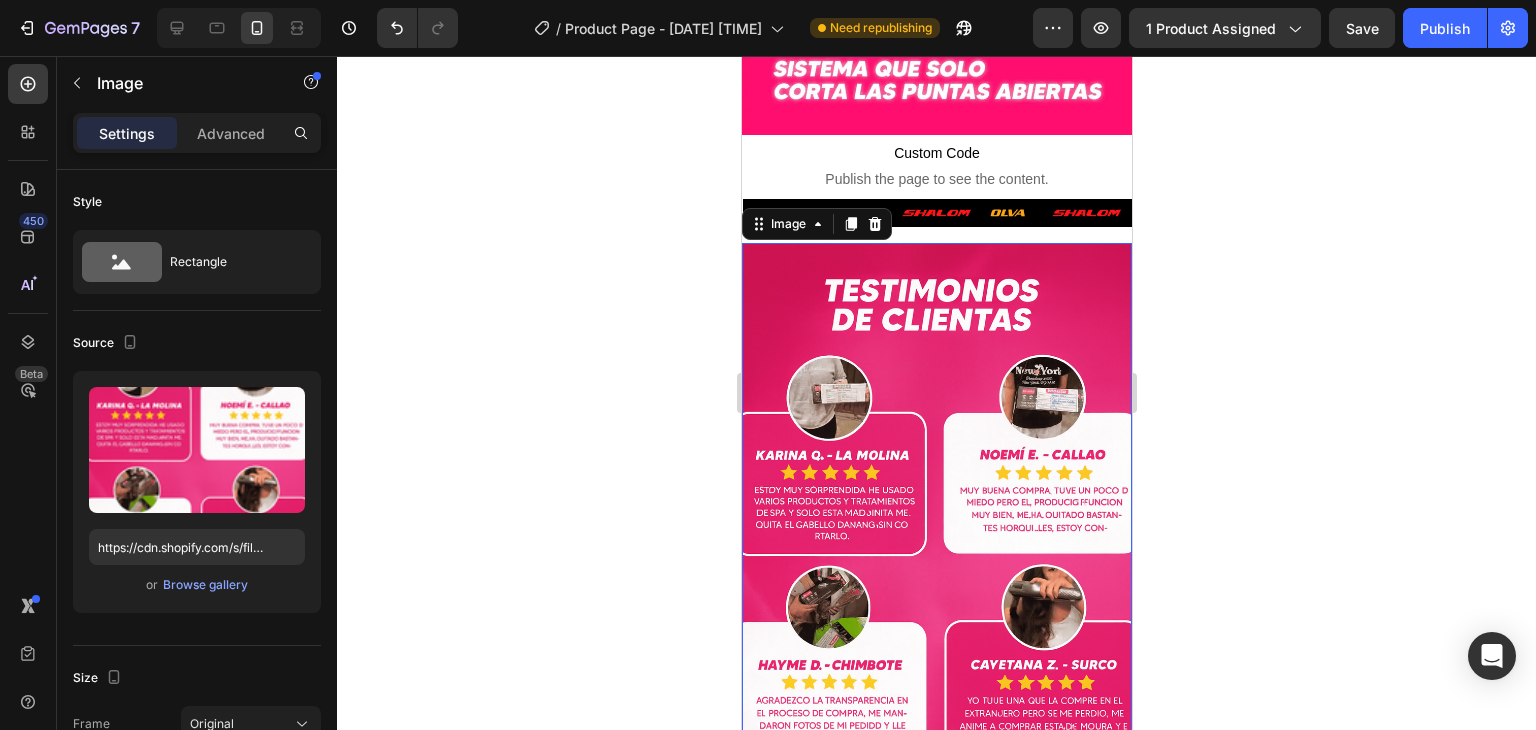 click at bounding box center [936, 535] 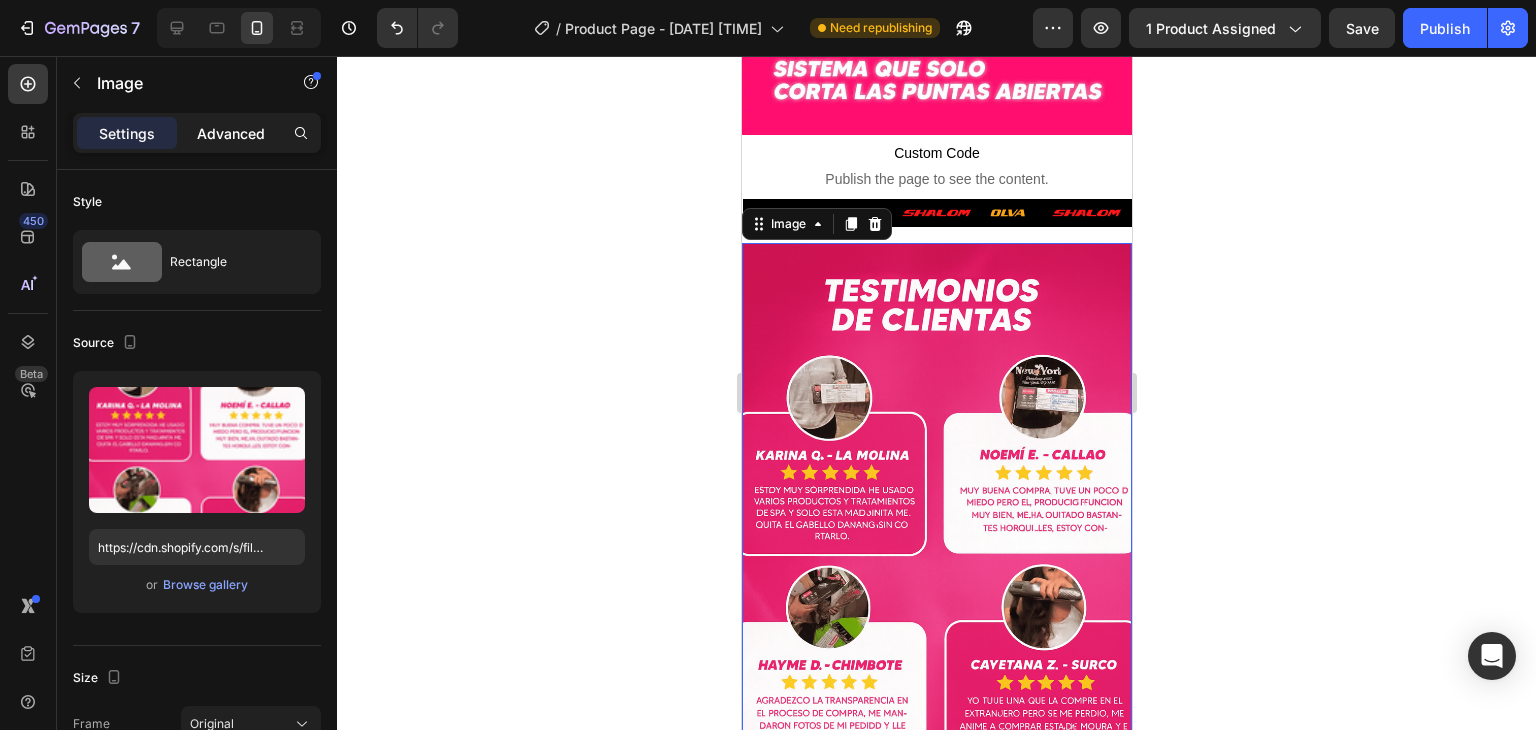 click on "Advanced" at bounding box center [231, 133] 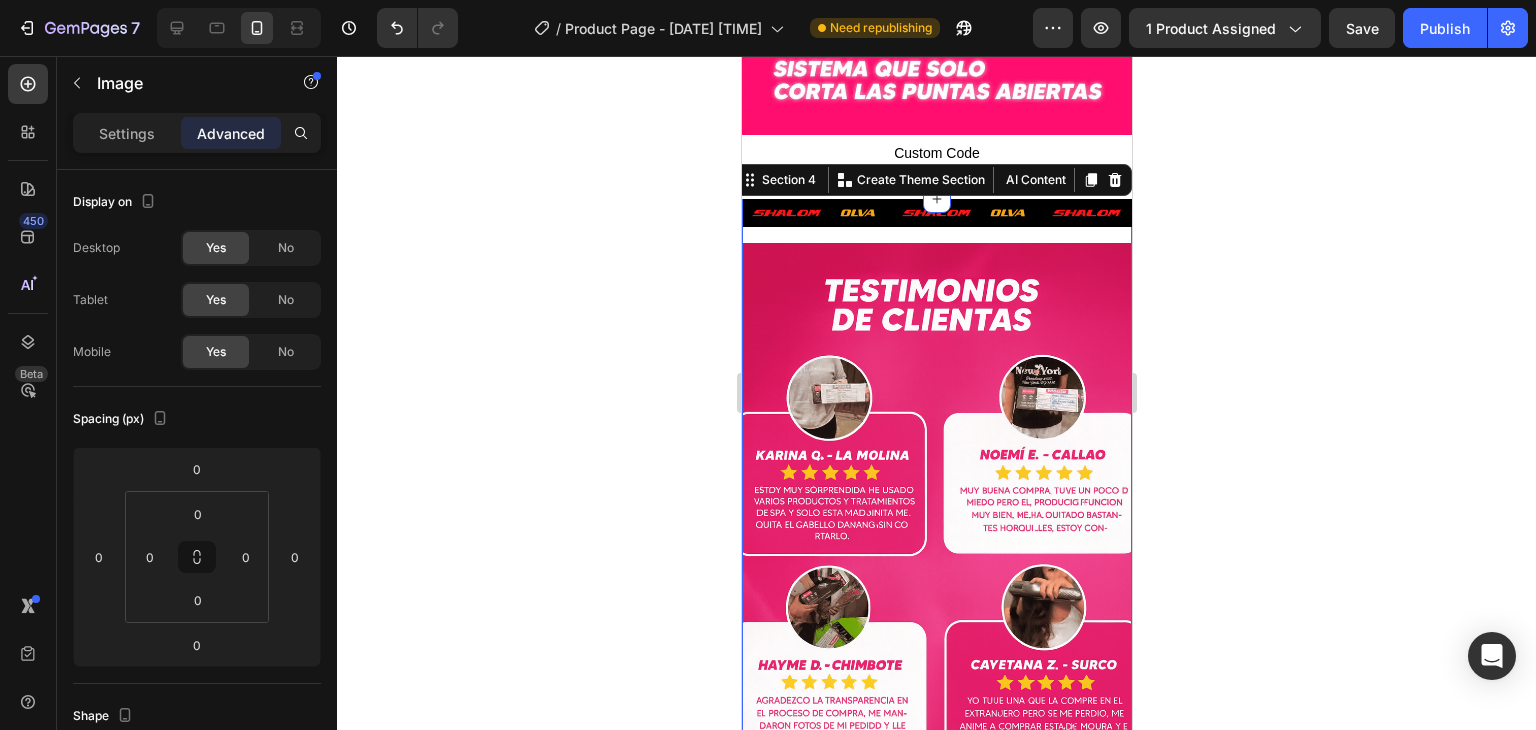 click on "Image Image Image Image Image Image Image Image Image Image Image Image Marquee" at bounding box center (936, 221) 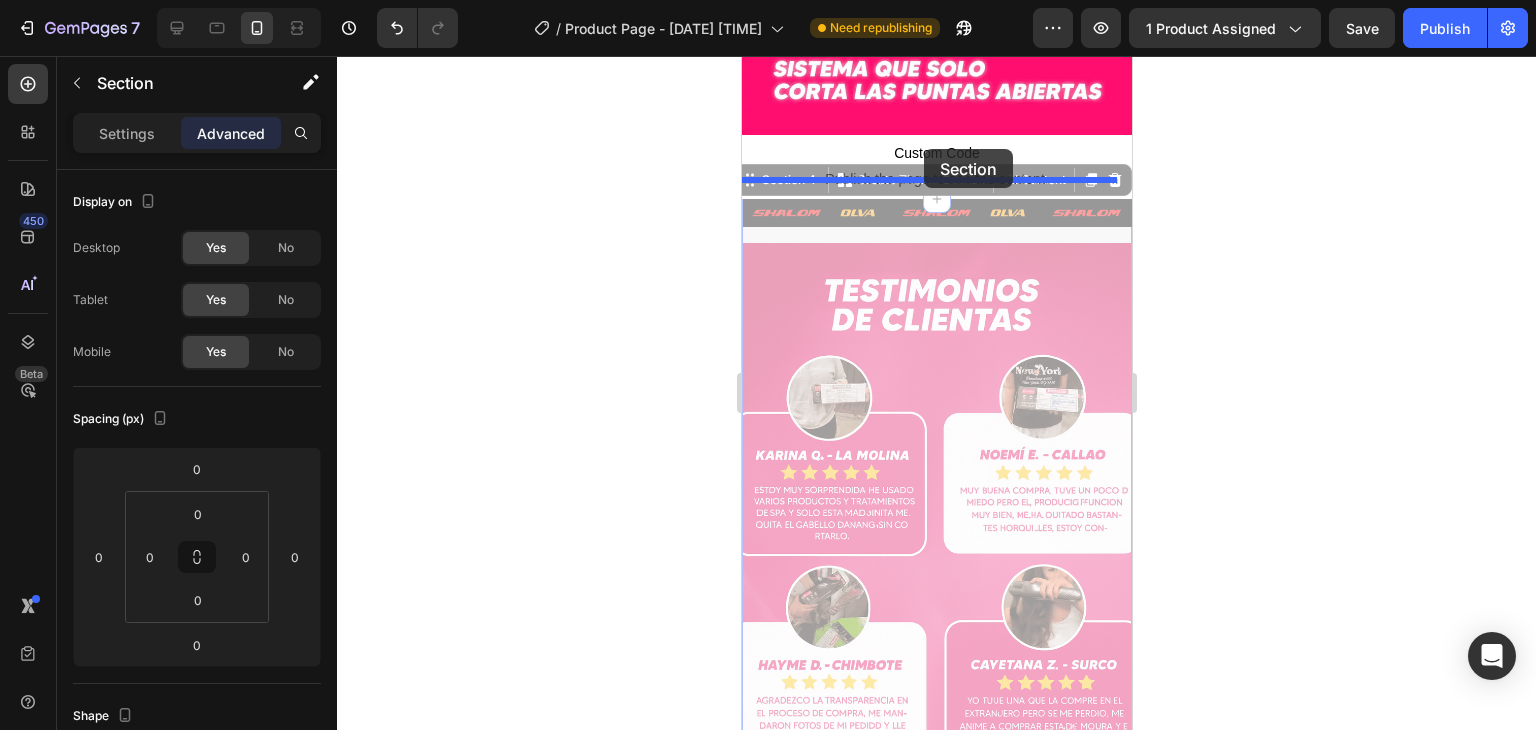 drag, startPoint x: 915, startPoint y: 216, endPoint x: 923, endPoint y: 149, distance: 67.47592 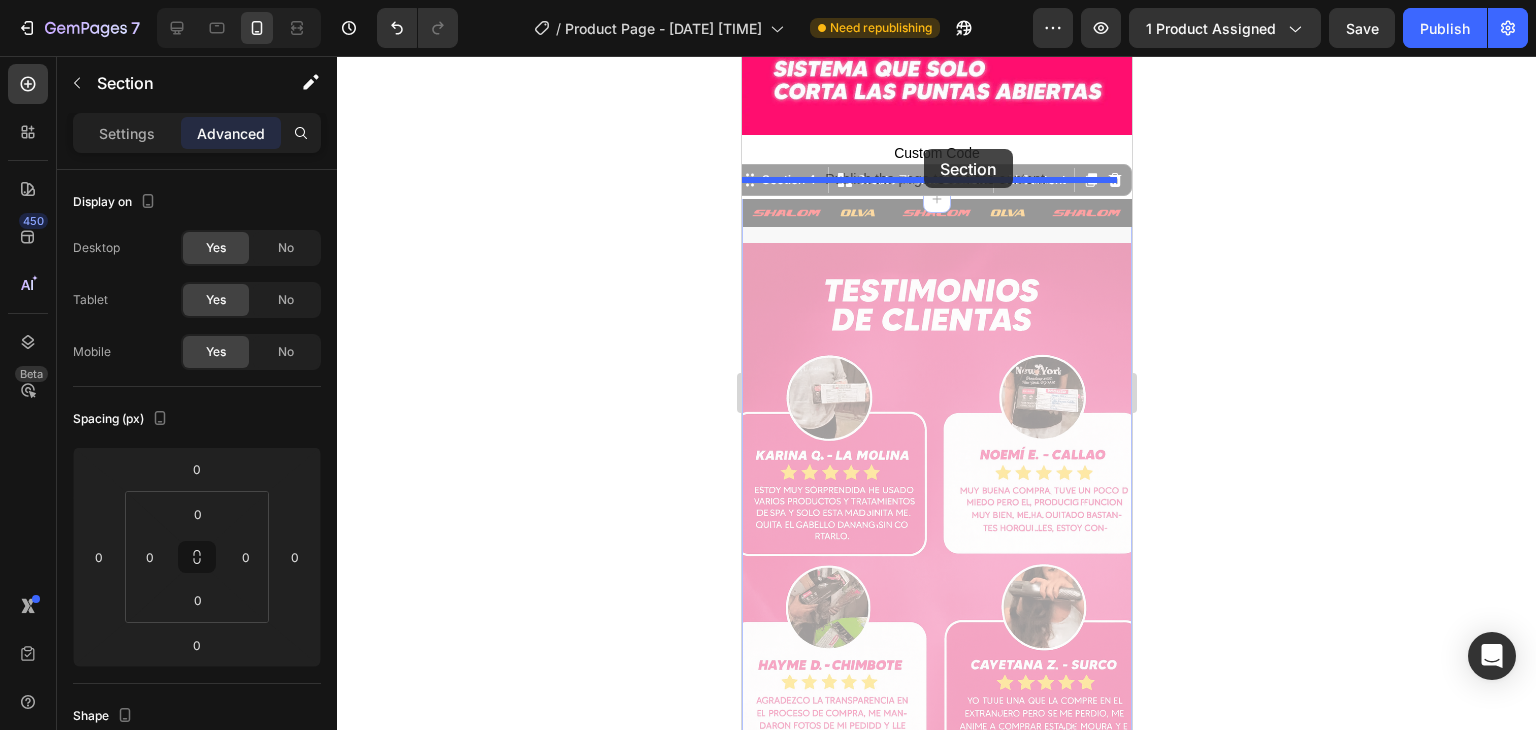 click on "[PHONE] ( 390 px) [PHONE] [PHONE] [PHONE] [PHONE] [PHONE] [PHONE] [PHONE] [PHONE] [PHONE] [PHONE] [PHONE] [PHONE] [PHONE] [PHONE] [PHONE] [PHONE] [PHONE] [PHONE]" at bounding box center [936, -397] 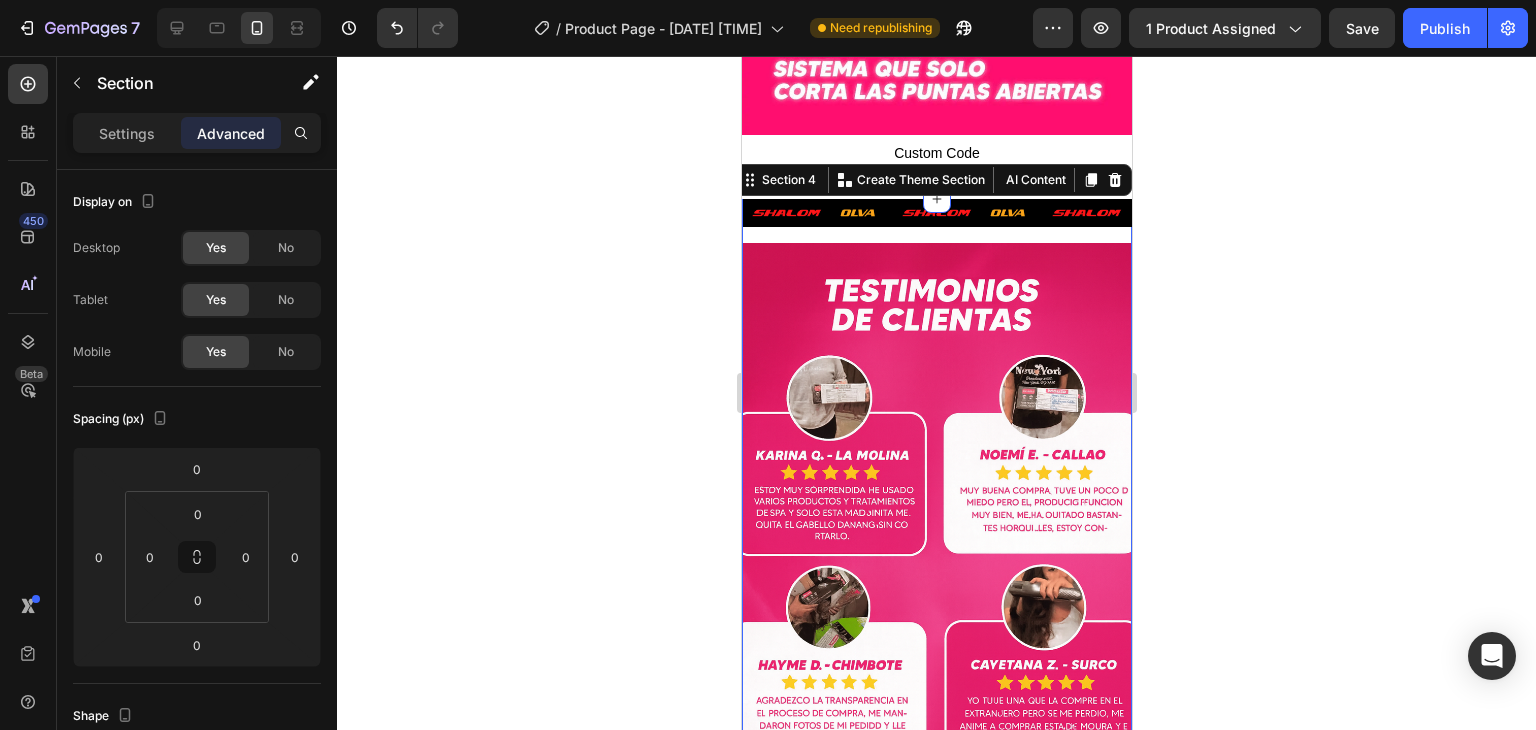 click 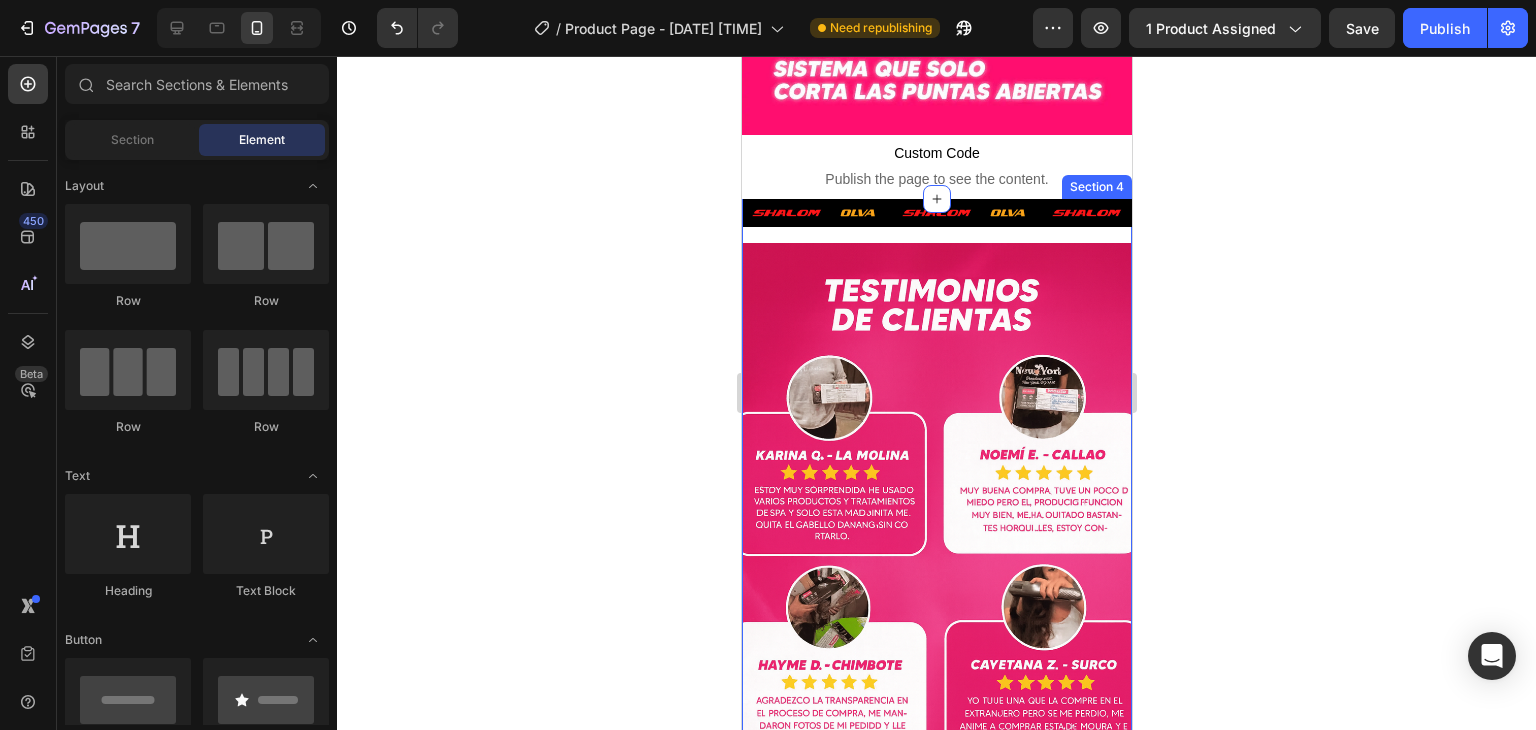 click on "Image Image Image Image Image Image Image Image Image Image Image Image Marquee" at bounding box center (936, 221) 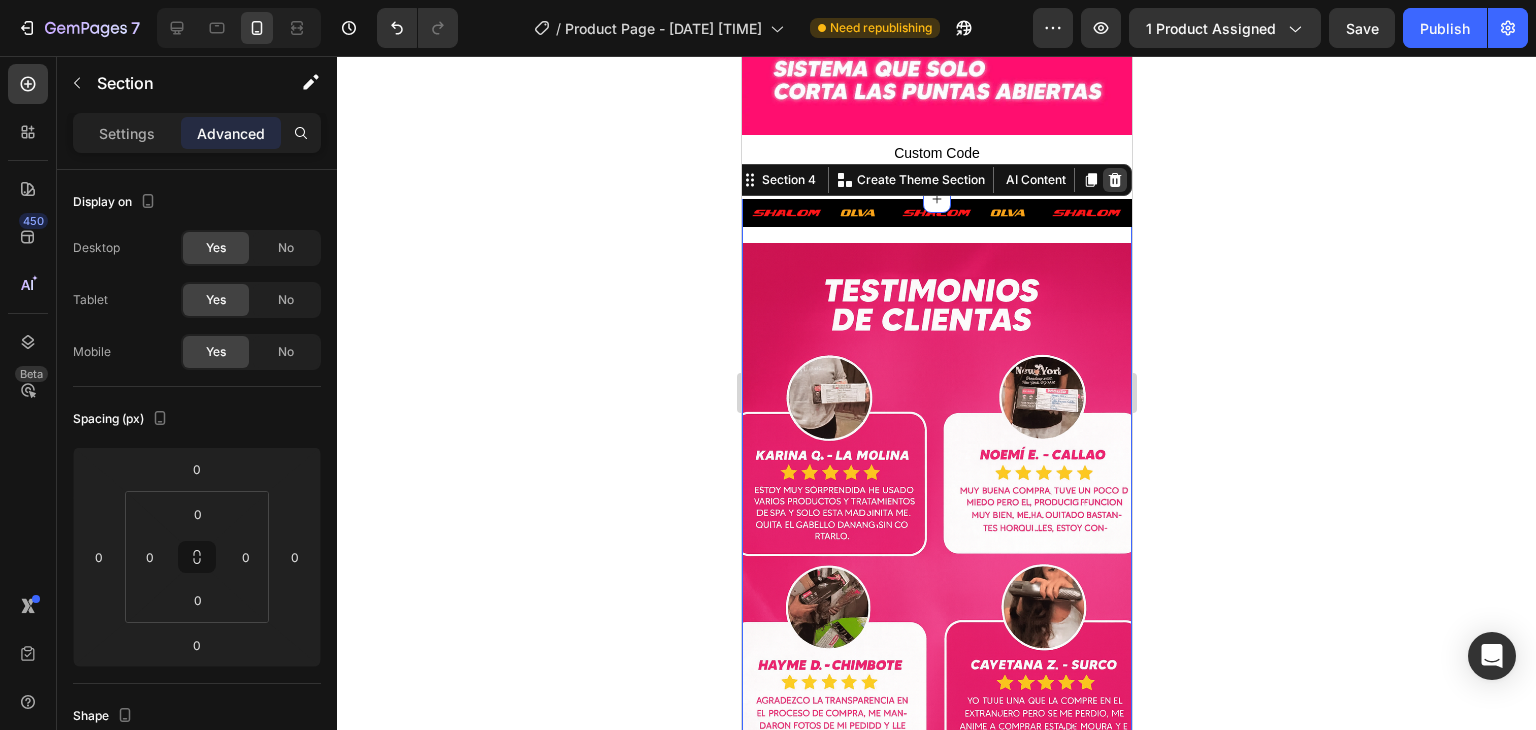 click 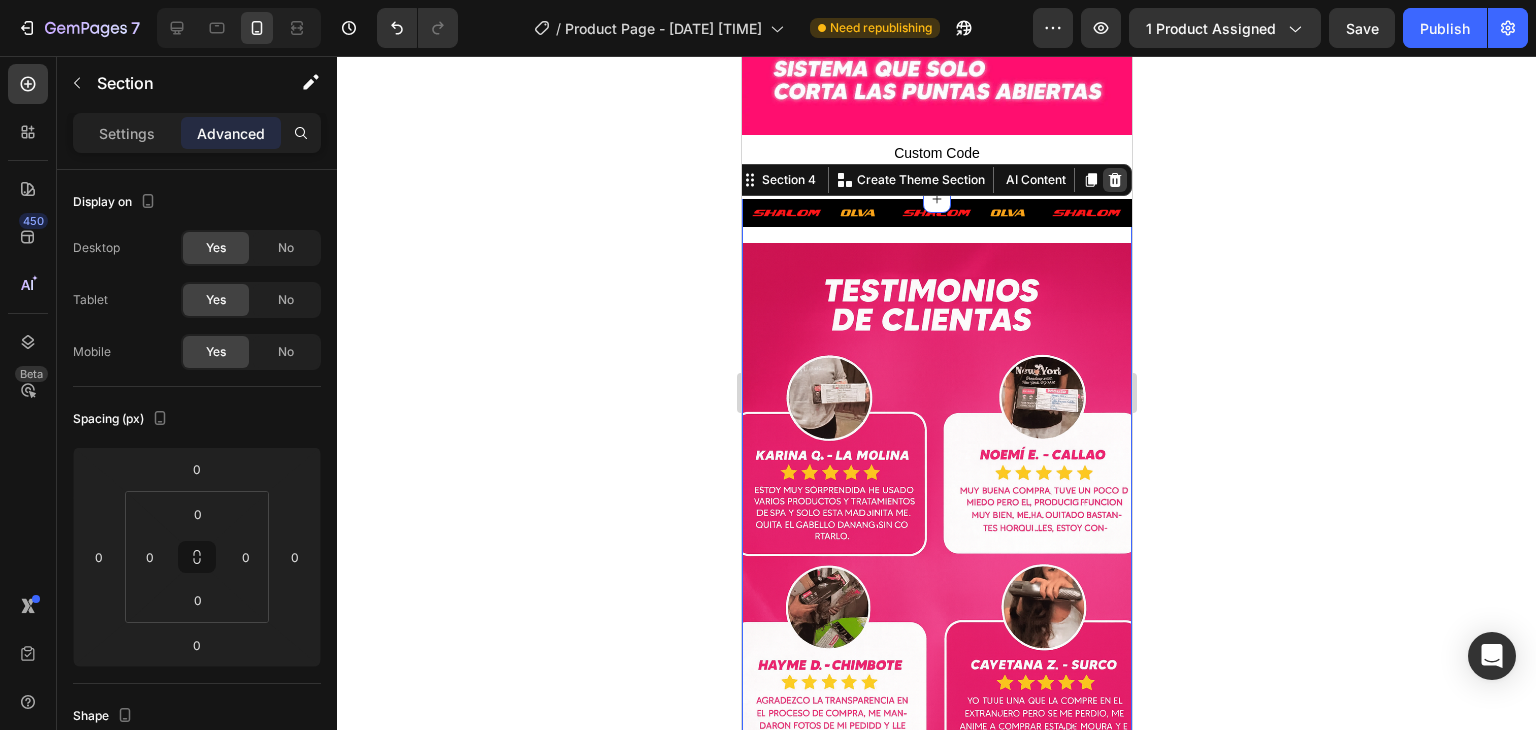scroll, scrollTop: 1996, scrollLeft: 0, axis: vertical 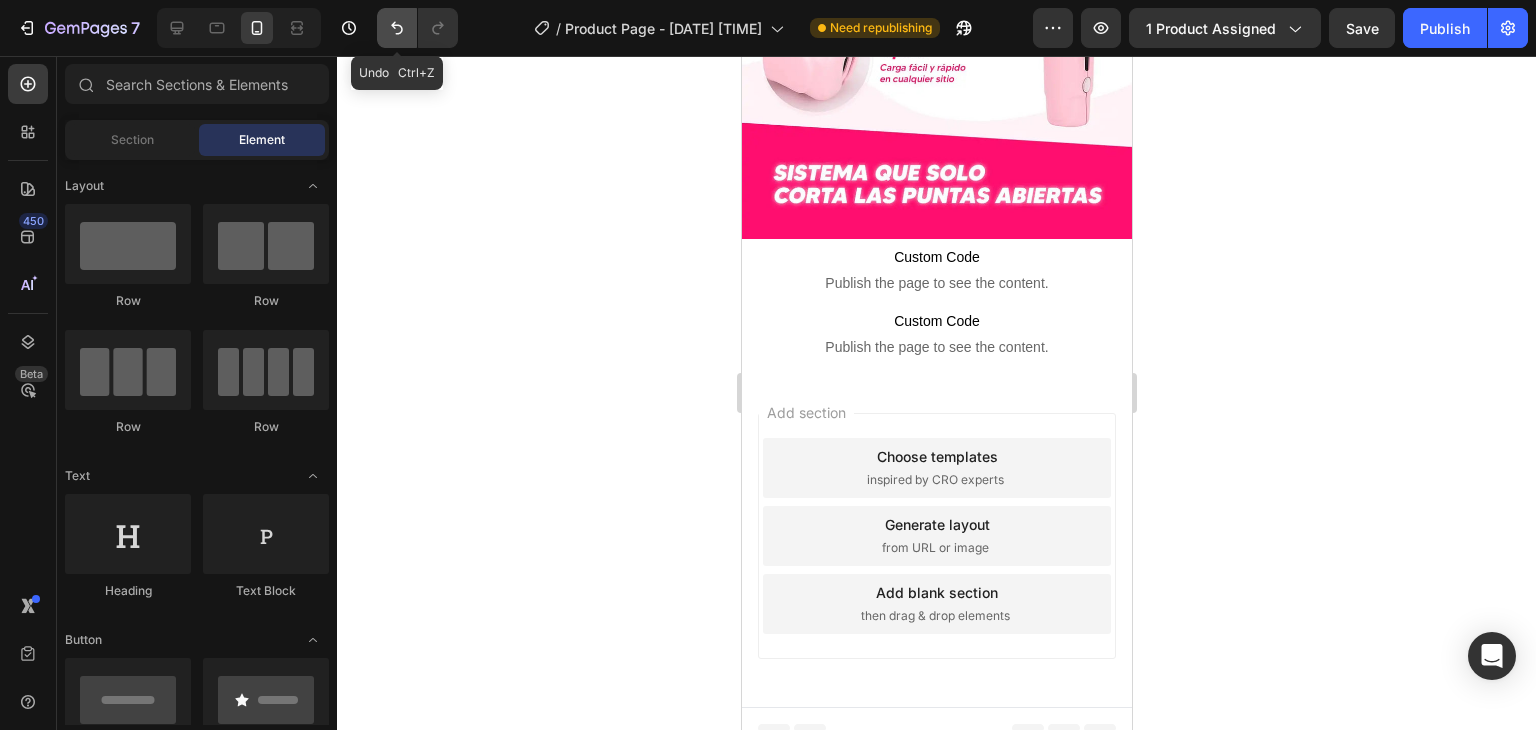 click 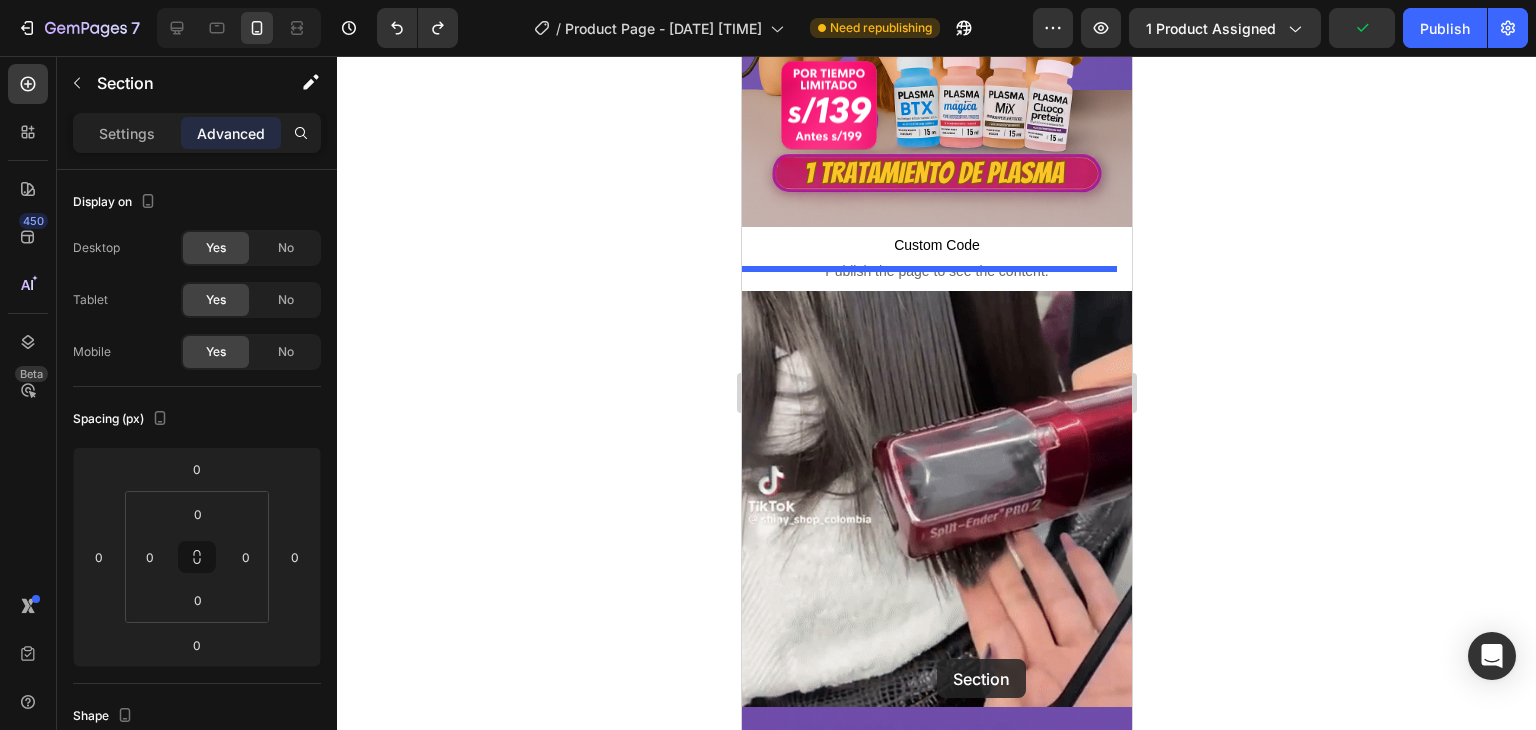 scroll, scrollTop: 459, scrollLeft: 0, axis: vertical 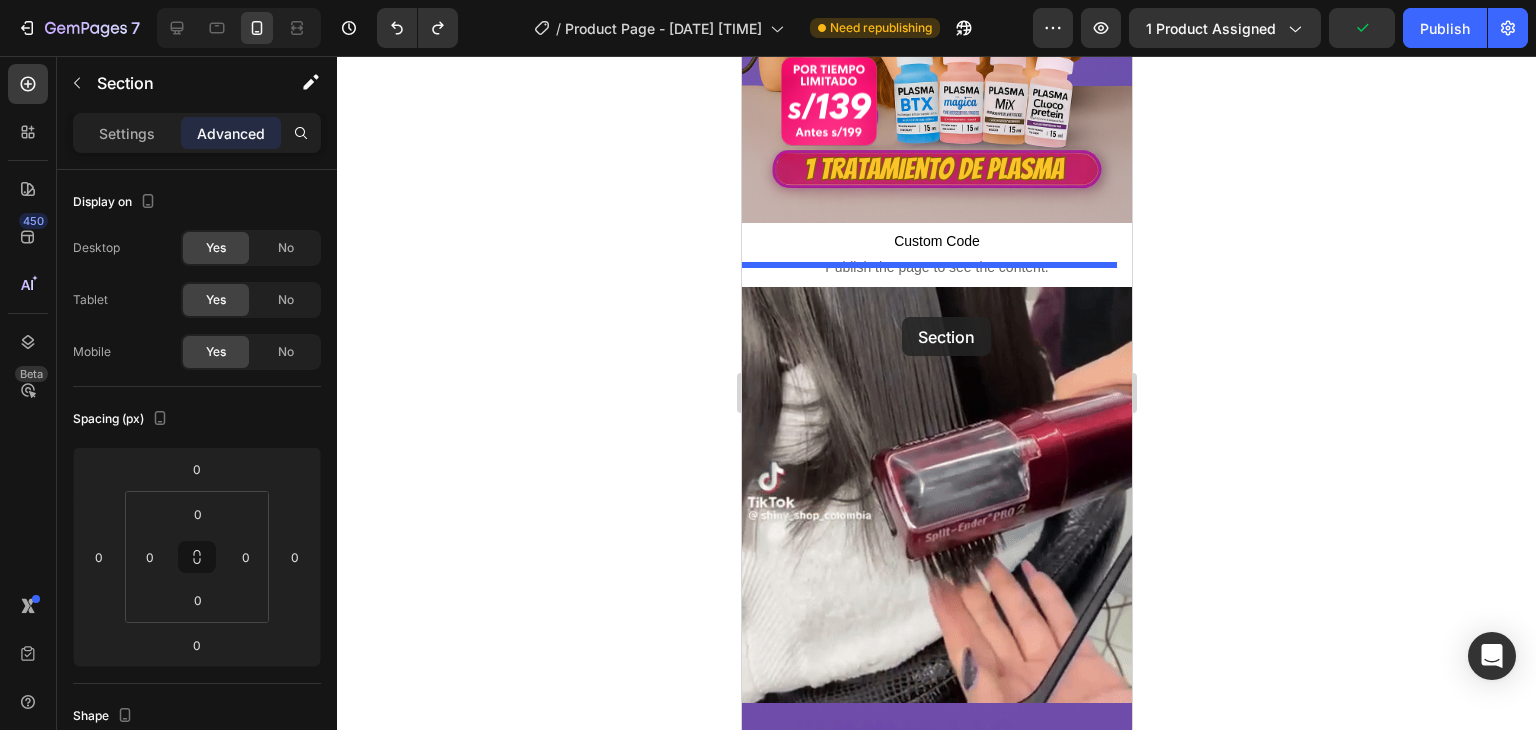 drag, startPoint x: 905, startPoint y: 210, endPoint x: 901, endPoint y: 317, distance: 107.07474 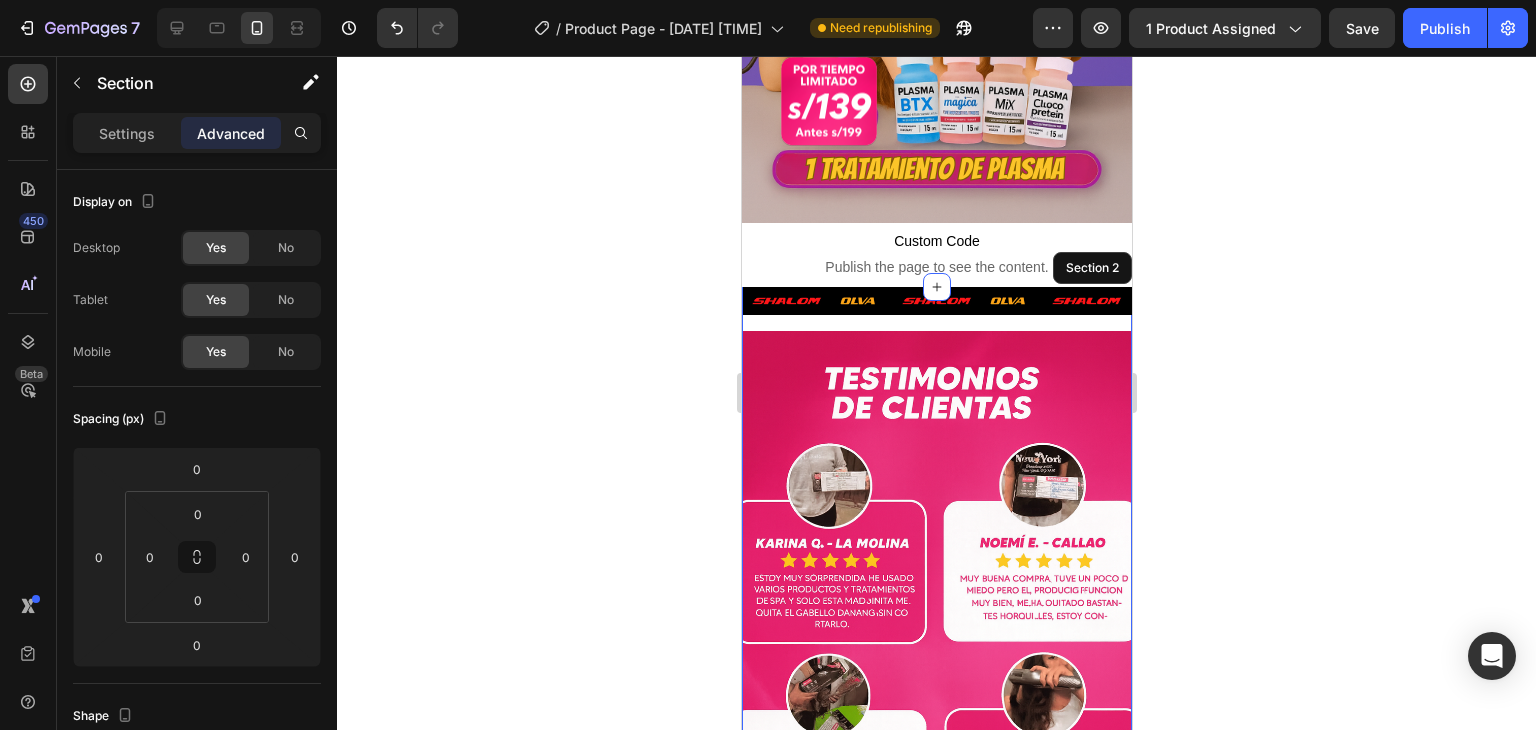 click on "Image Image Image Image Image Image Image Image Image Image Image Image Marquee" at bounding box center (936, 309) 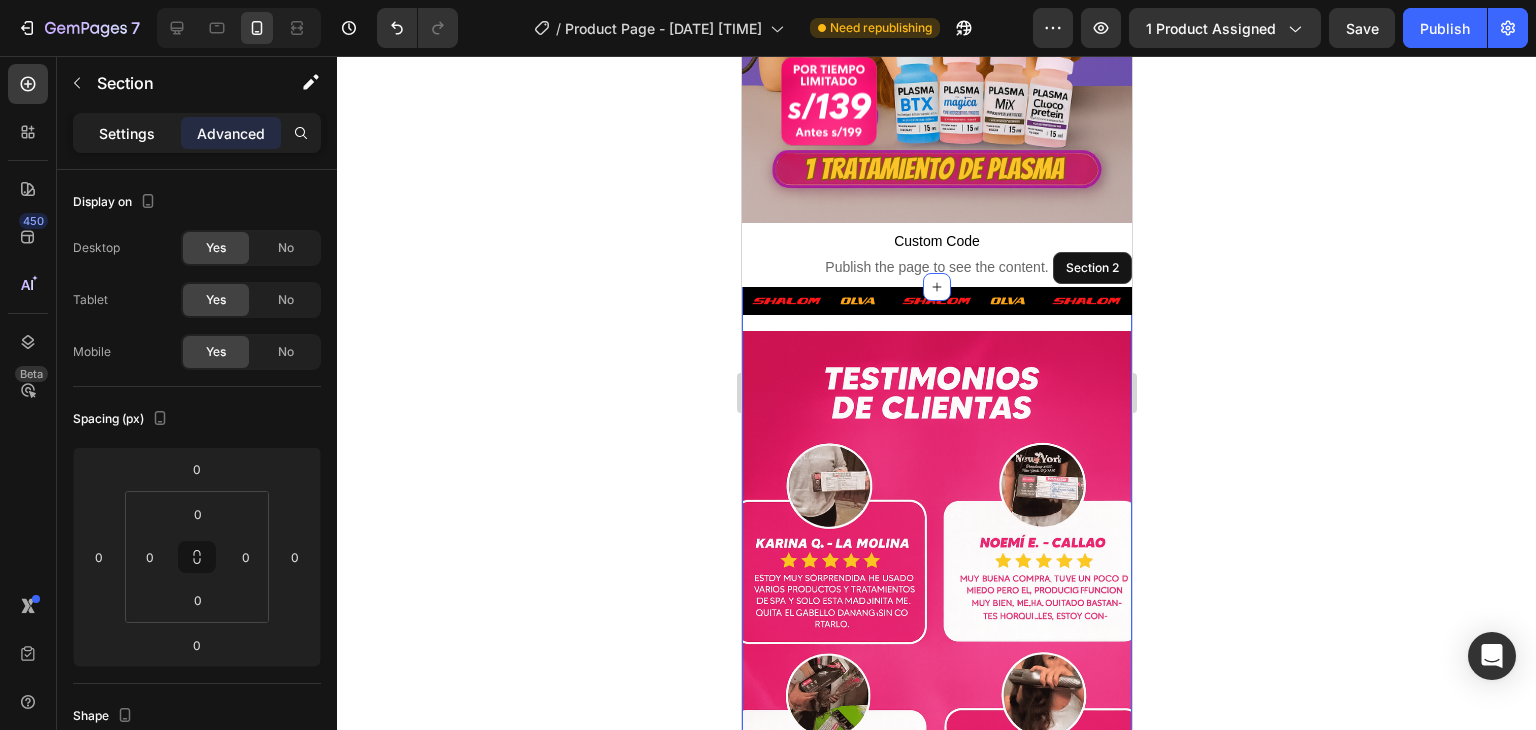 click on "Settings" 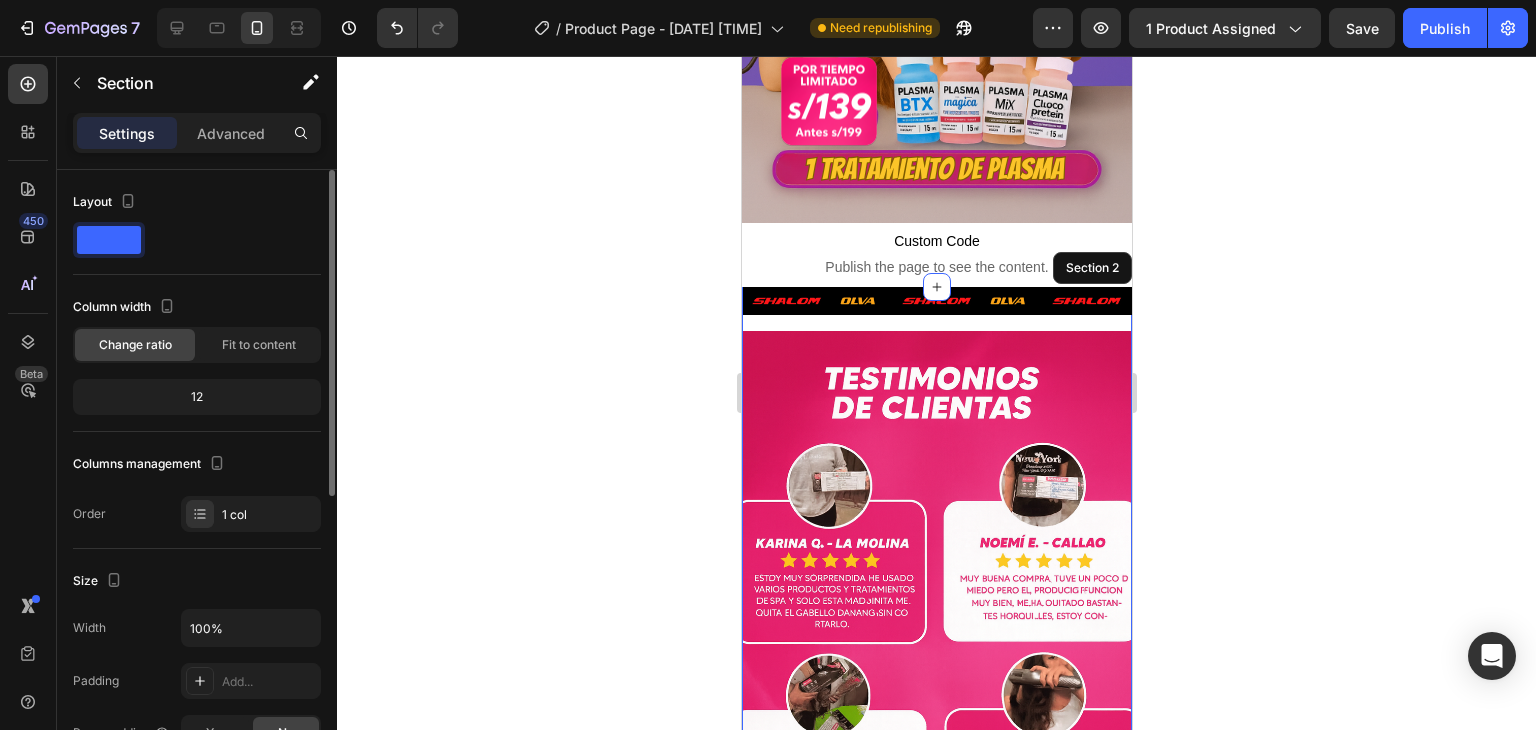 click on "12" 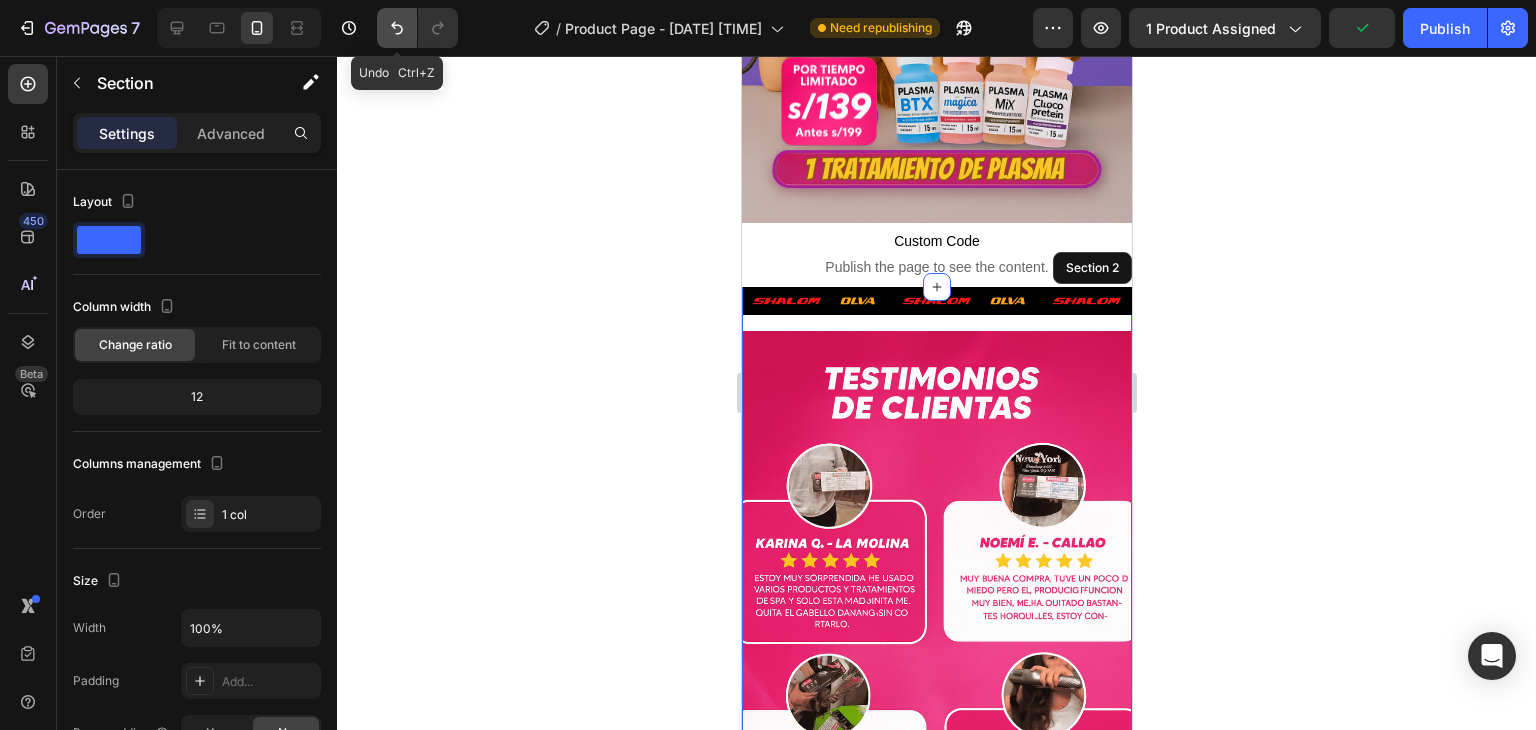 click 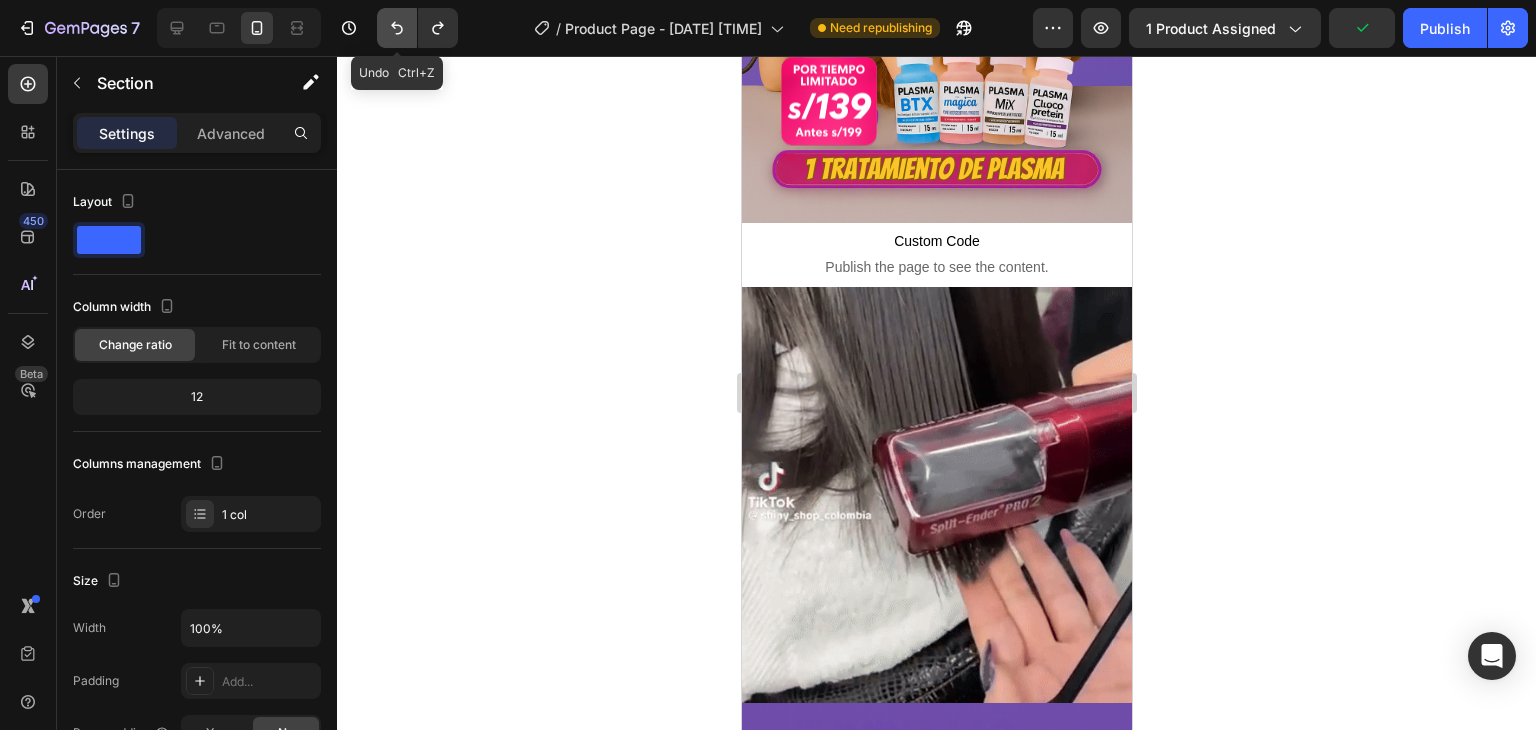 click 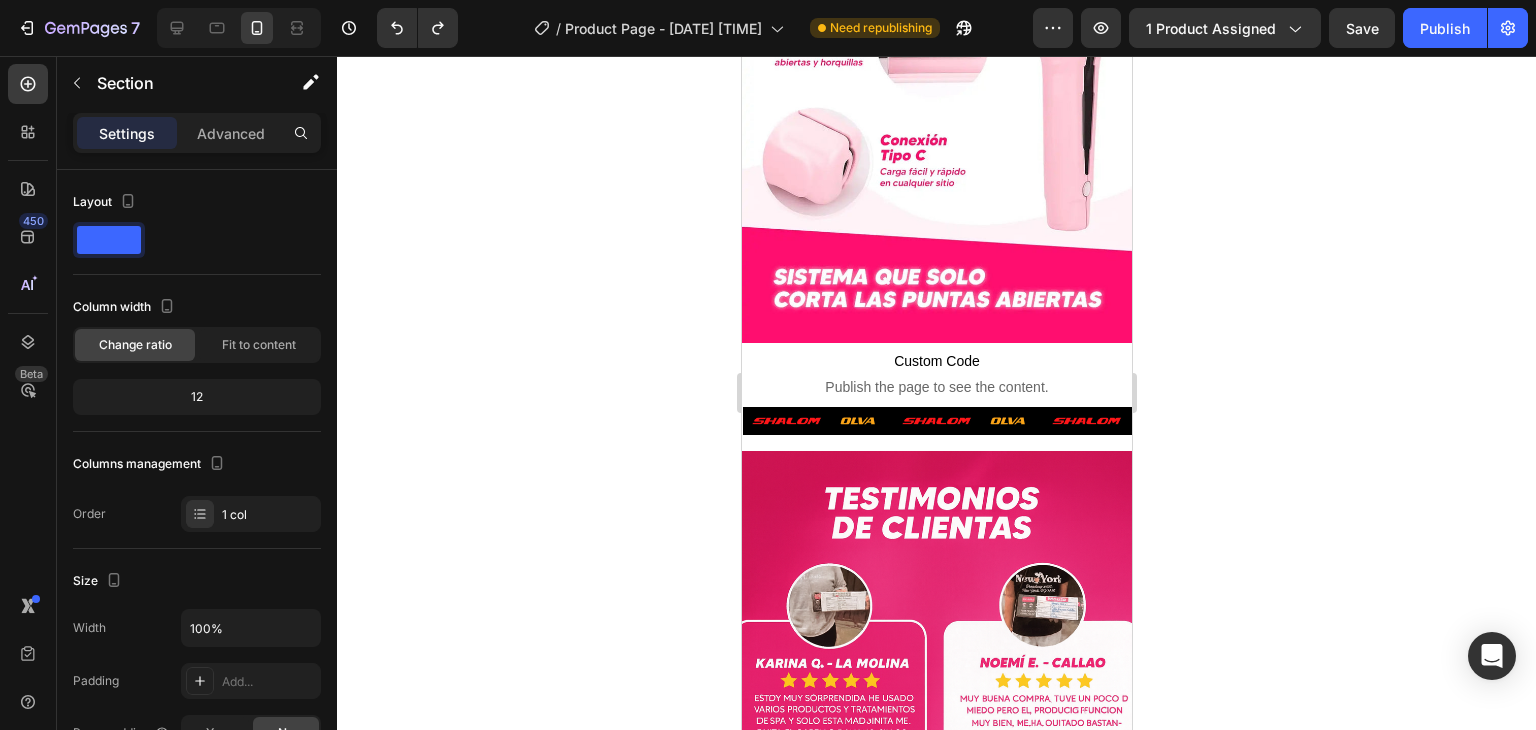 scroll, scrollTop: 2059, scrollLeft: 0, axis: vertical 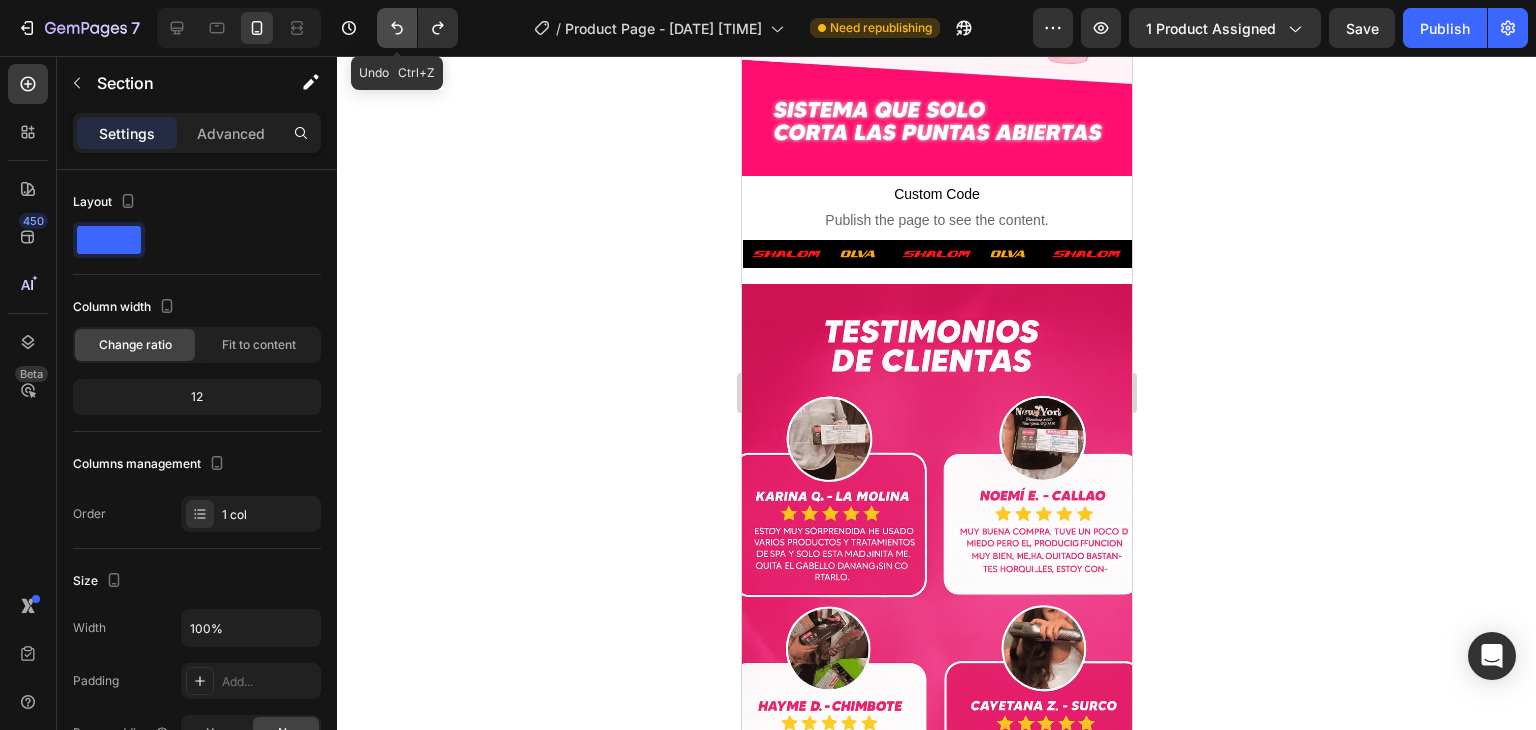 click 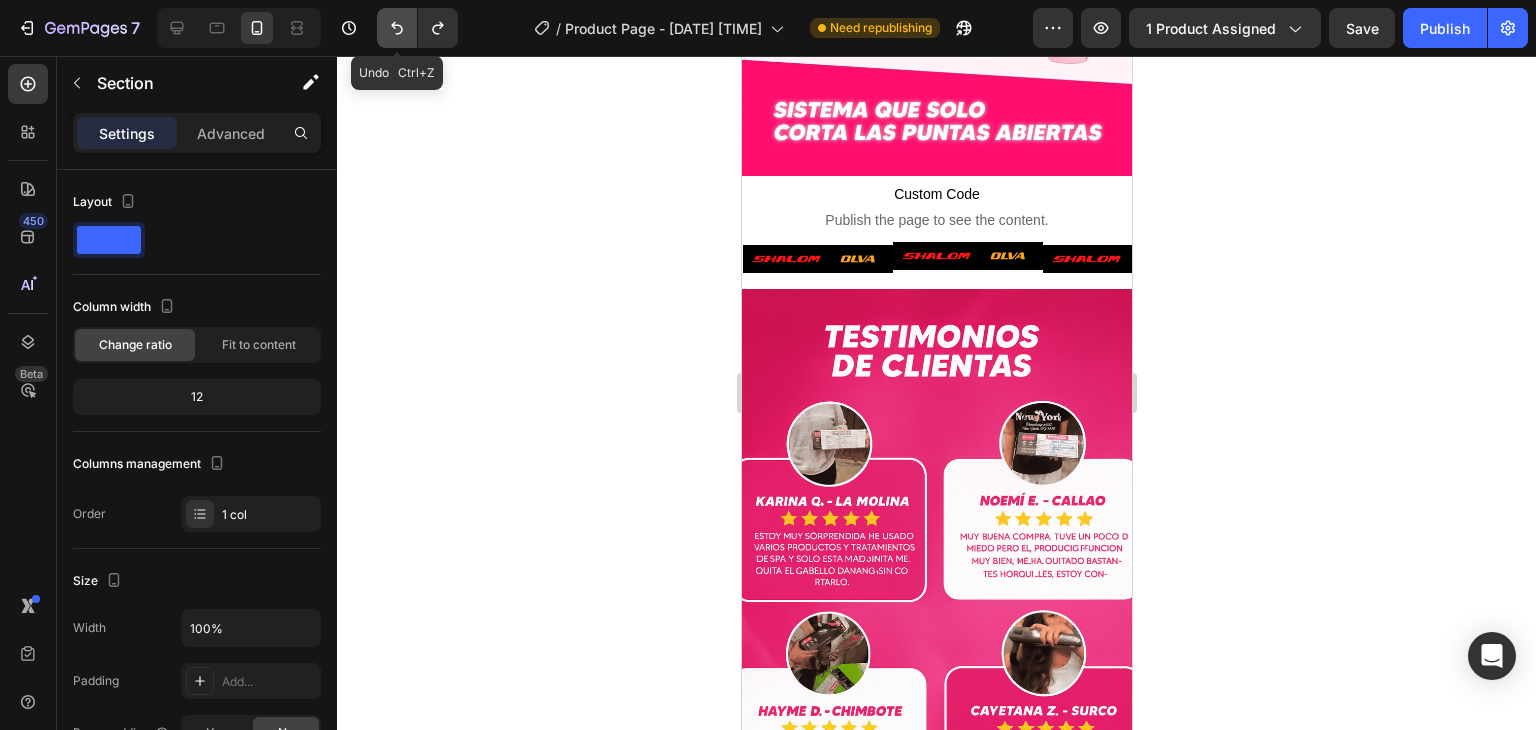 click 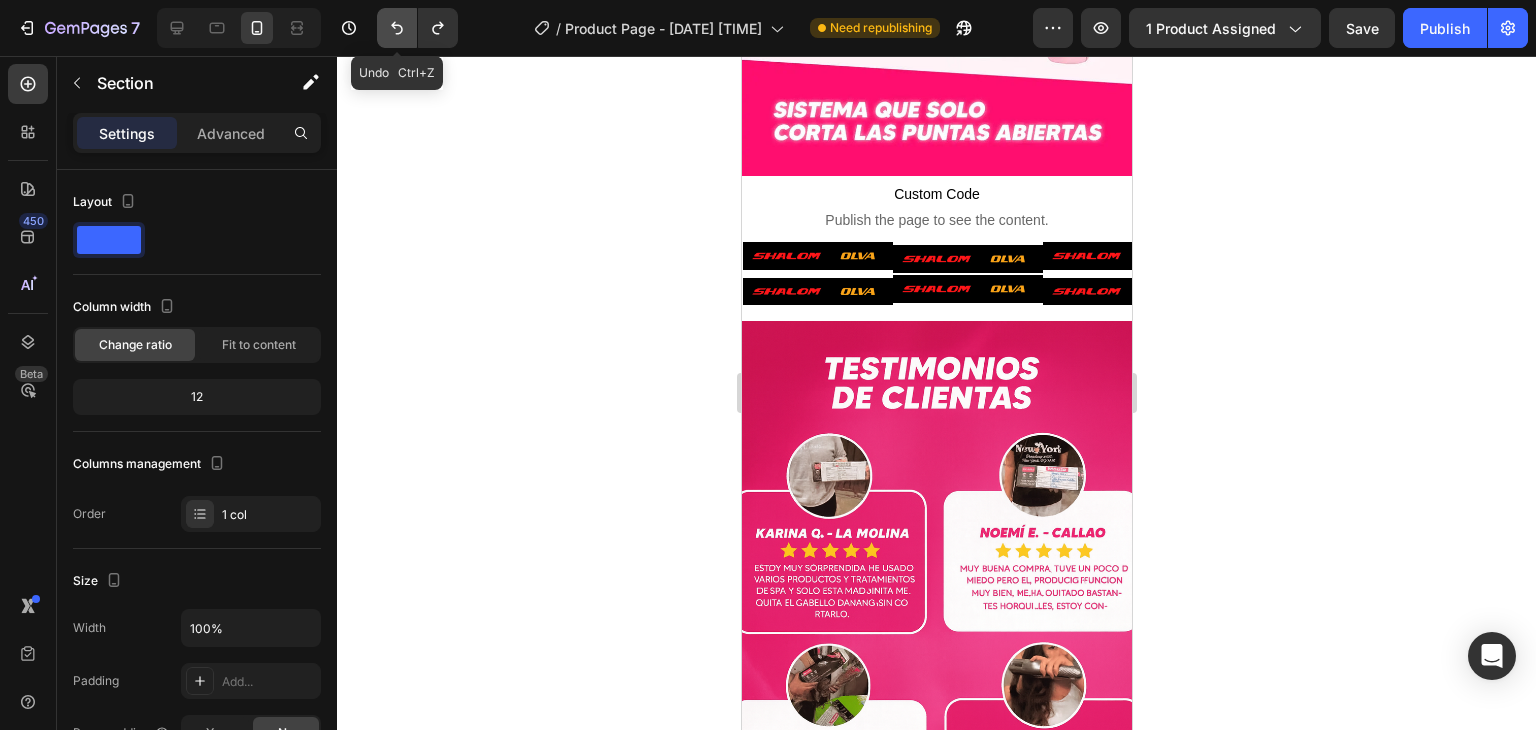 click 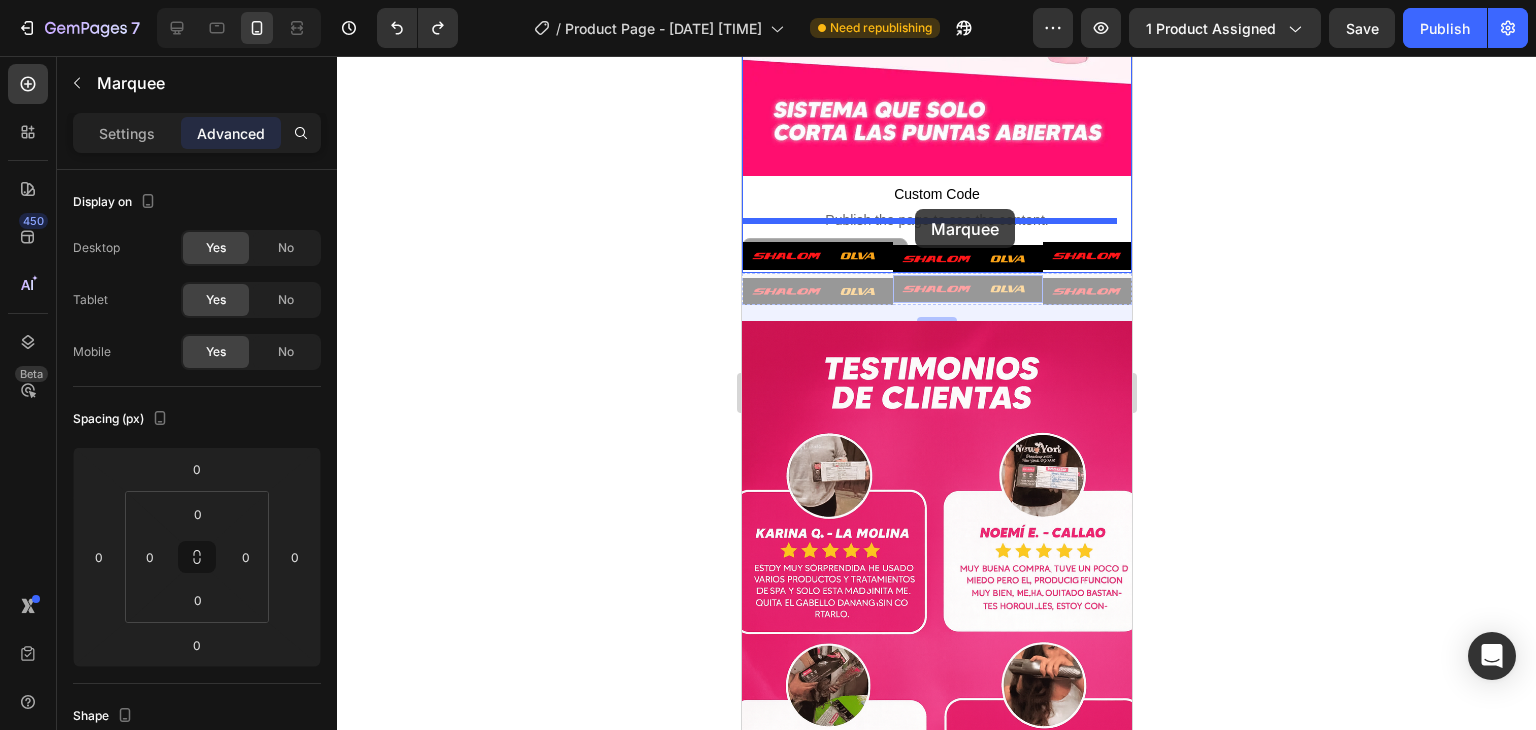 drag, startPoint x: 913, startPoint y: 285, endPoint x: 914, endPoint y: 209, distance: 76.00658 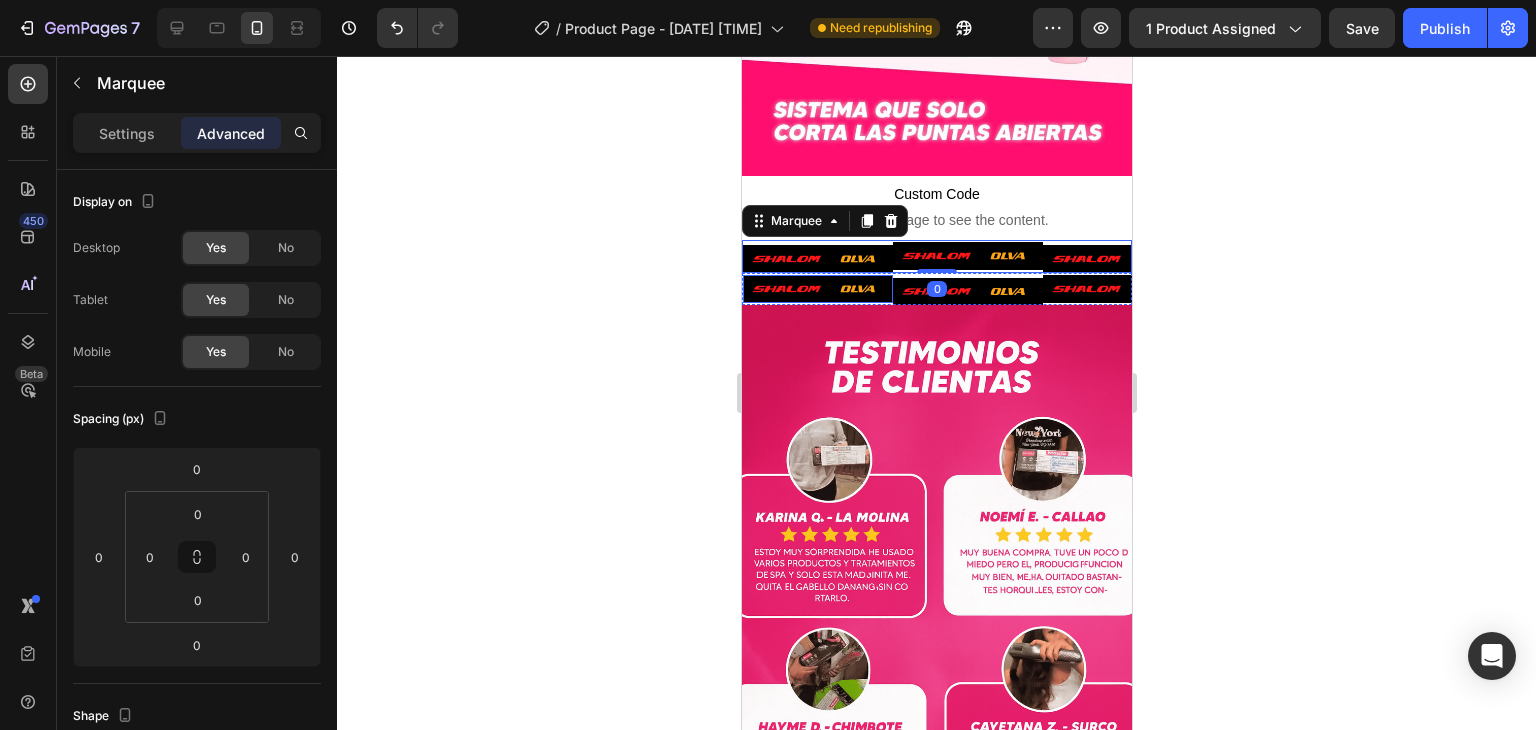 click at bounding box center [817, 289] 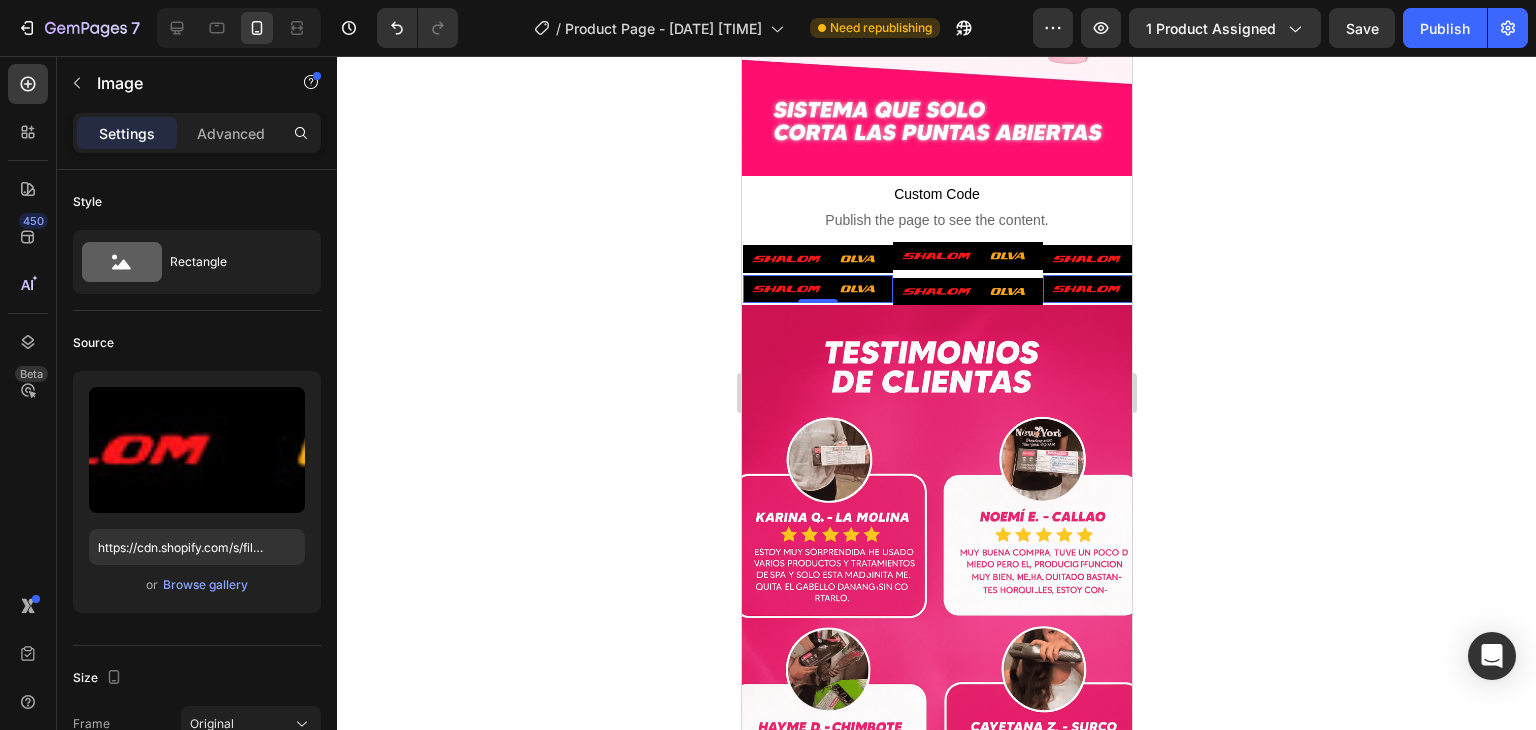 click at bounding box center [817, 289] 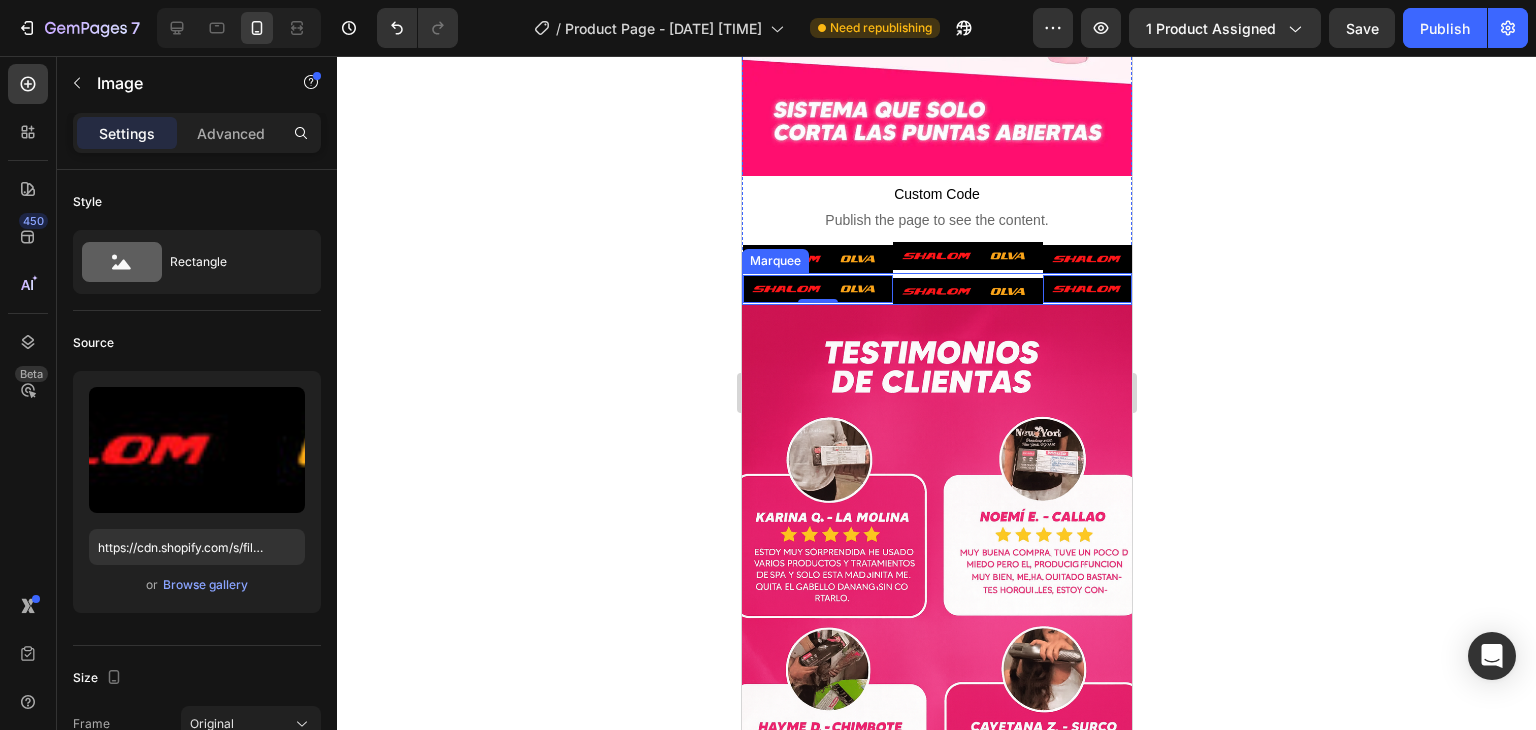 click on "Image   0 Image" at bounding box center (892, 289) 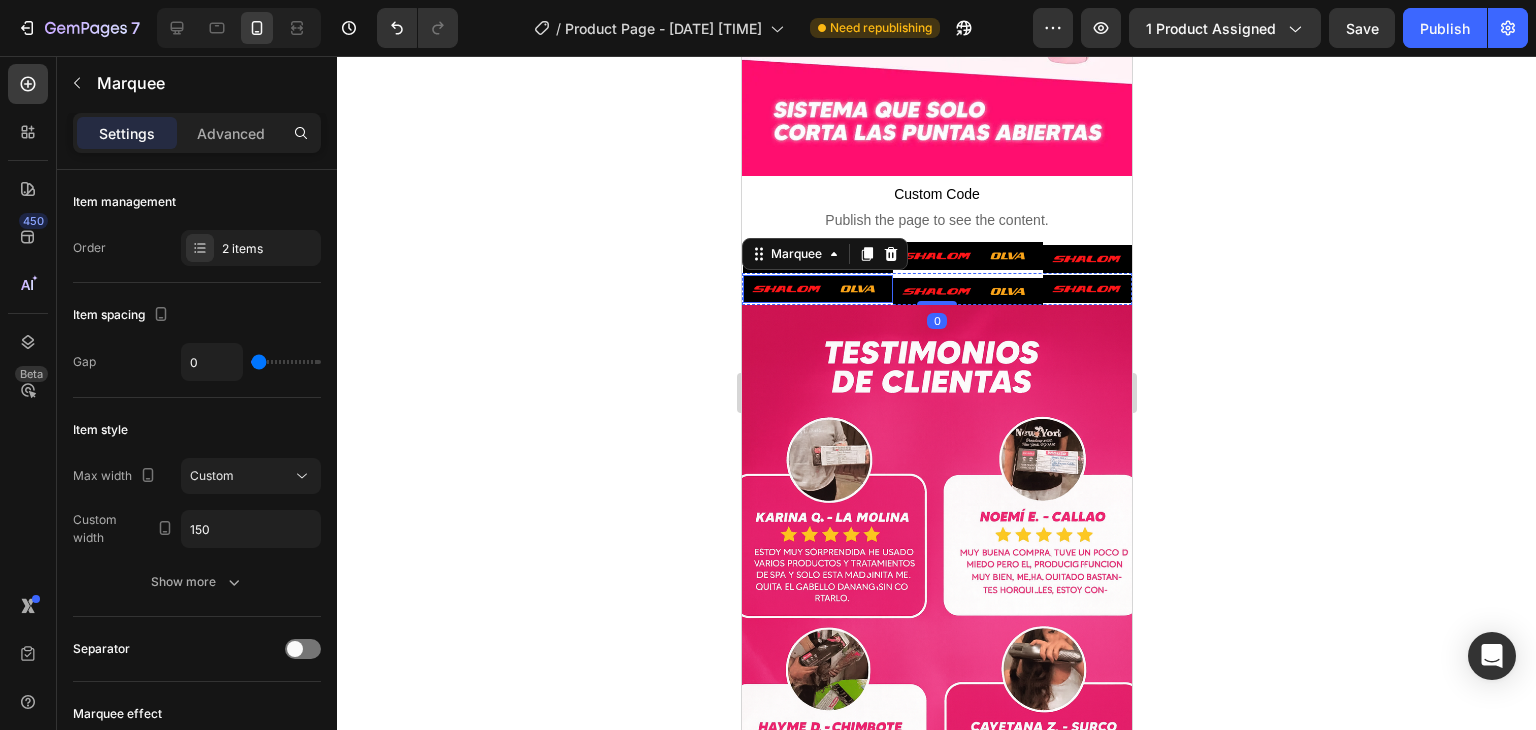 click at bounding box center [817, 289] 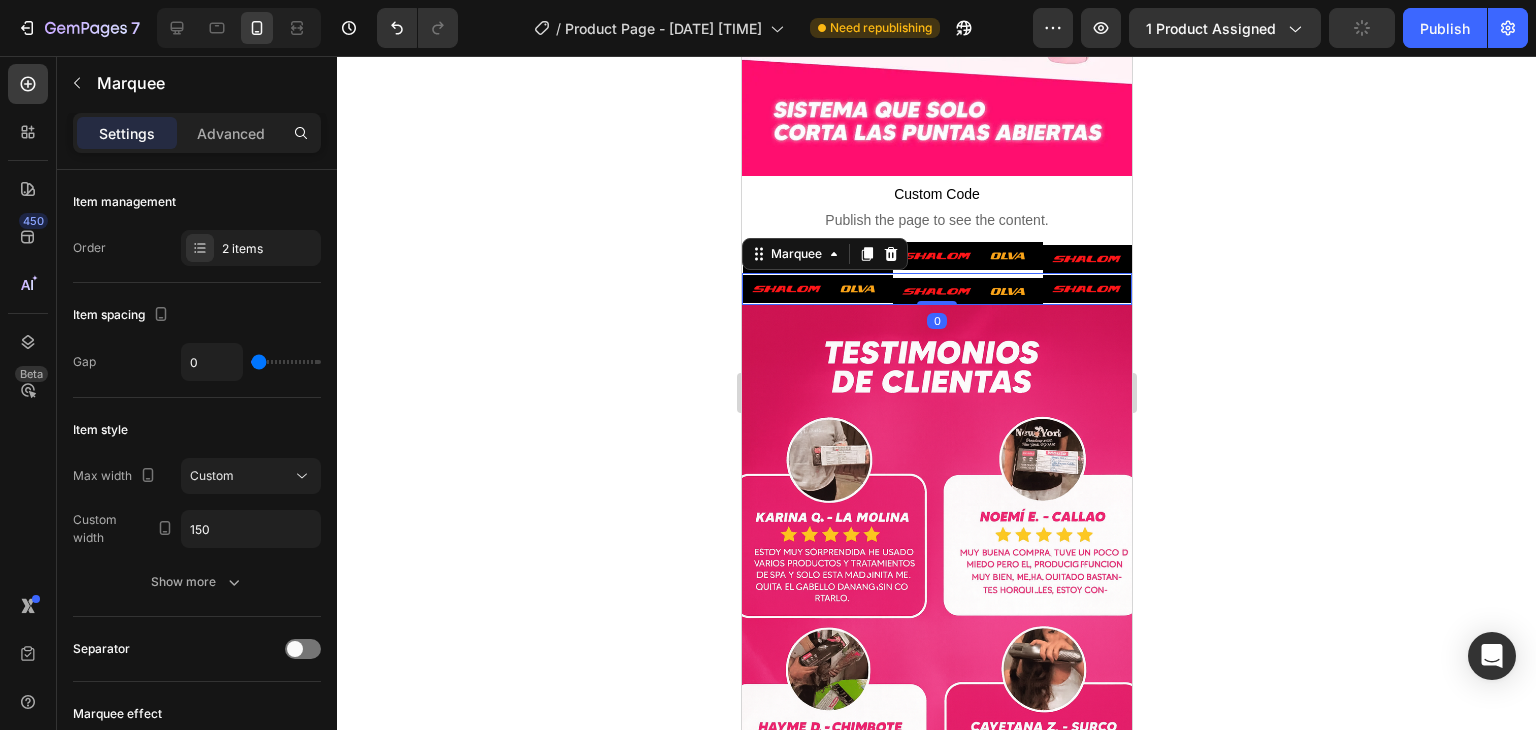 click on "Image Image" at bounding box center [892, 289] 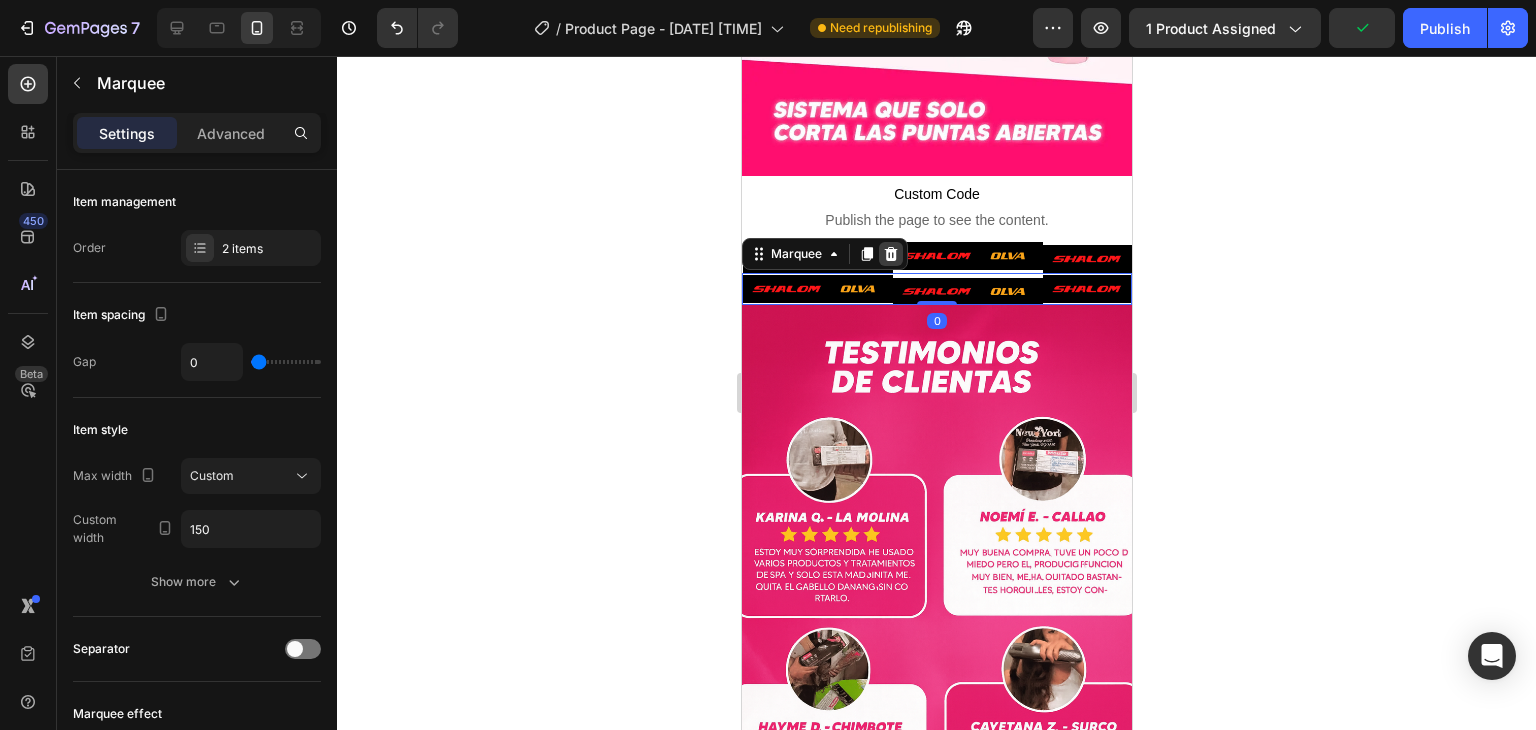 click 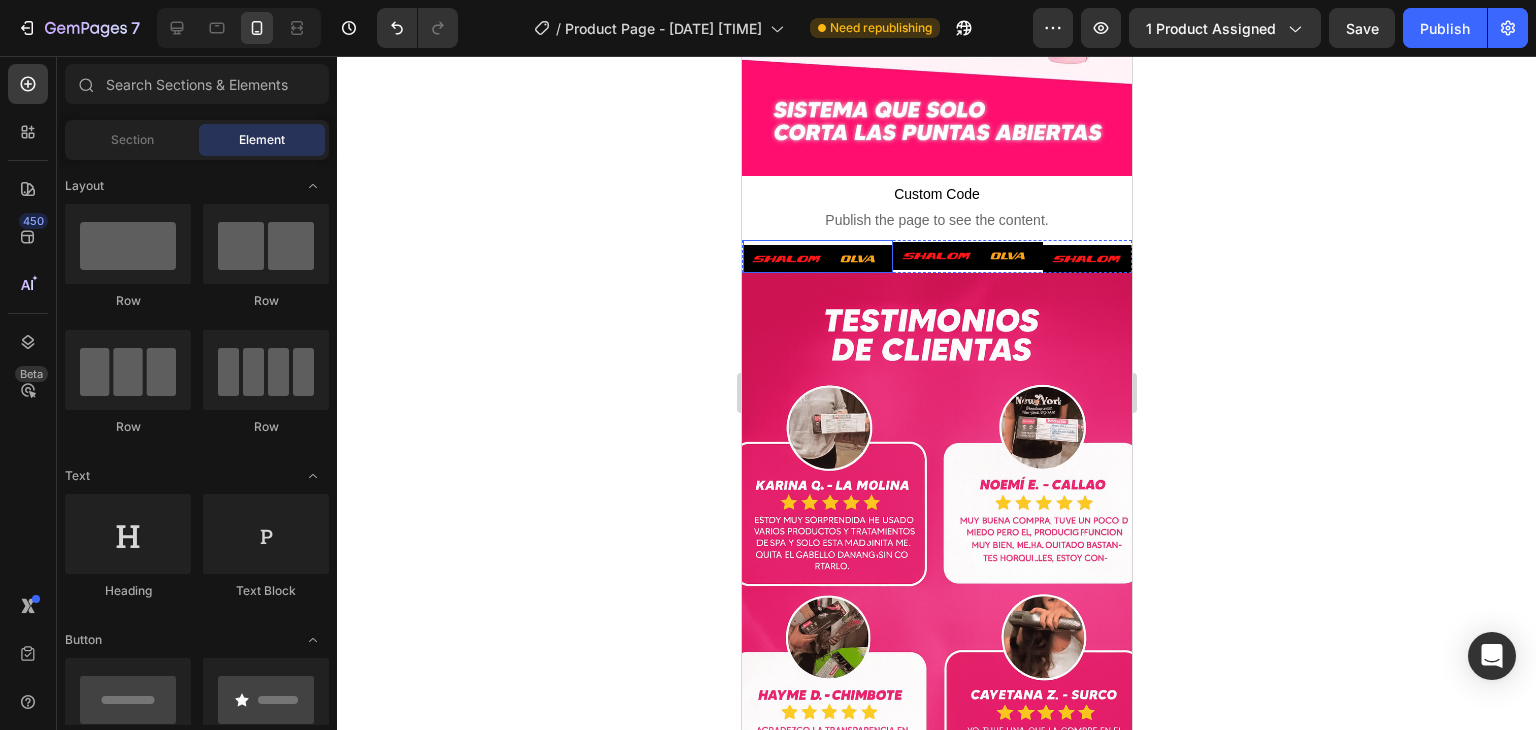 click on "Image" at bounding box center (817, 256) 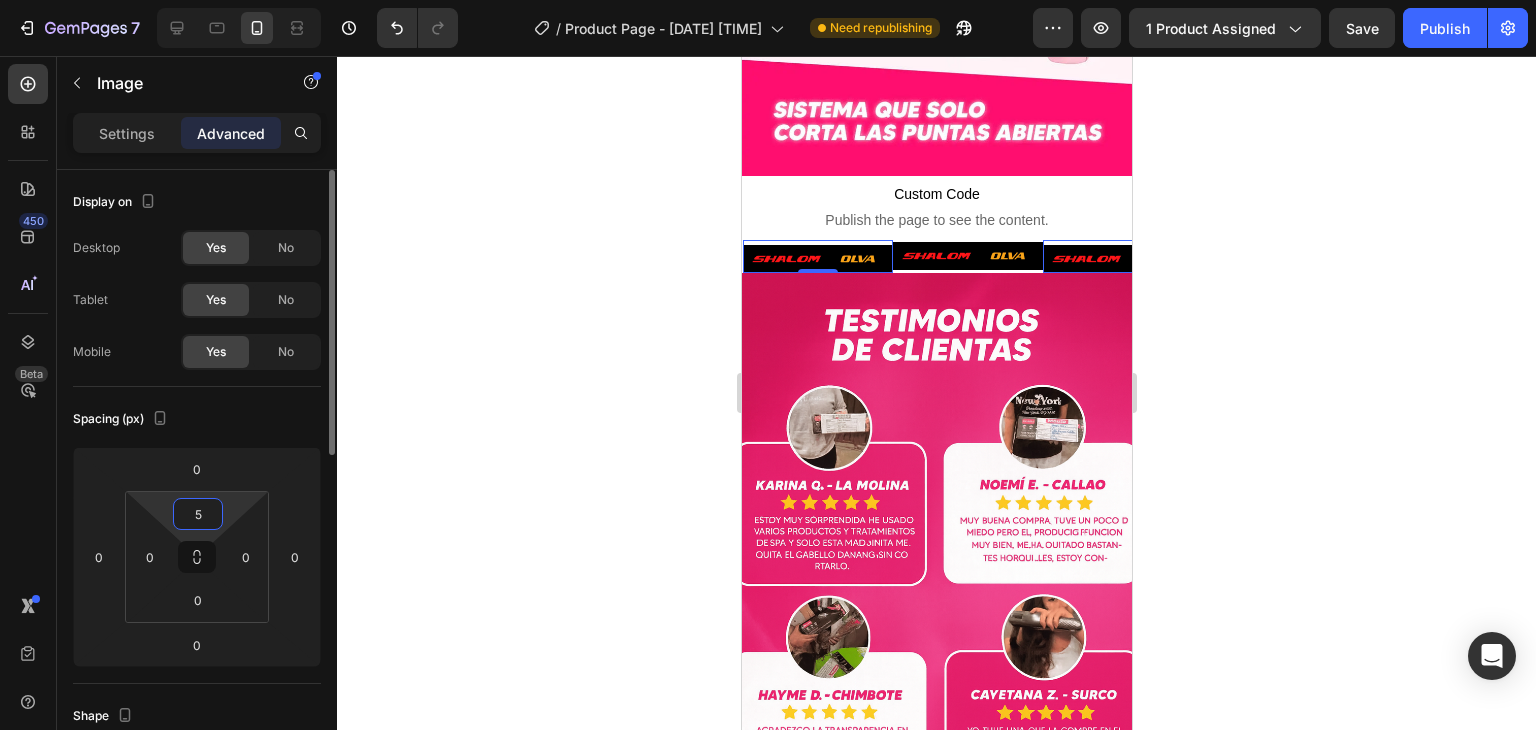 click on "5" at bounding box center [198, 514] 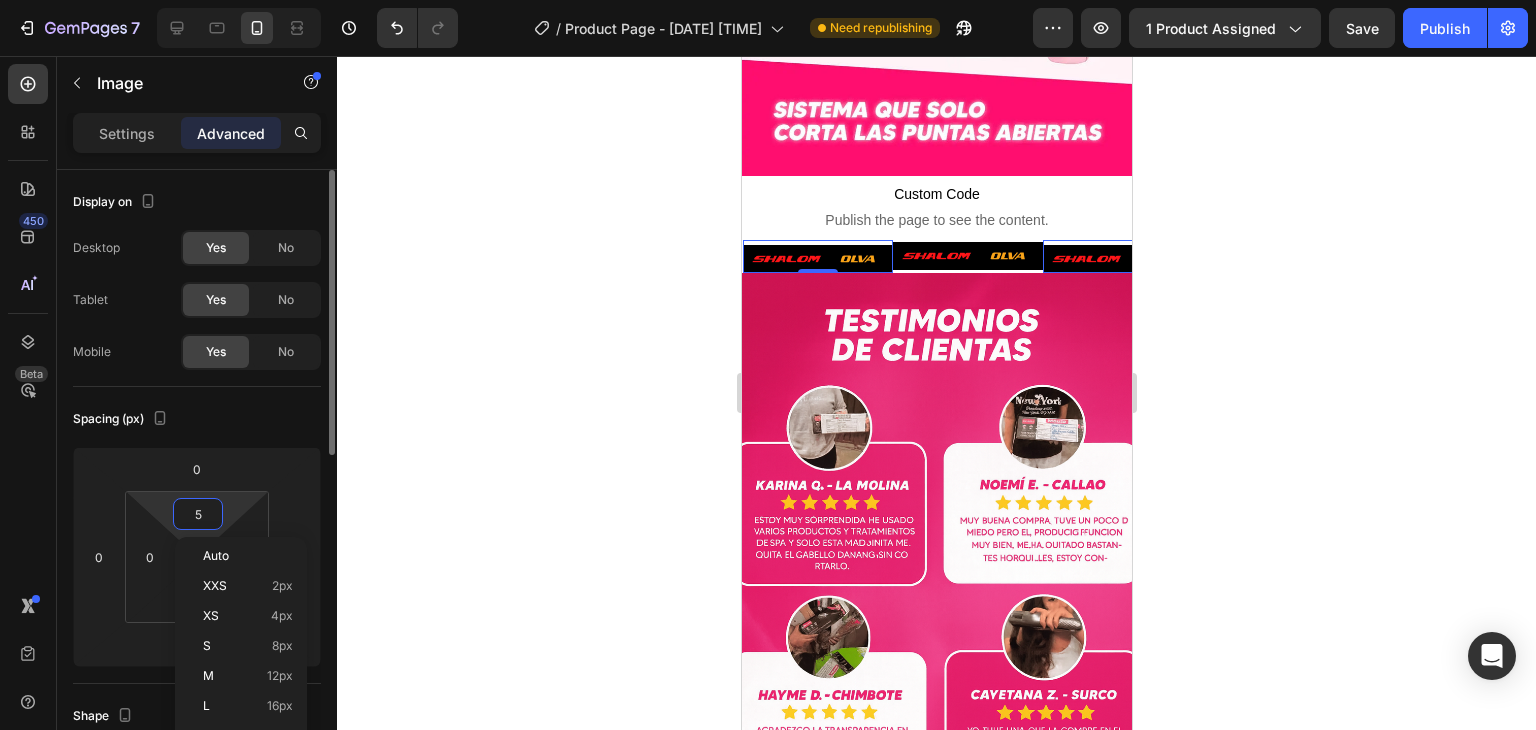 type on "0" 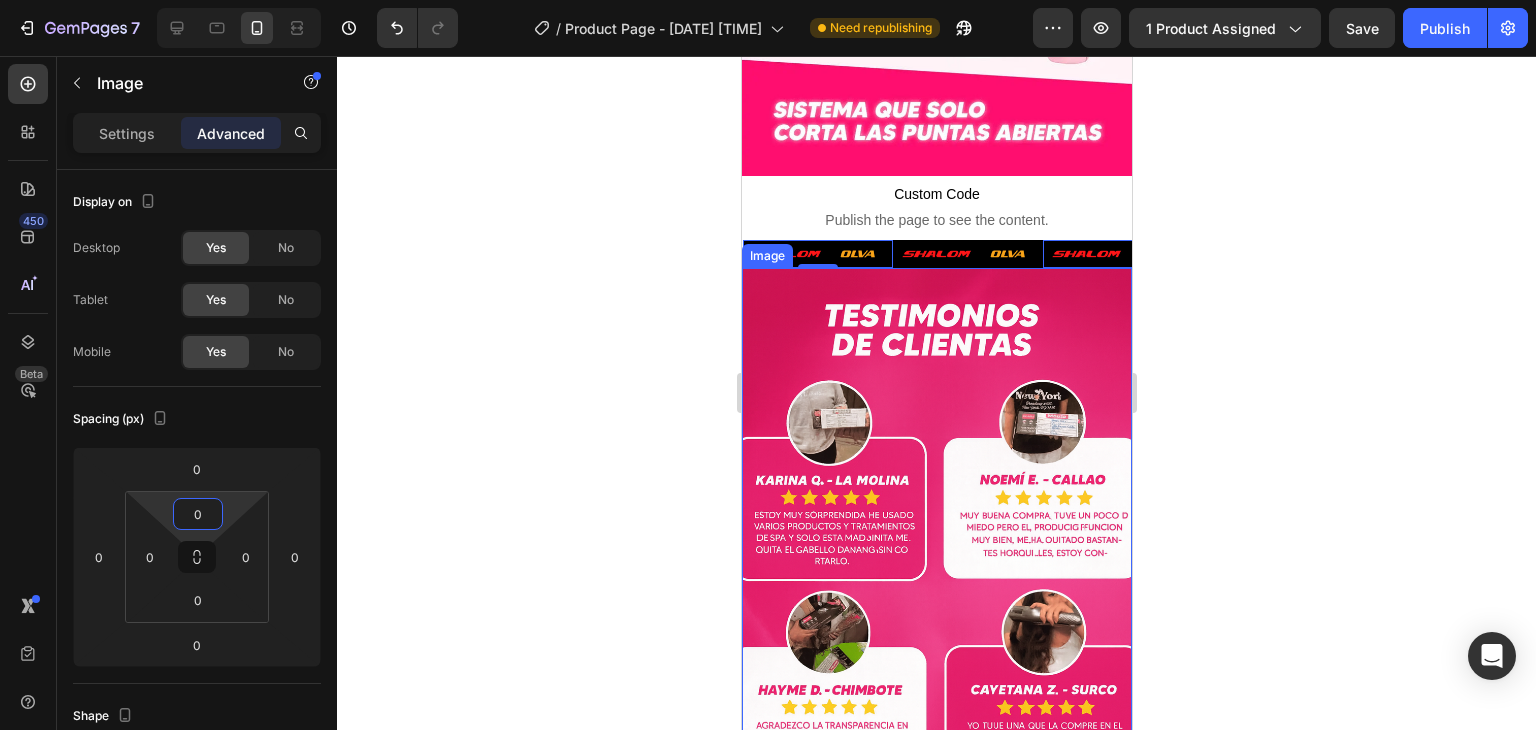 click at bounding box center (936, 560) 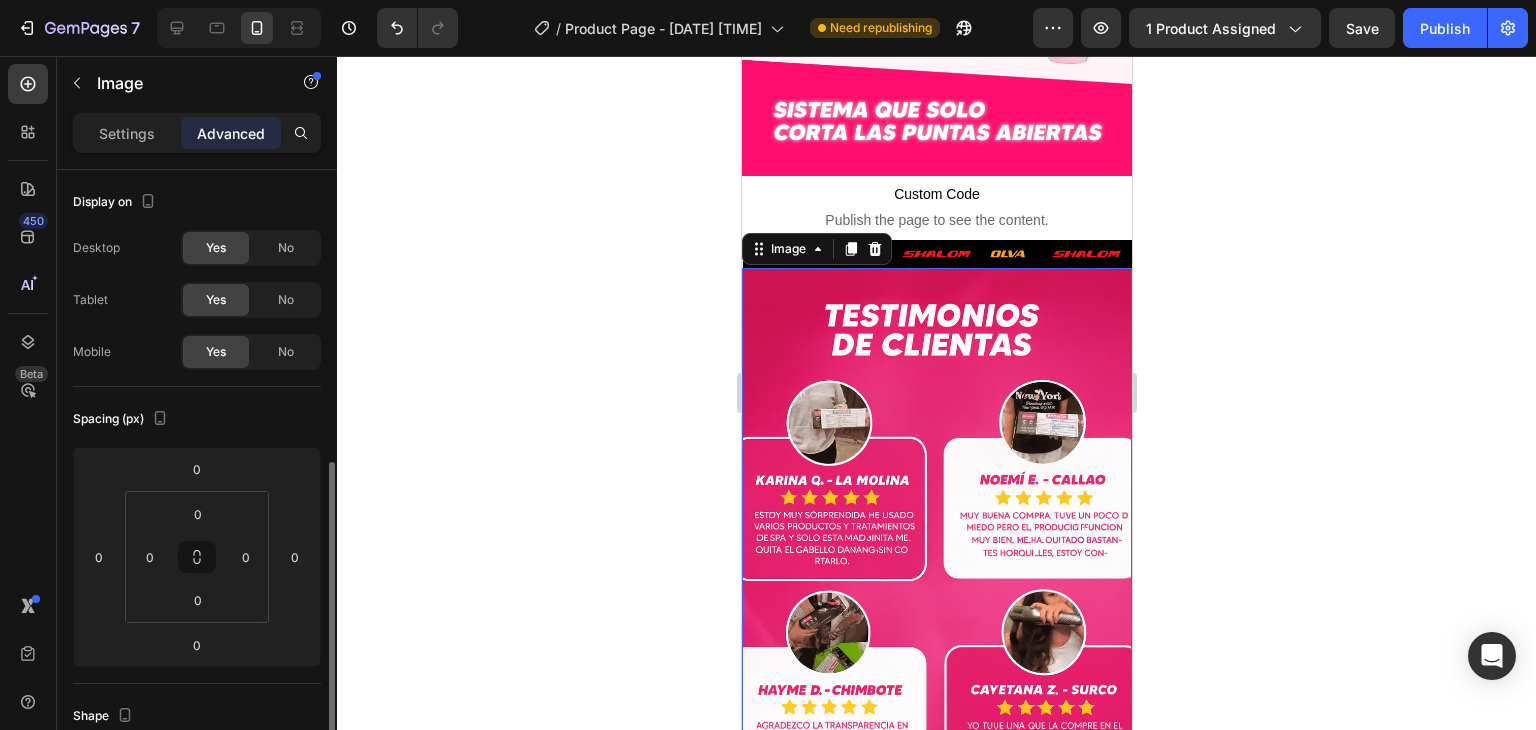 scroll, scrollTop: 200, scrollLeft: 0, axis: vertical 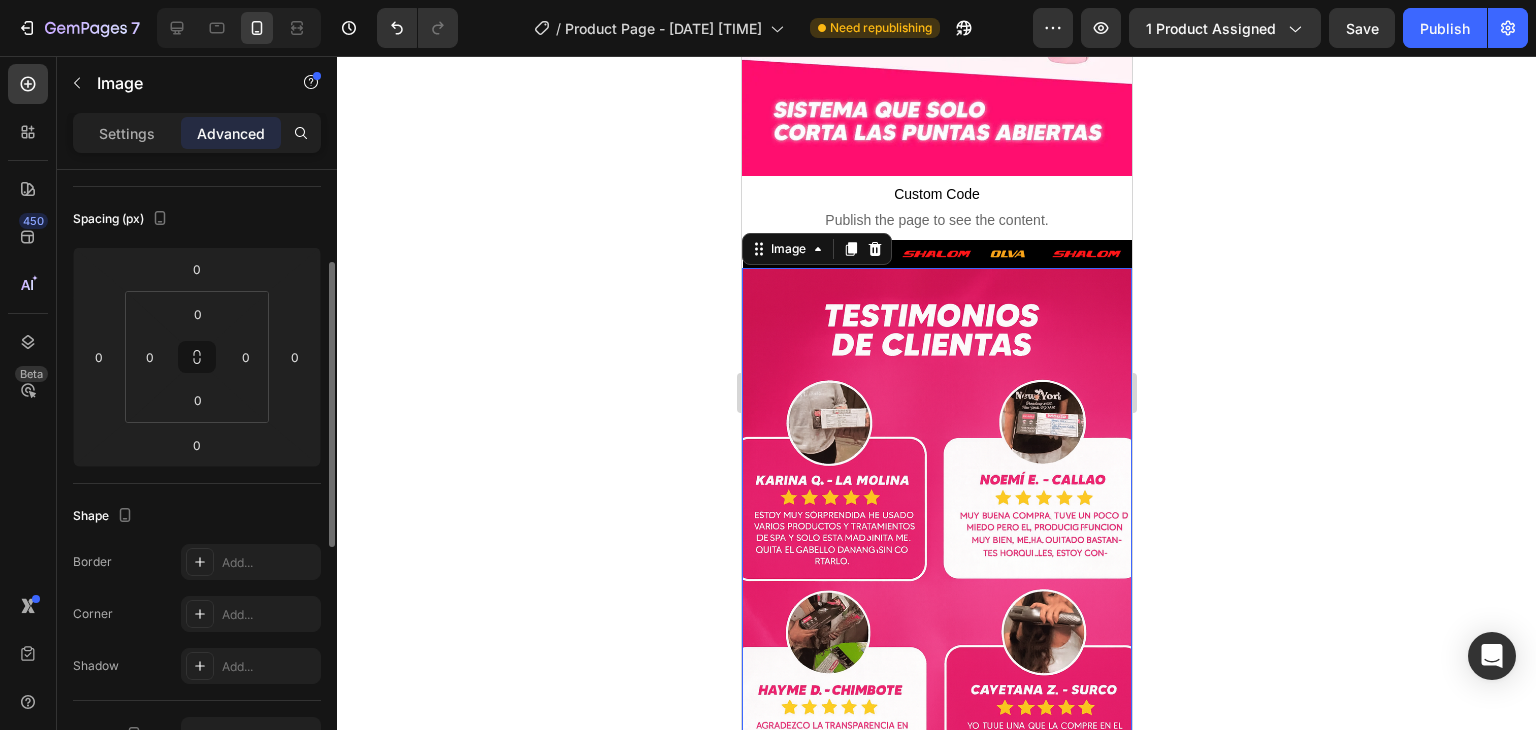 click 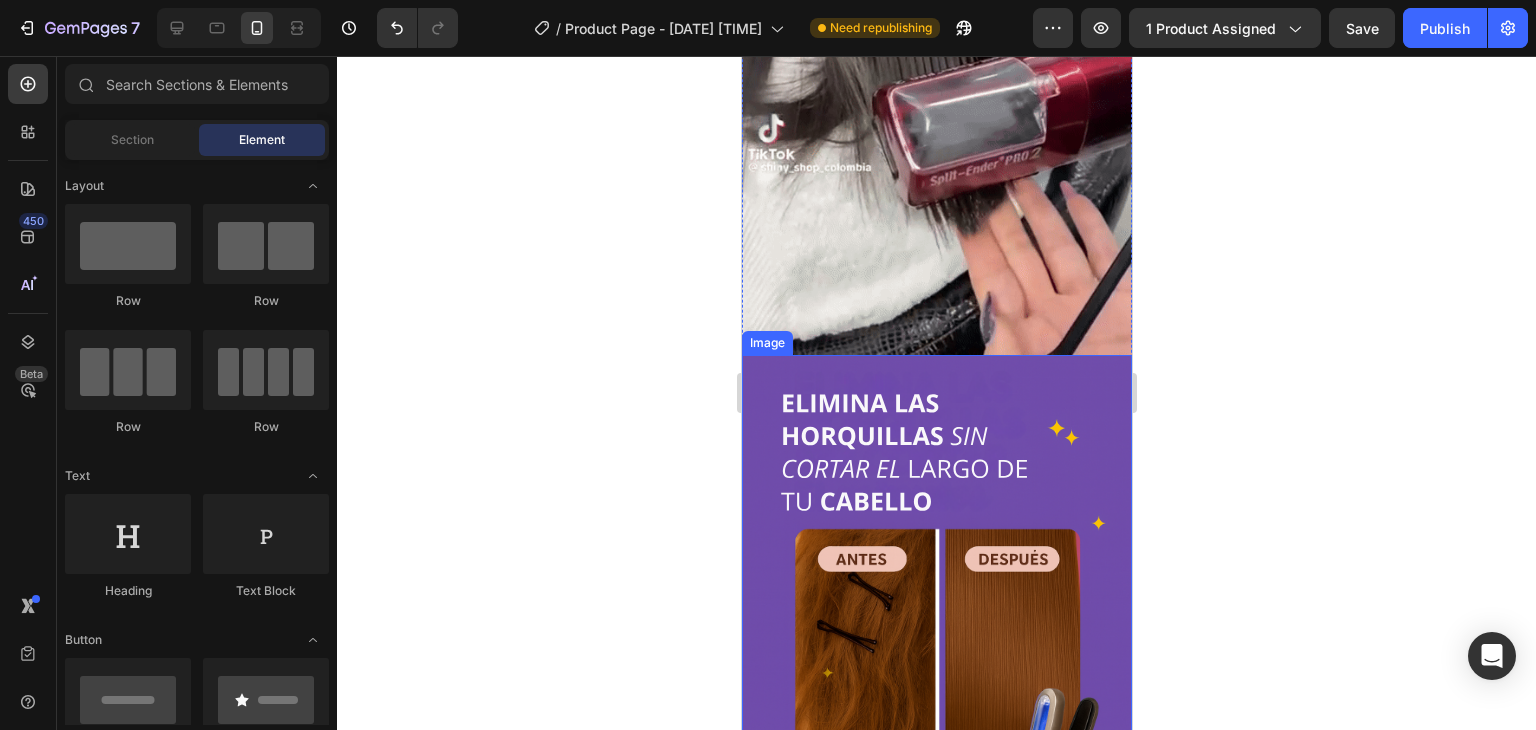 scroll, scrollTop: 0, scrollLeft: 0, axis: both 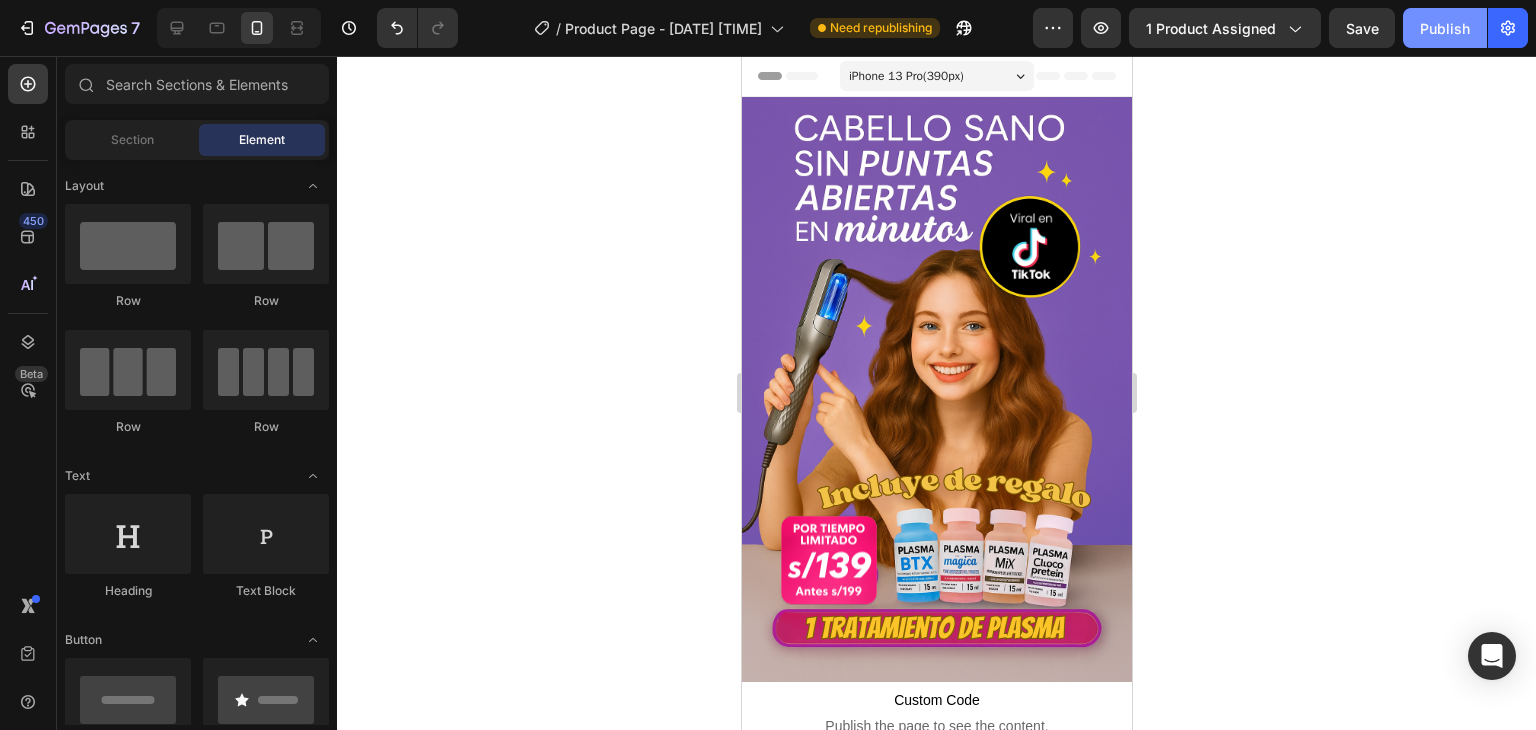 click on "Publish" at bounding box center (1445, 28) 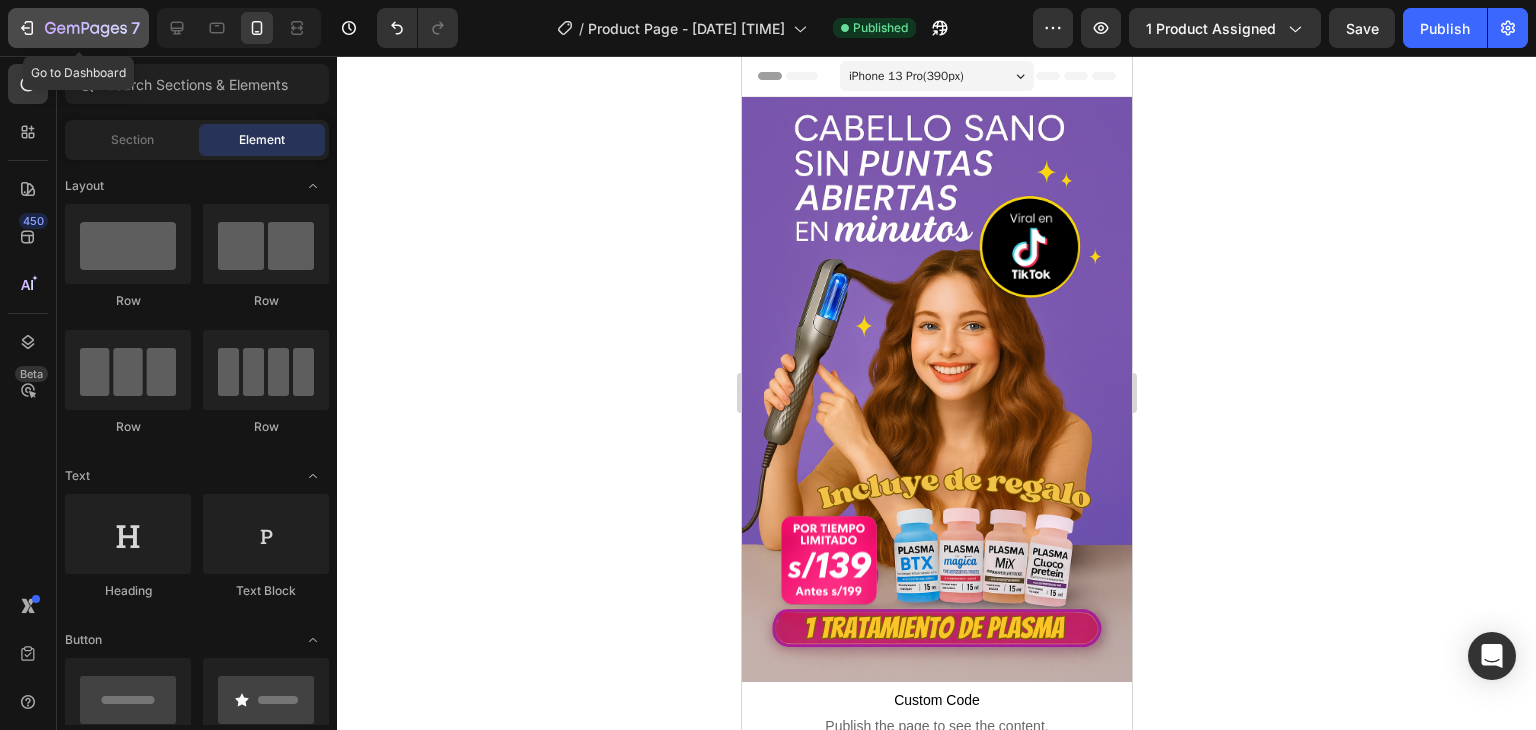 click 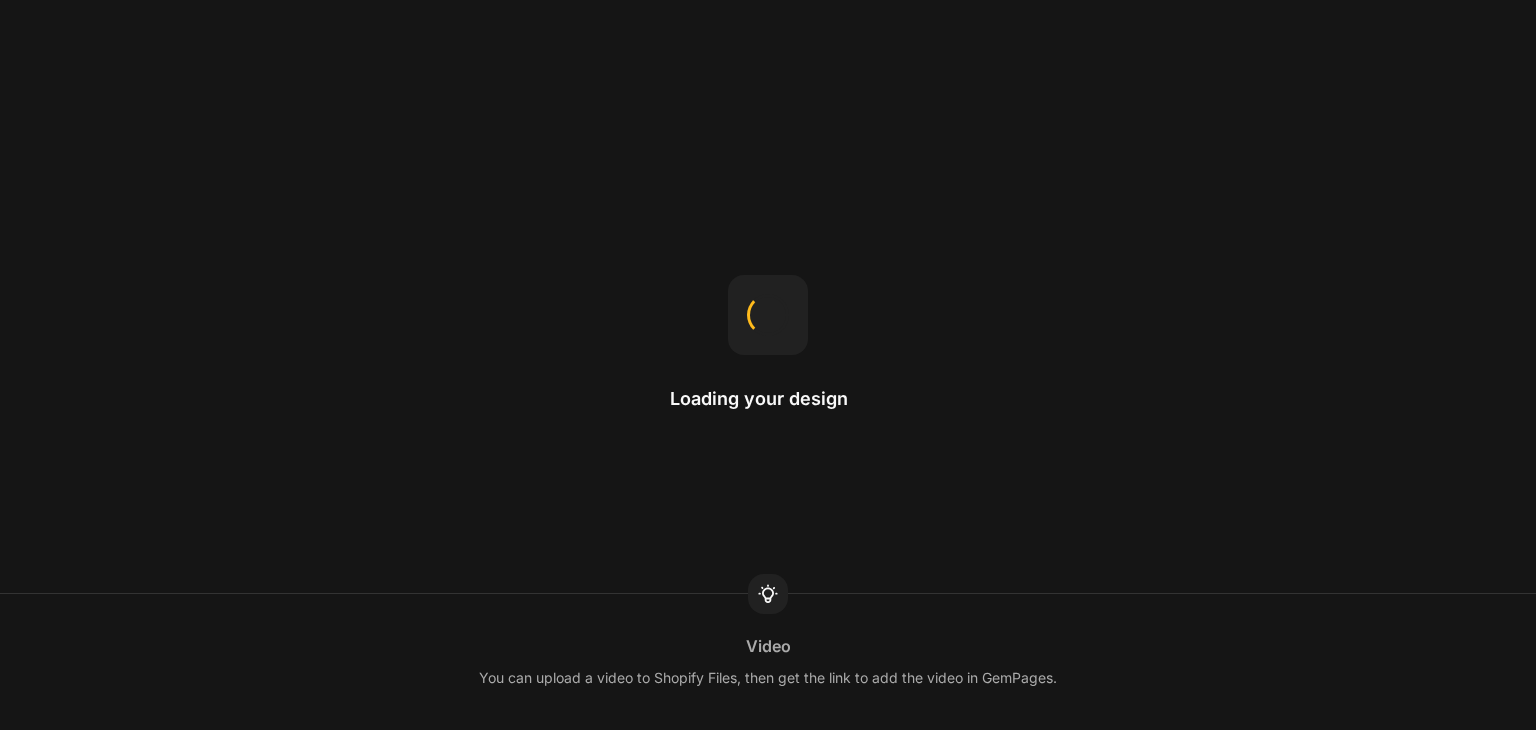 scroll, scrollTop: 0, scrollLeft: 0, axis: both 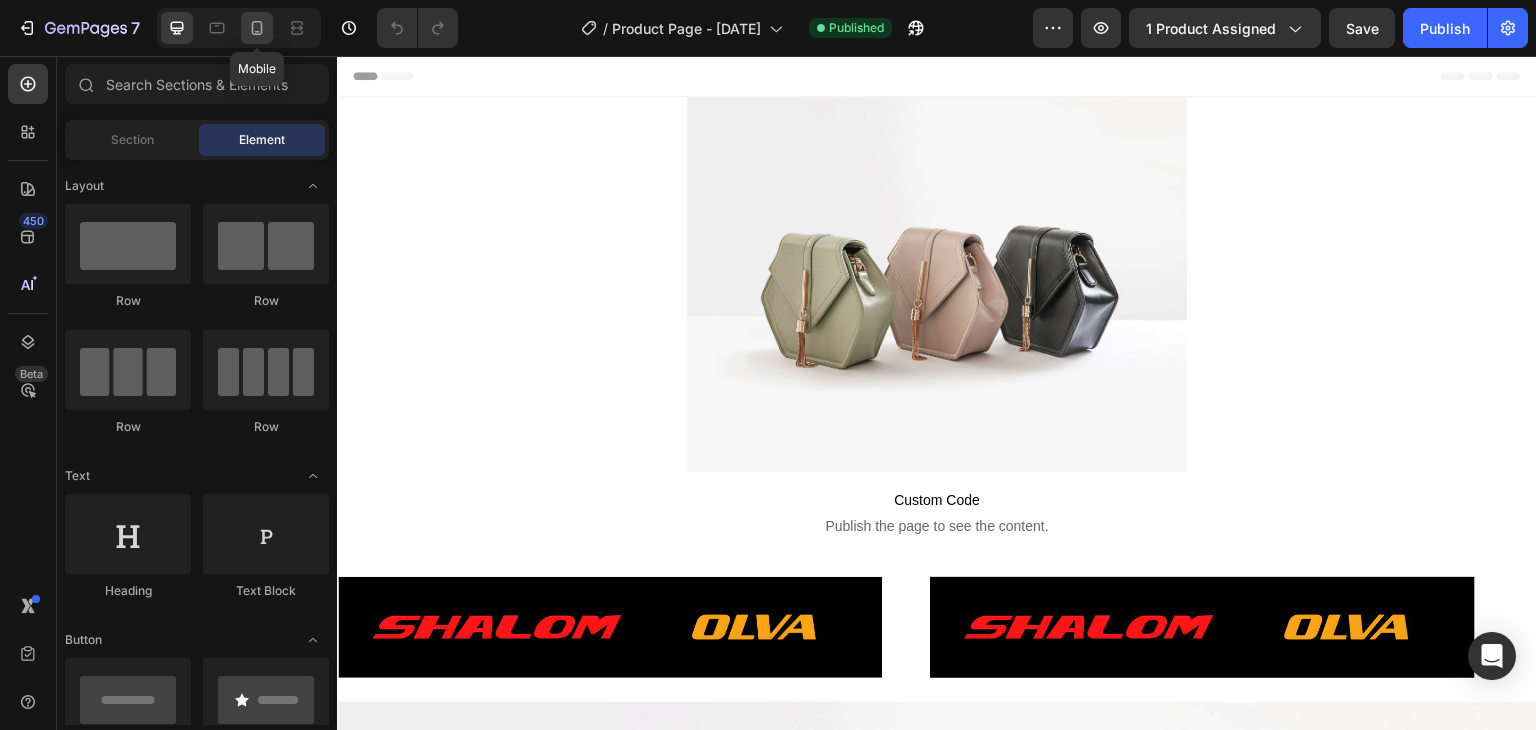 click 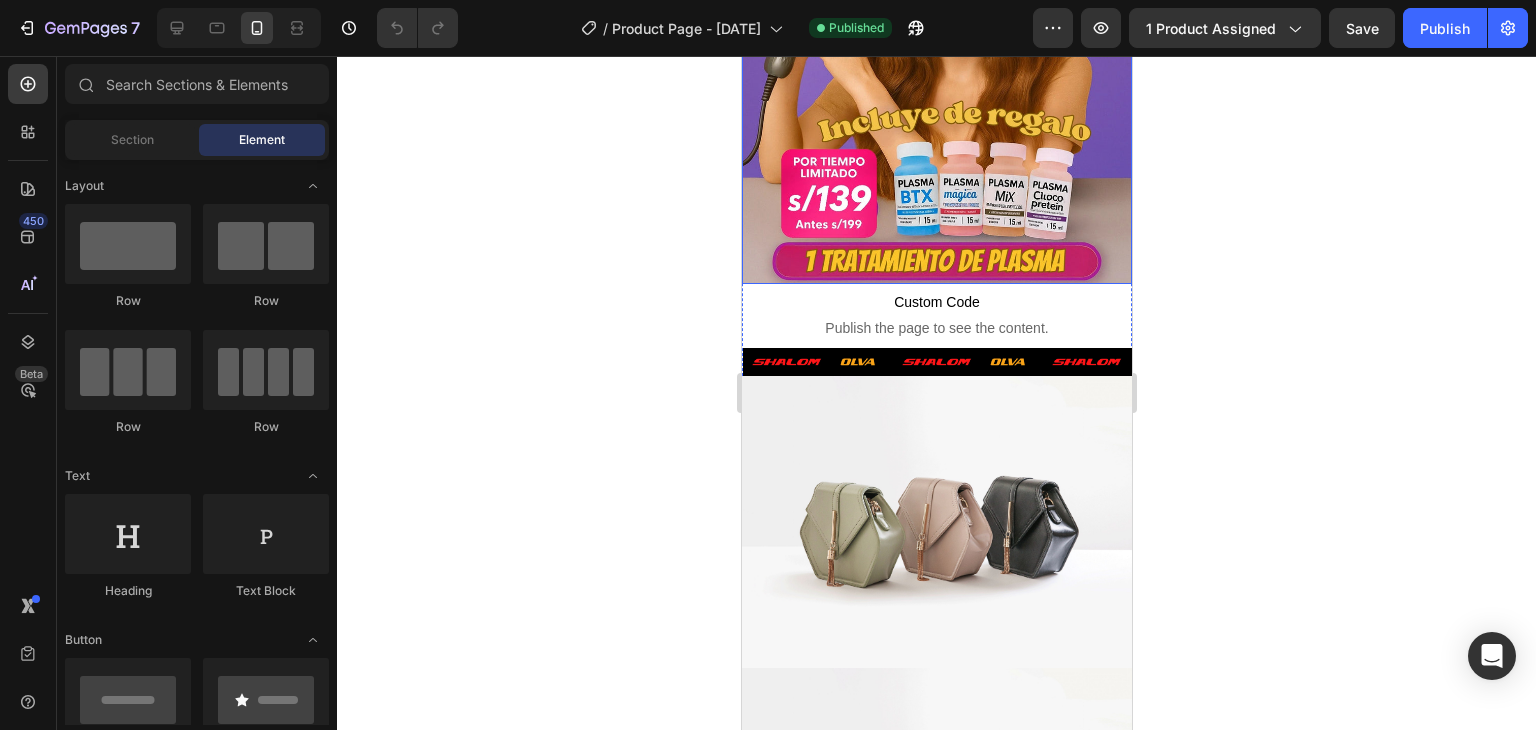 scroll, scrollTop: 400, scrollLeft: 0, axis: vertical 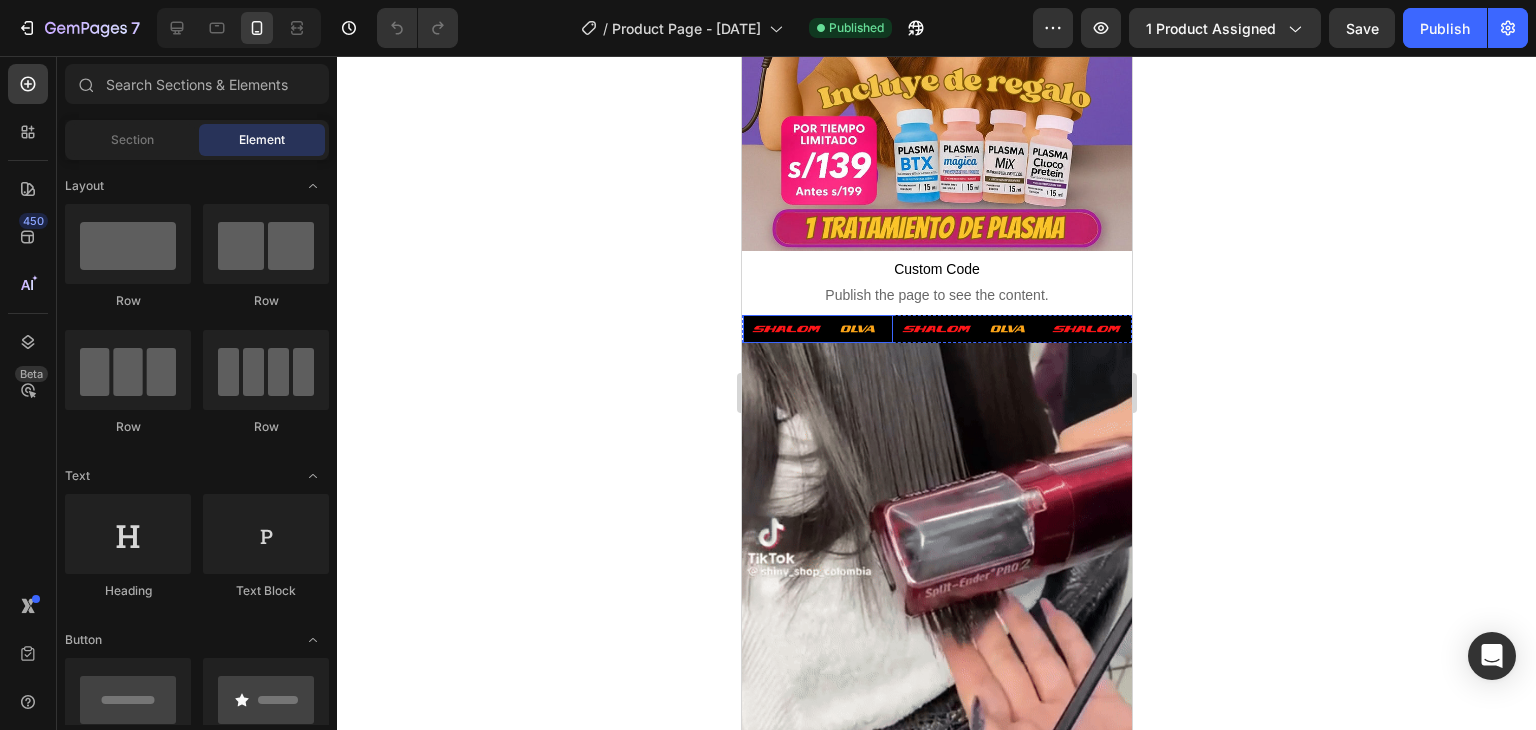 click at bounding box center (817, 329) 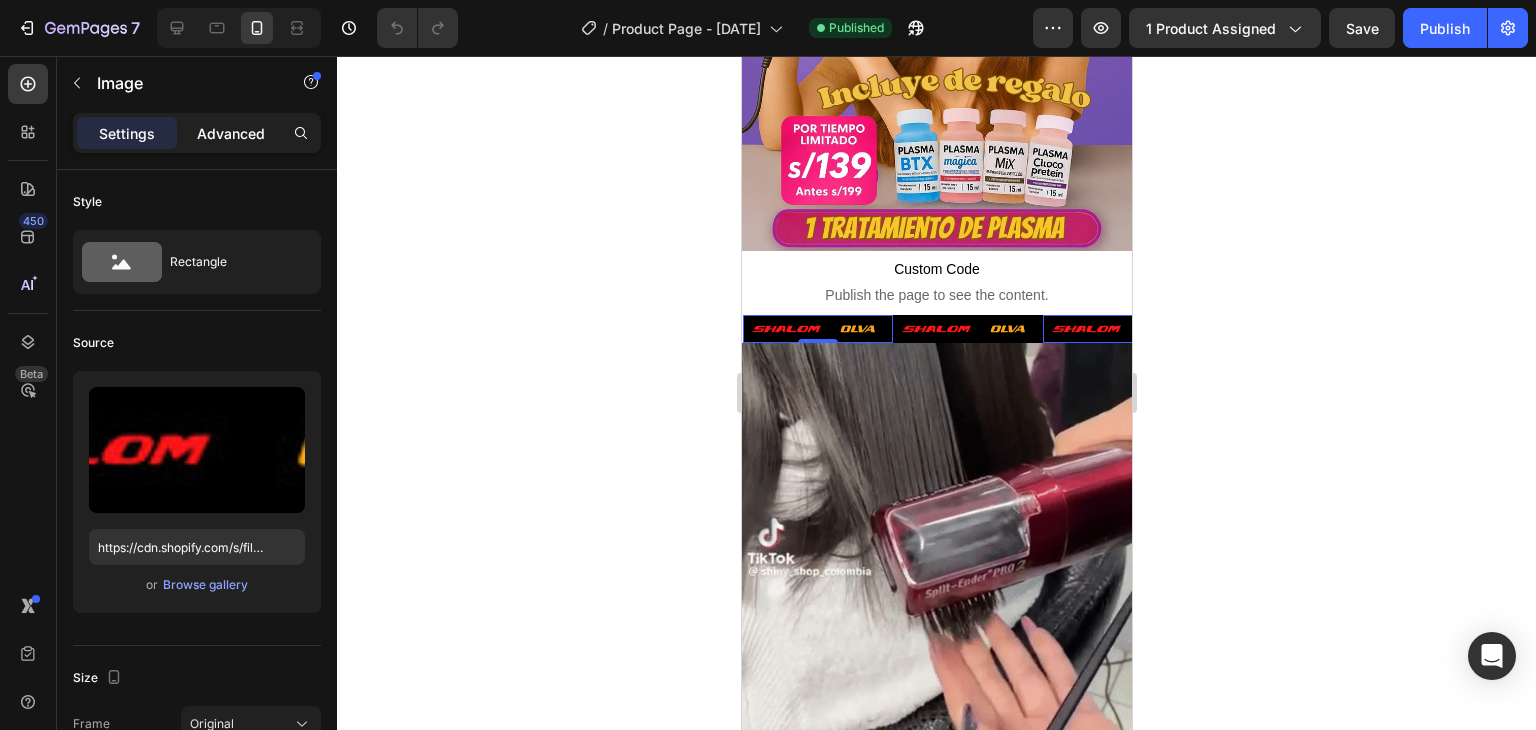 click on "Advanced" at bounding box center [231, 133] 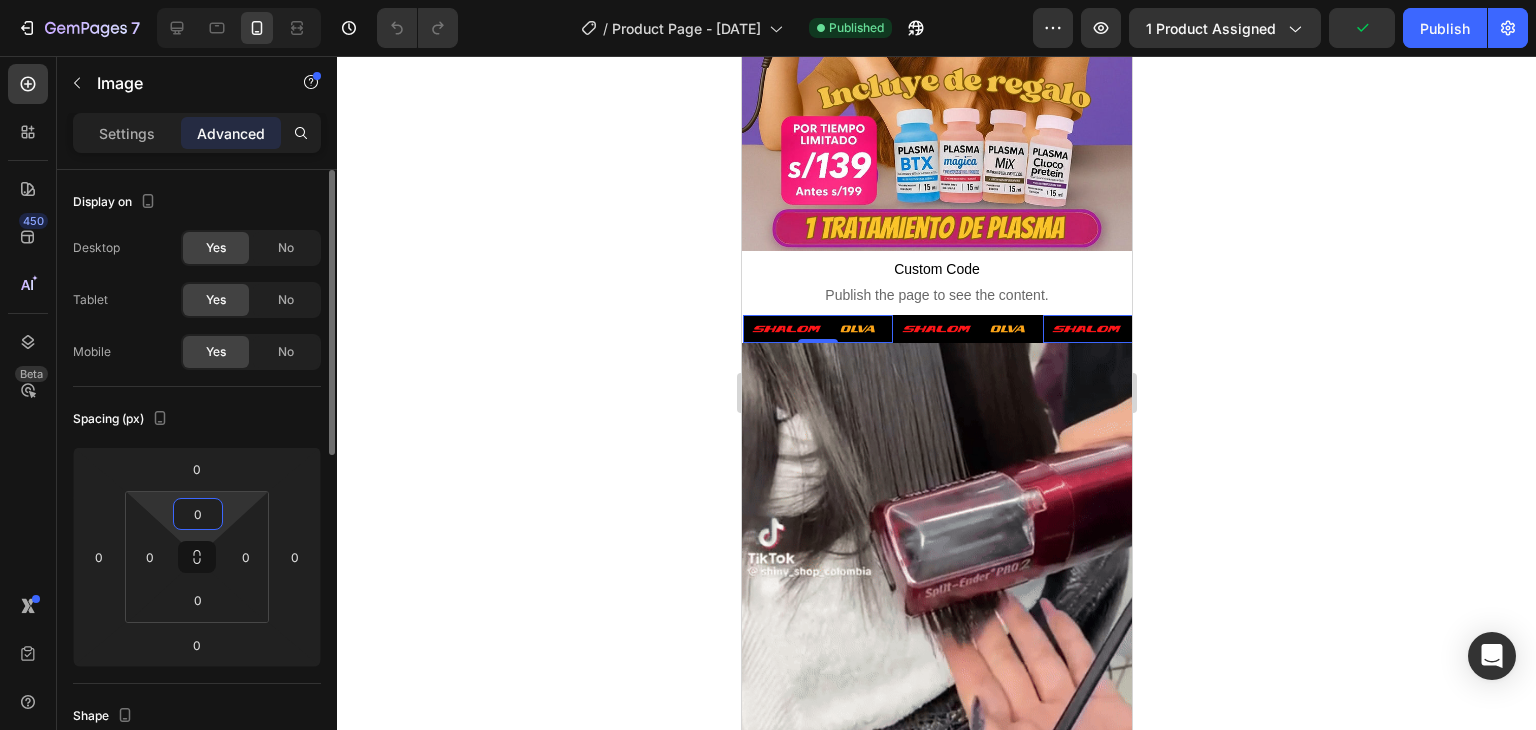 click on "0" at bounding box center (198, 514) 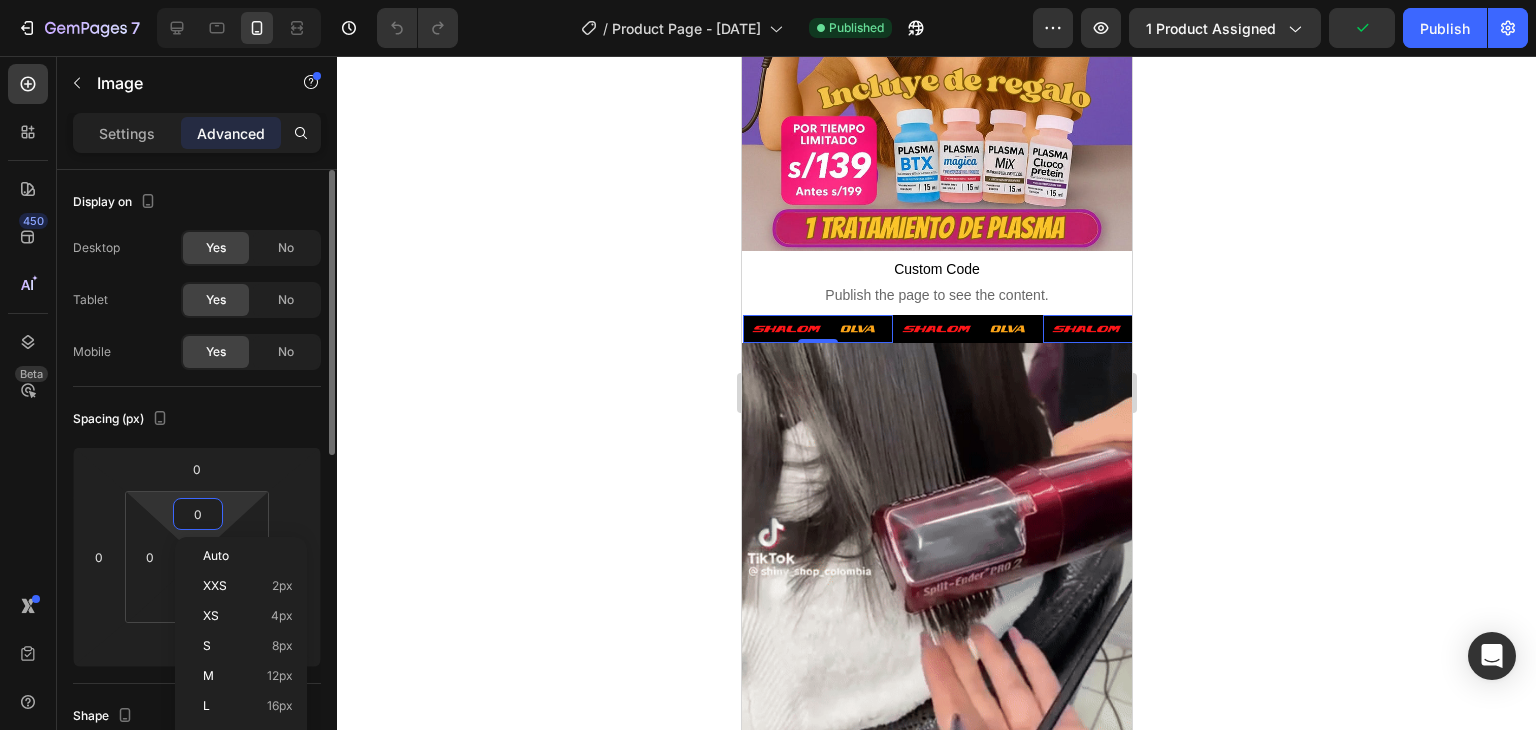 type on "5" 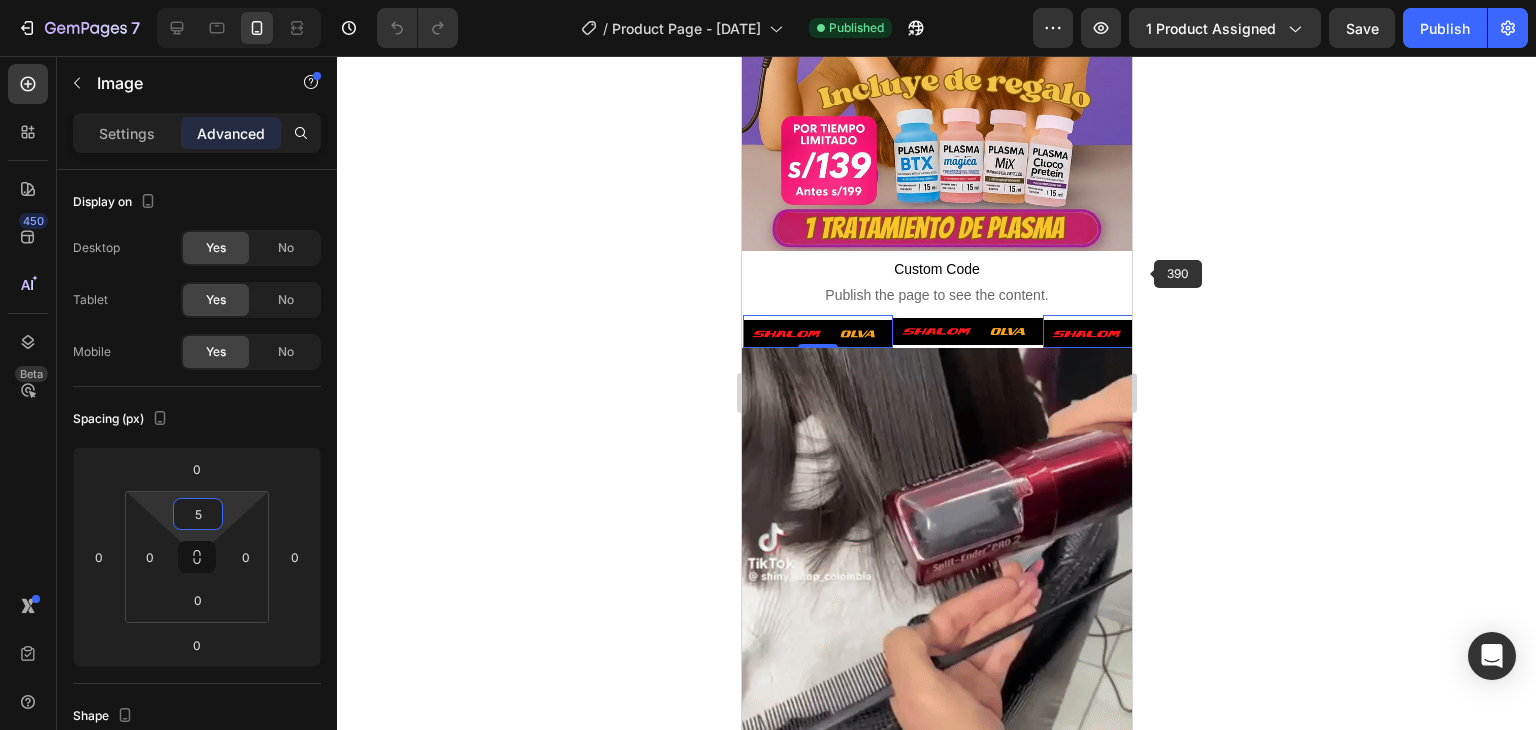 click 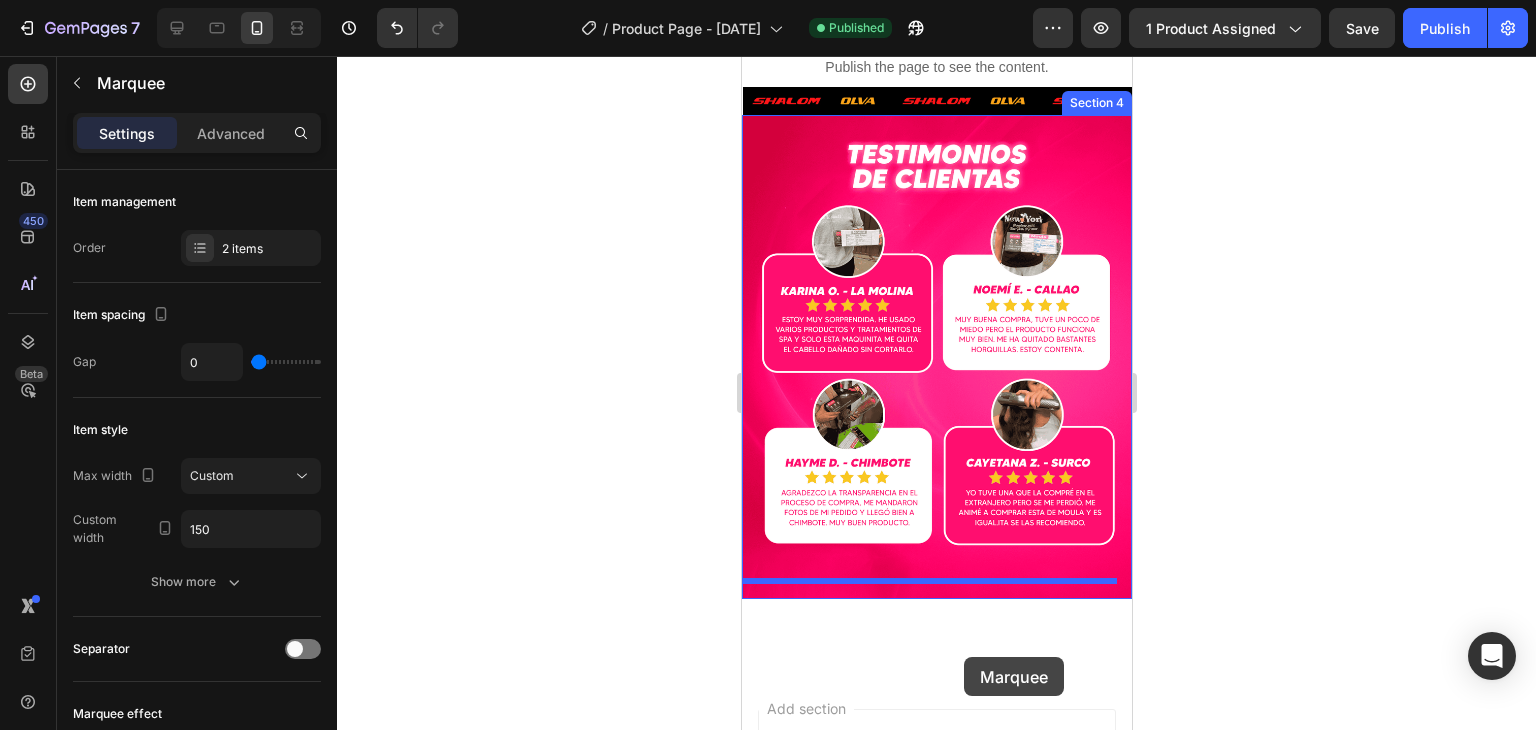 scroll, scrollTop: 1713, scrollLeft: 0, axis: vertical 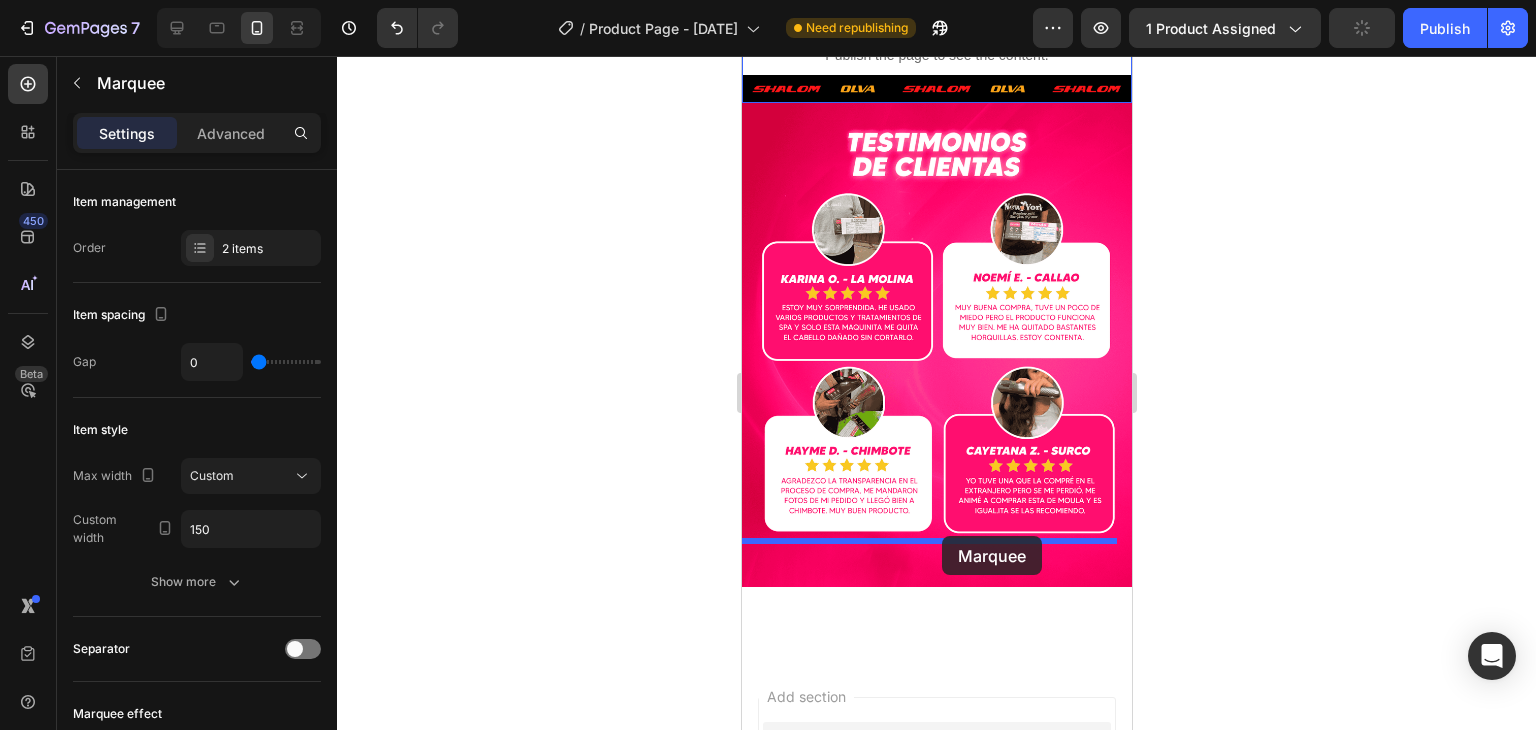 drag, startPoint x: 1021, startPoint y: 295, endPoint x: 941, endPoint y: 536, distance: 253.93109 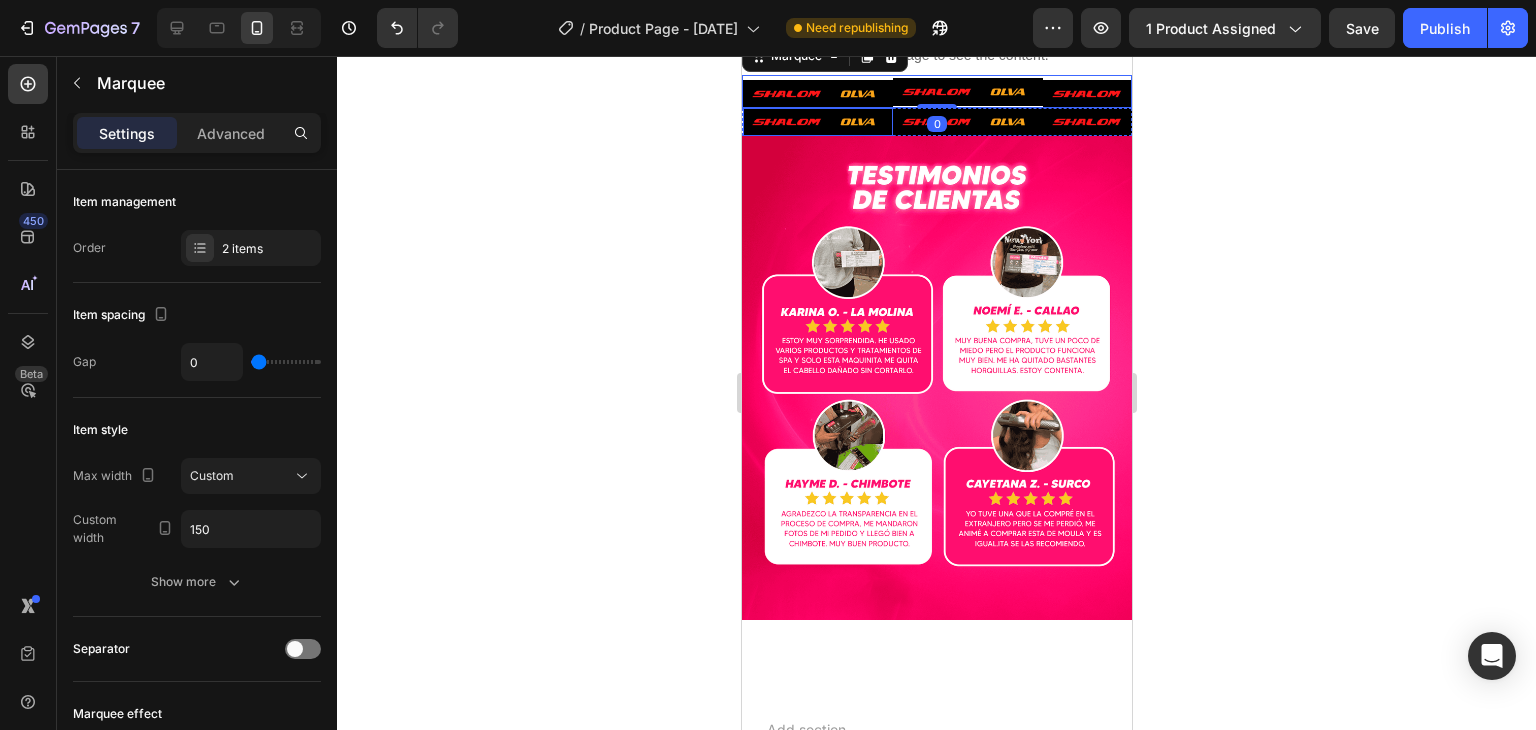 click at bounding box center (817, 122) 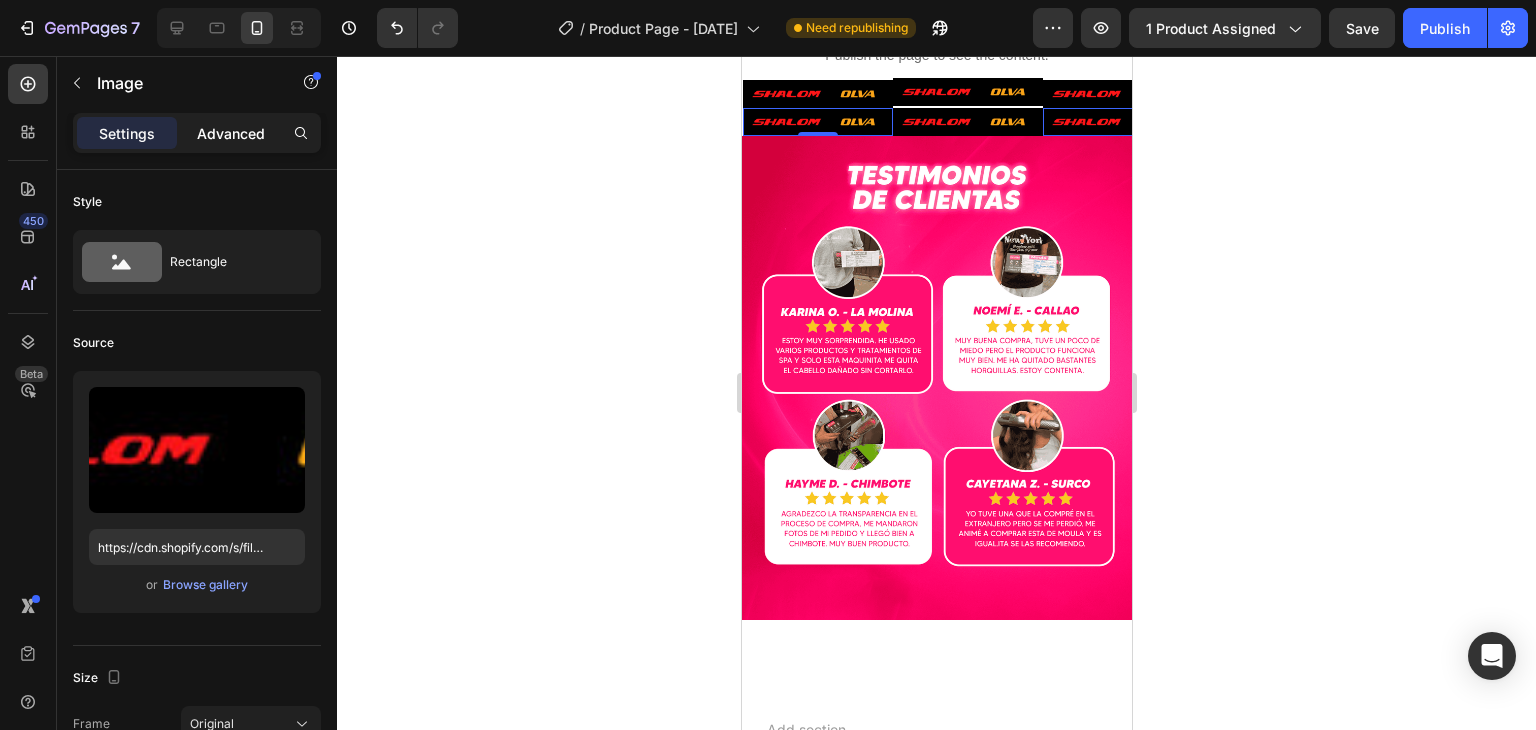 click on "Advanced" at bounding box center (231, 133) 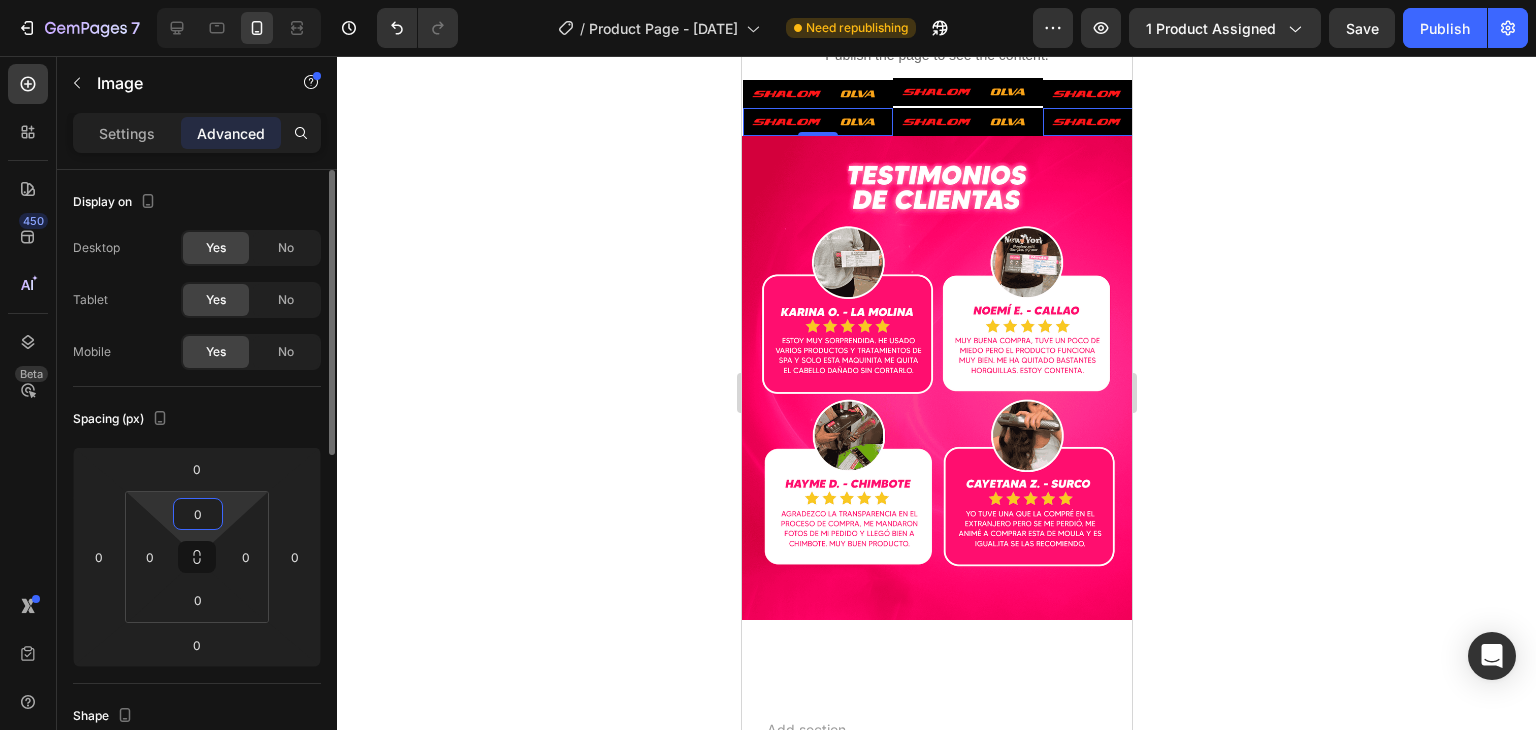 click on "0" at bounding box center [198, 514] 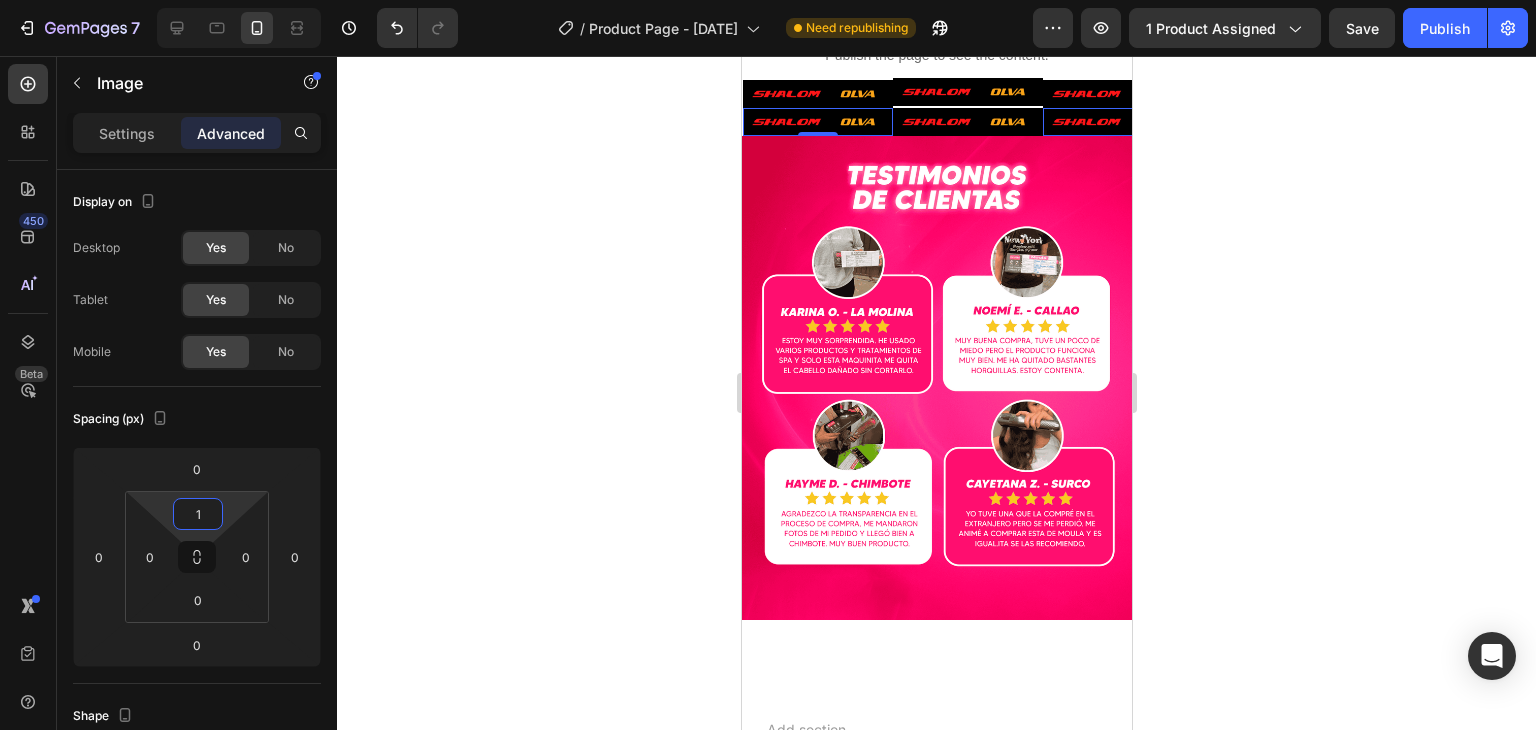 type on "10" 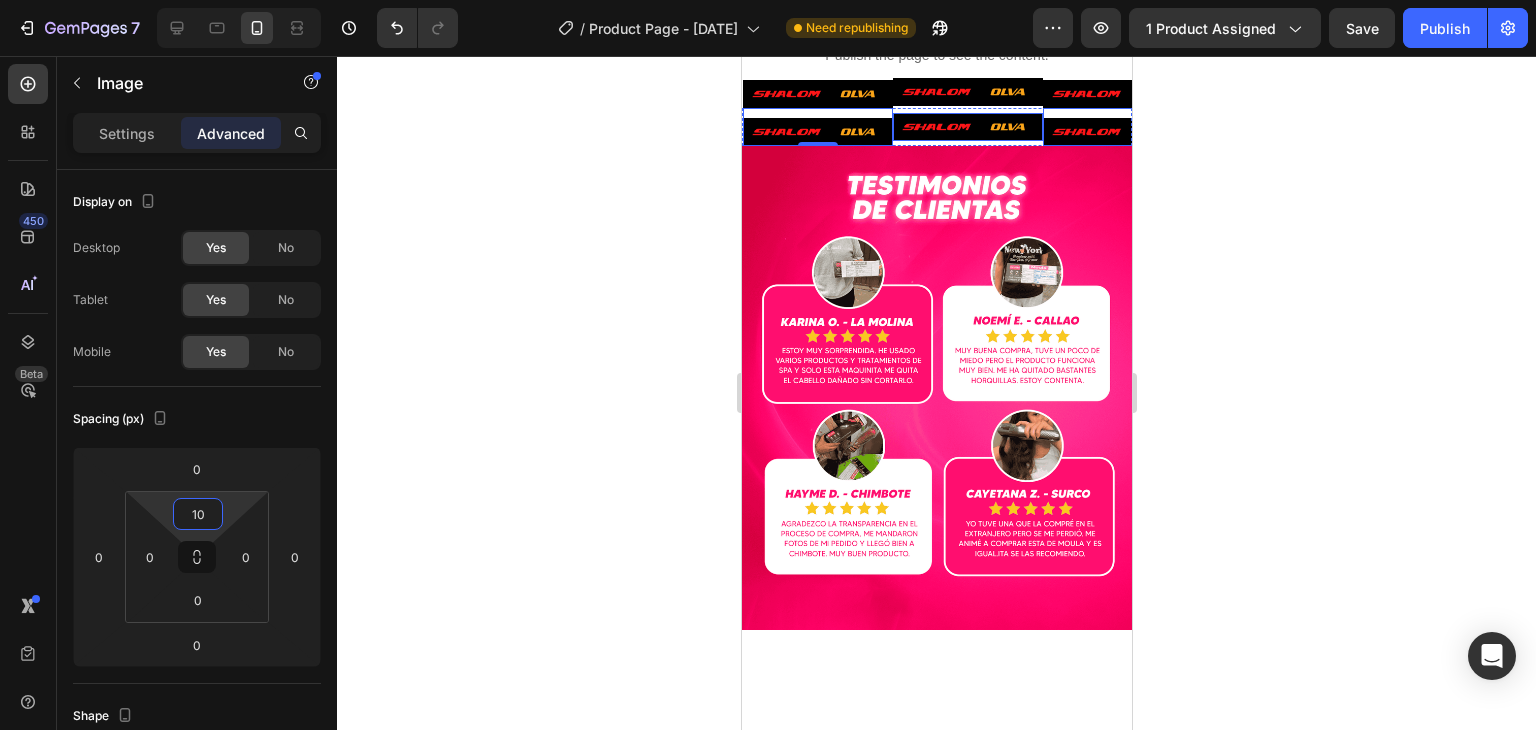 click on "Image   0 Image" at bounding box center (892, 127) 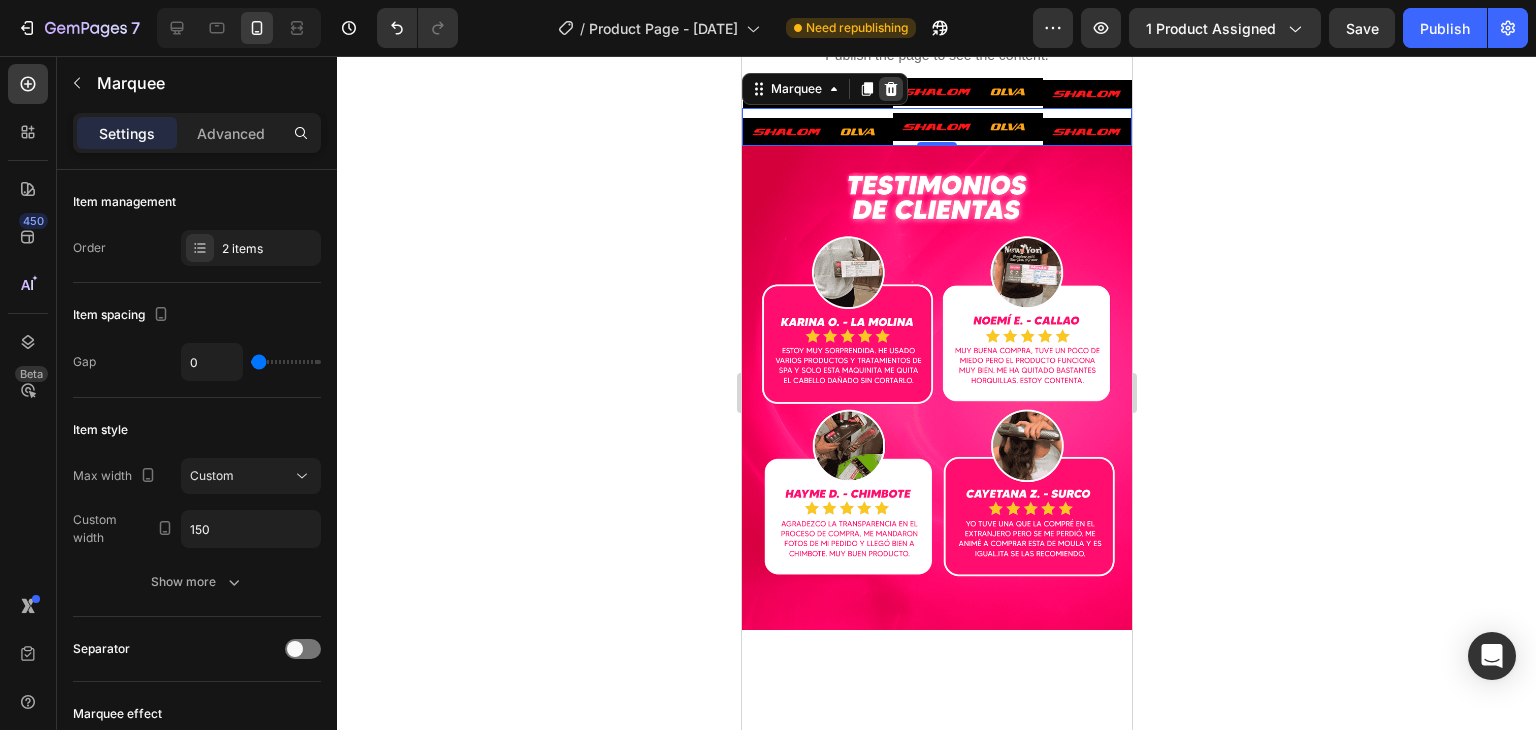 click 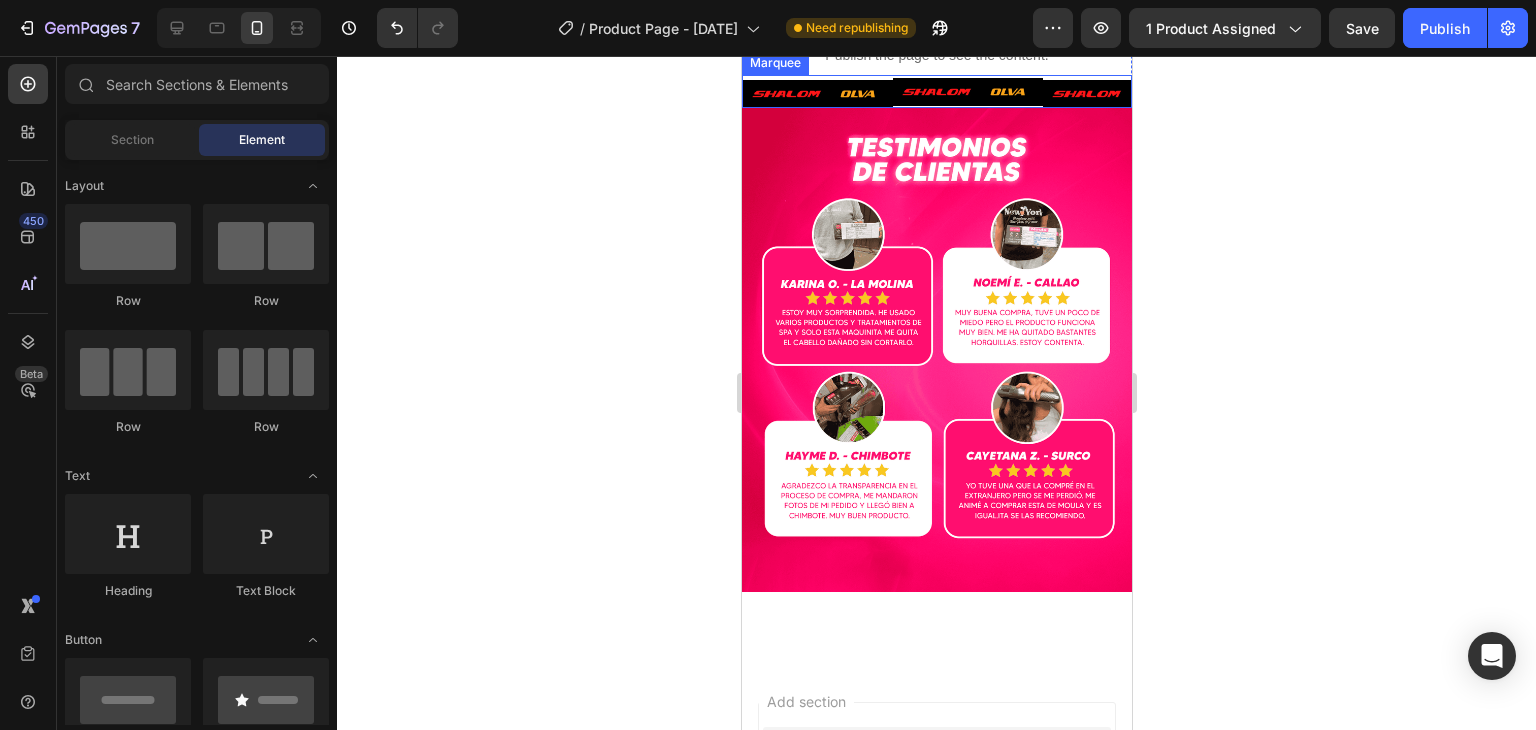 click on "Image Image" at bounding box center (892, 91) 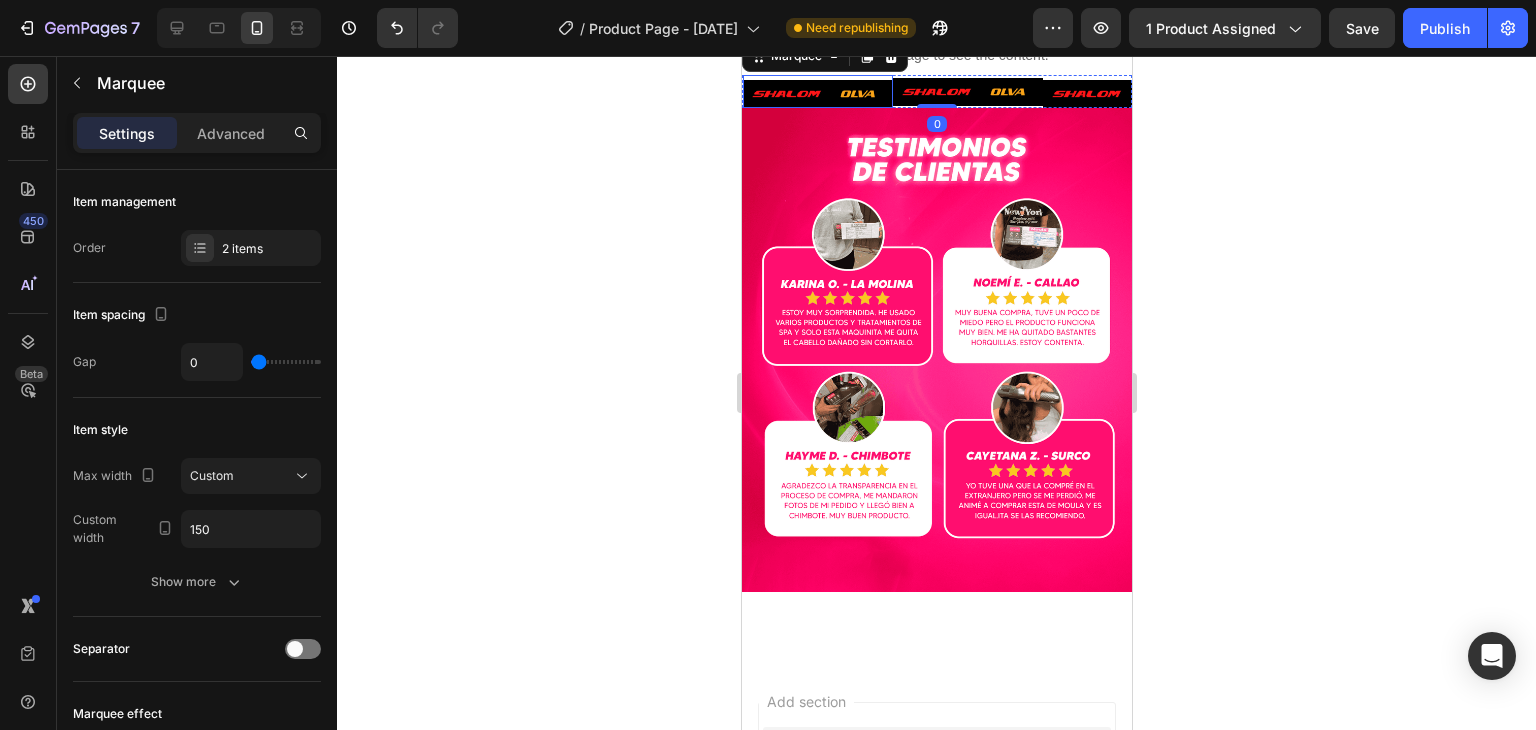 click on "Image" at bounding box center (817, 91) 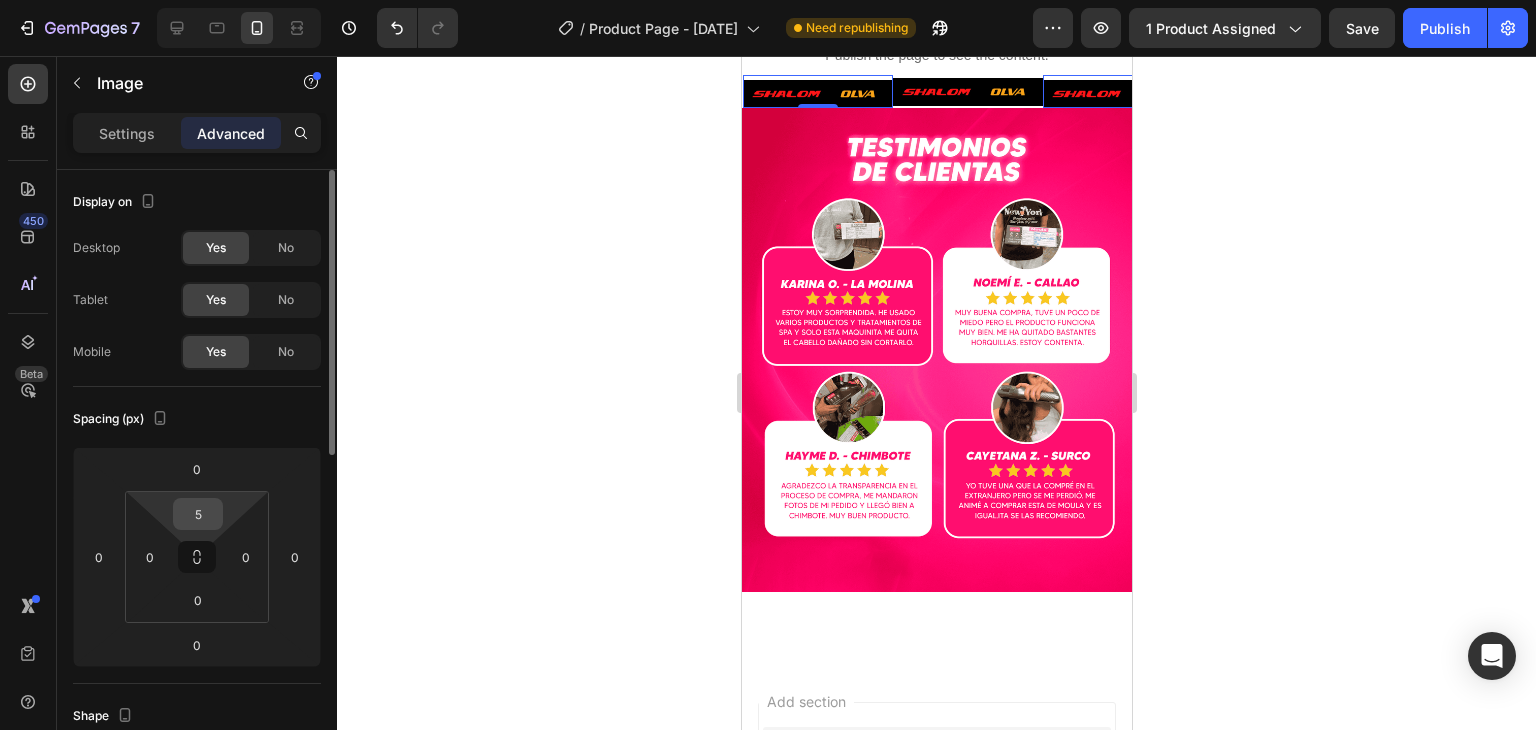 click on "5" at bounding box center [198, 514] 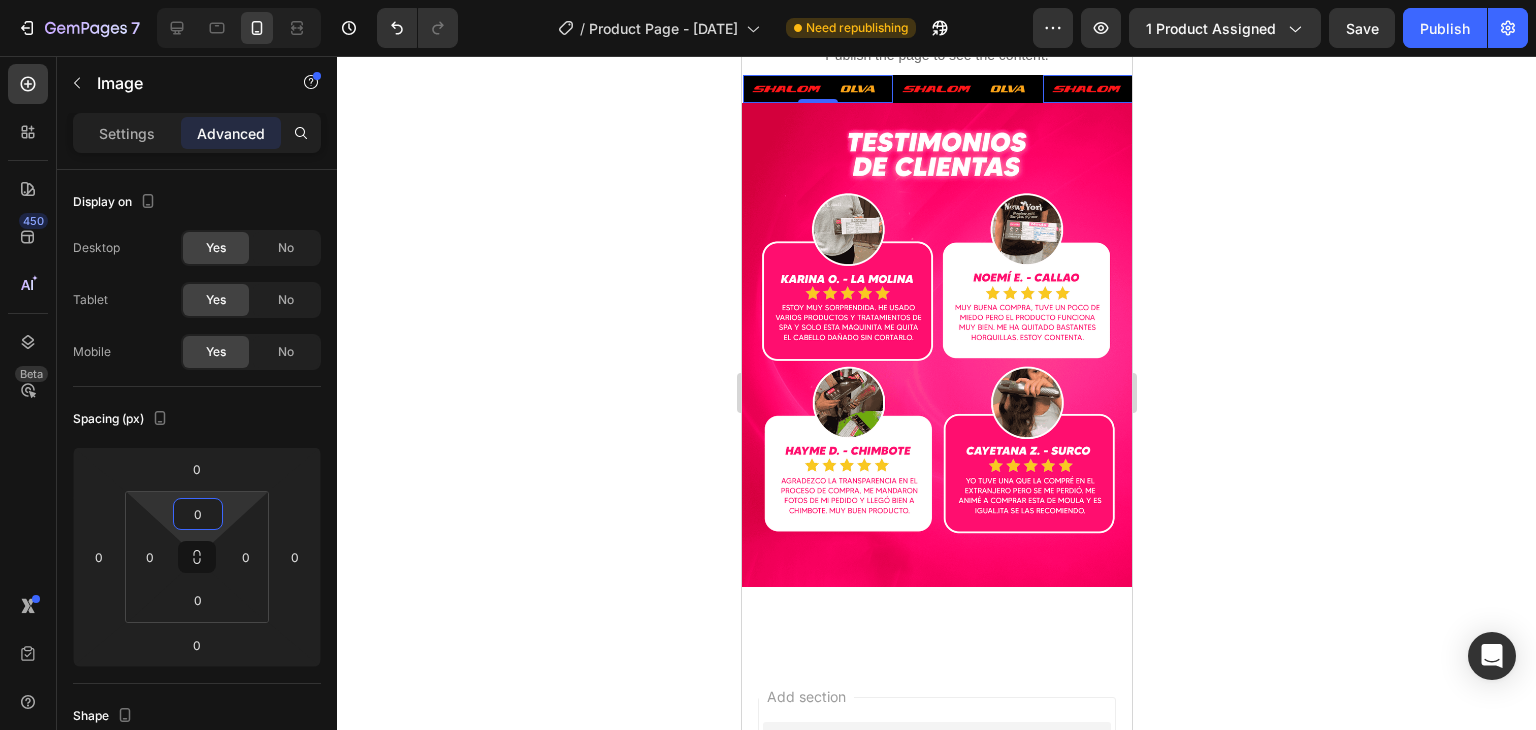 type on "0" 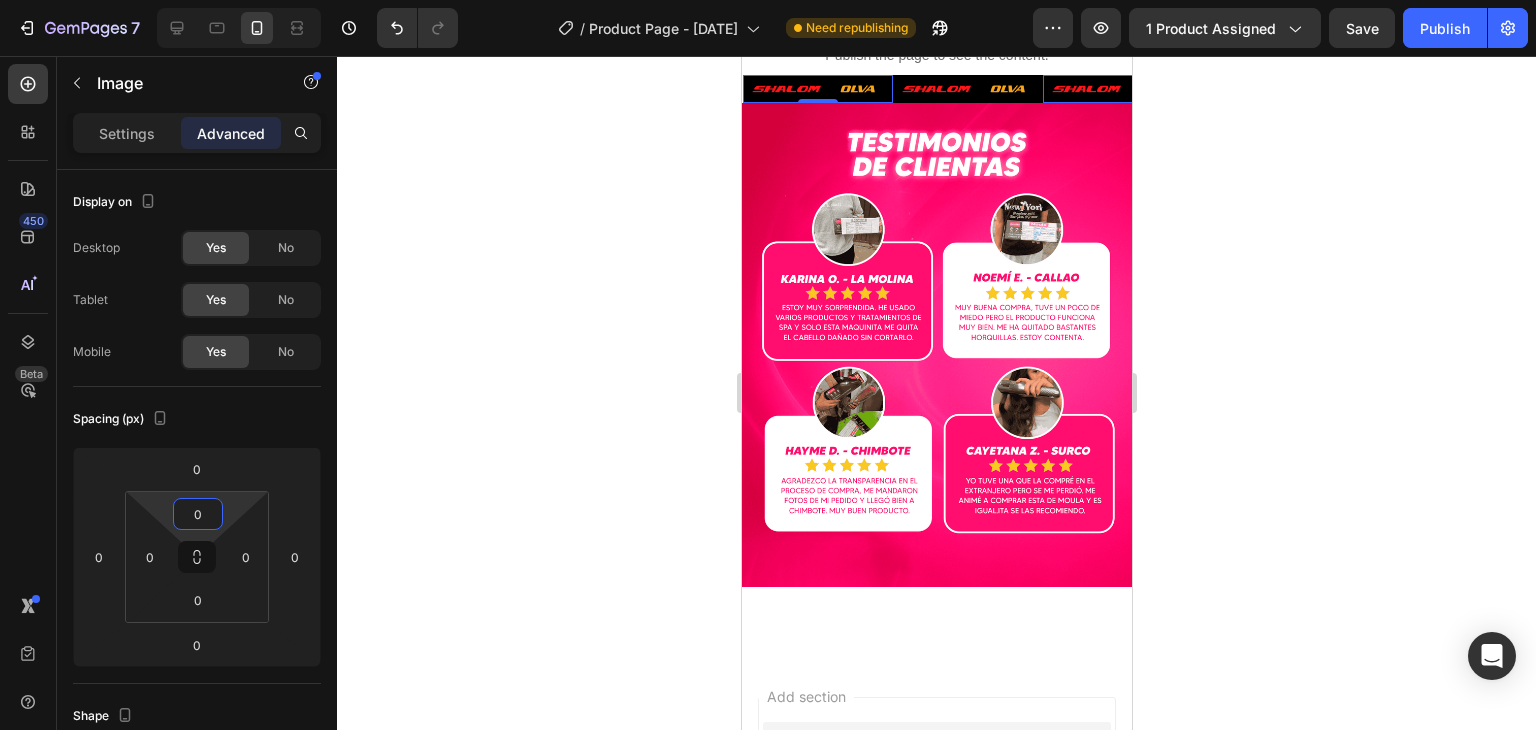 click 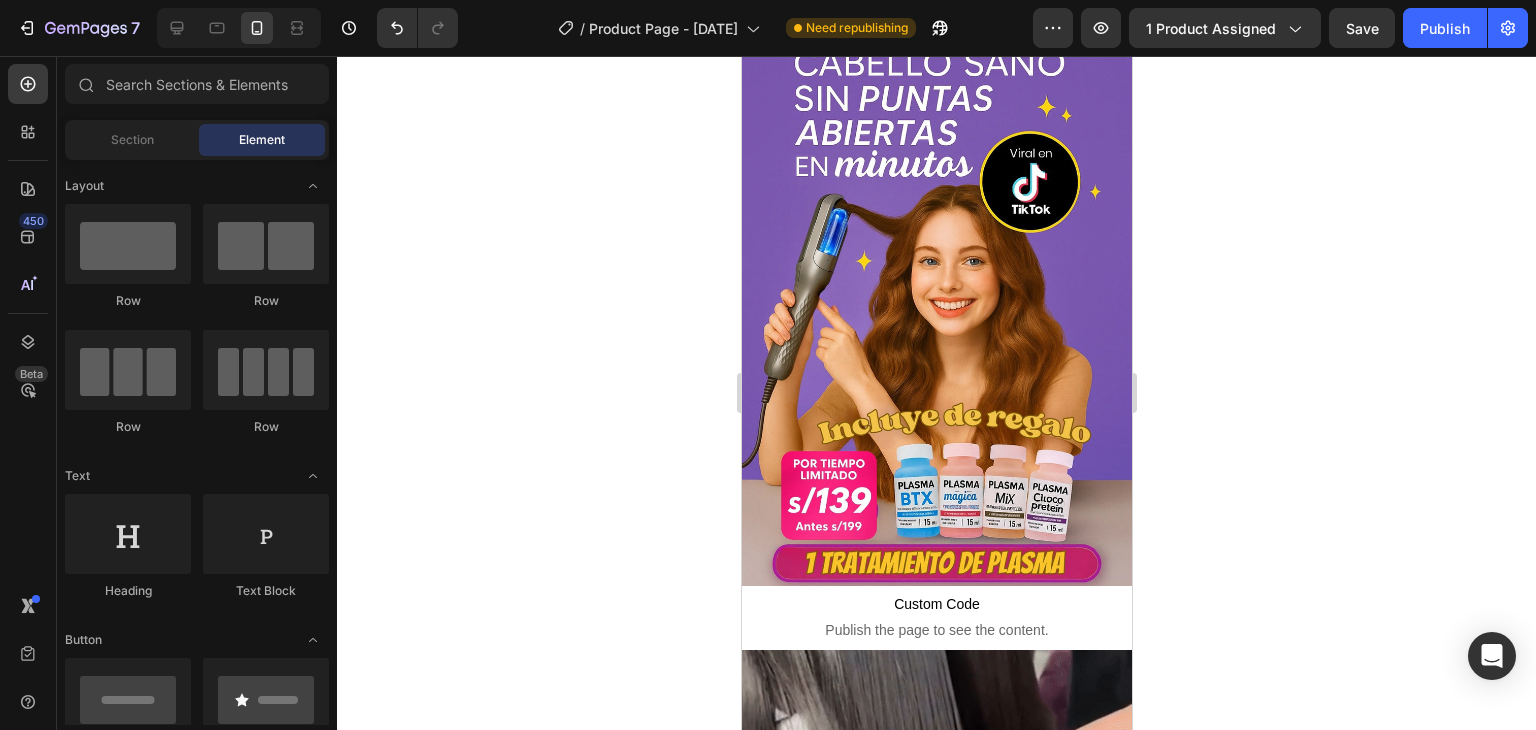 scroll, scrollTop: 69, scrollLeft: 0, axis: vertical 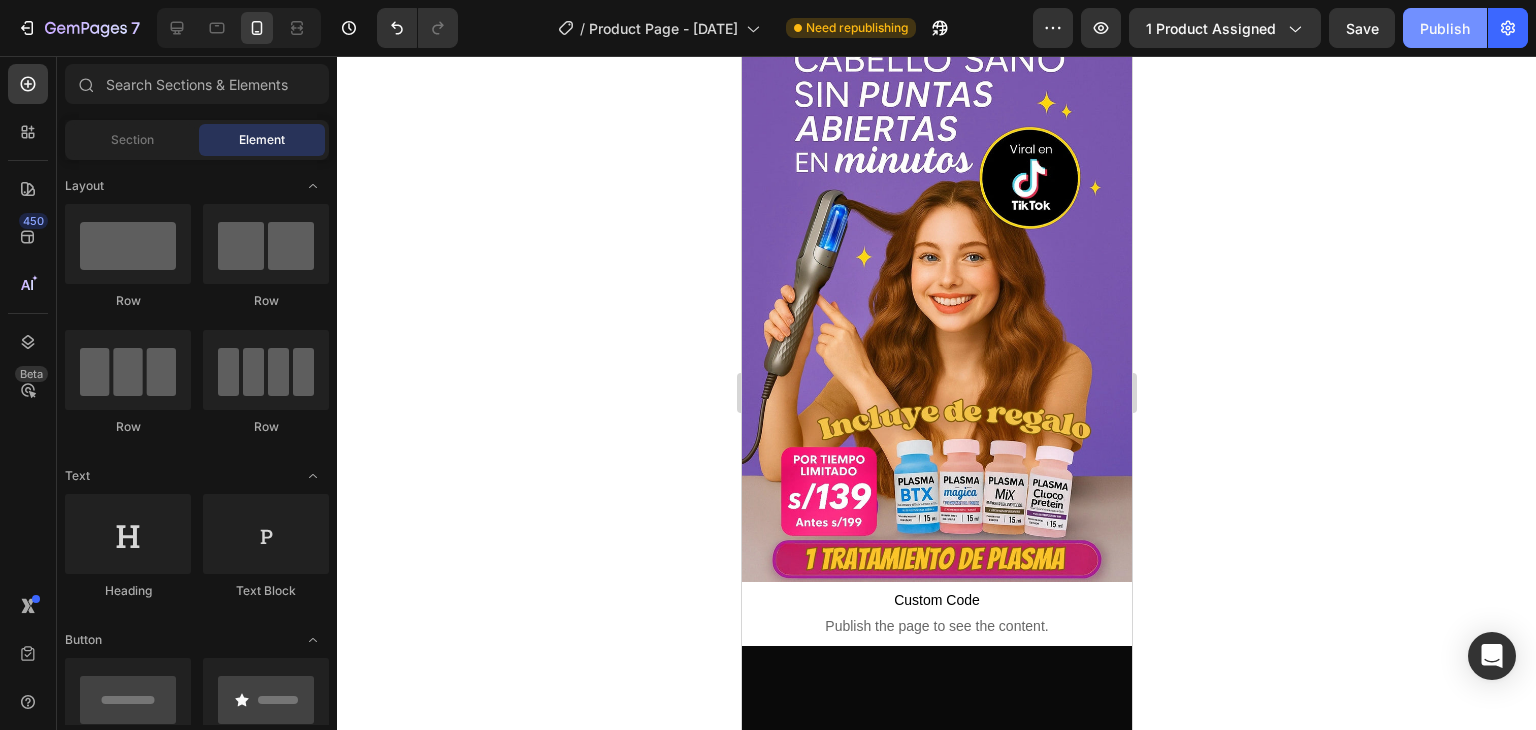 click on "Publish" at bounding box center (1445, 28) 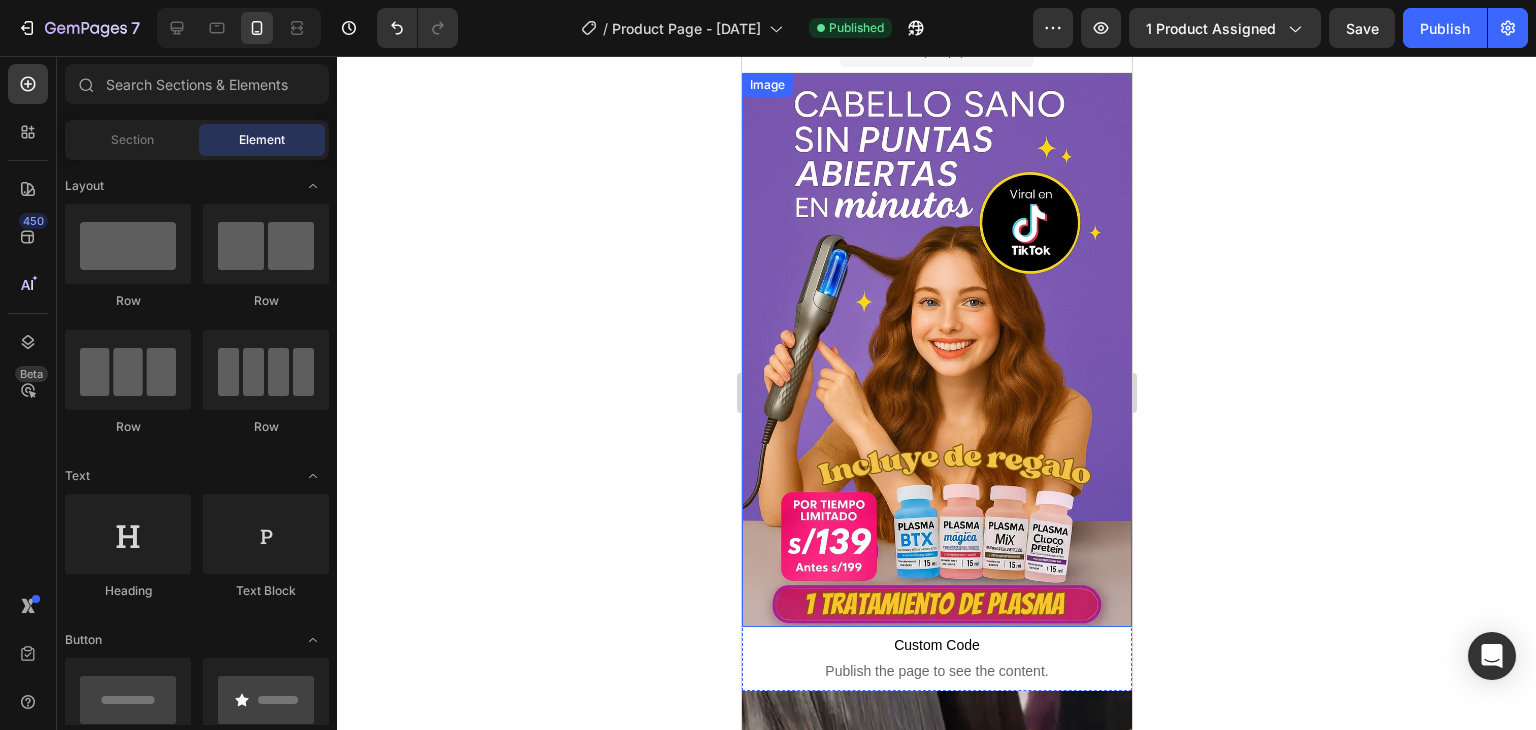 scroll, scrollTop: 0, scrollLeft: 0, axis: both 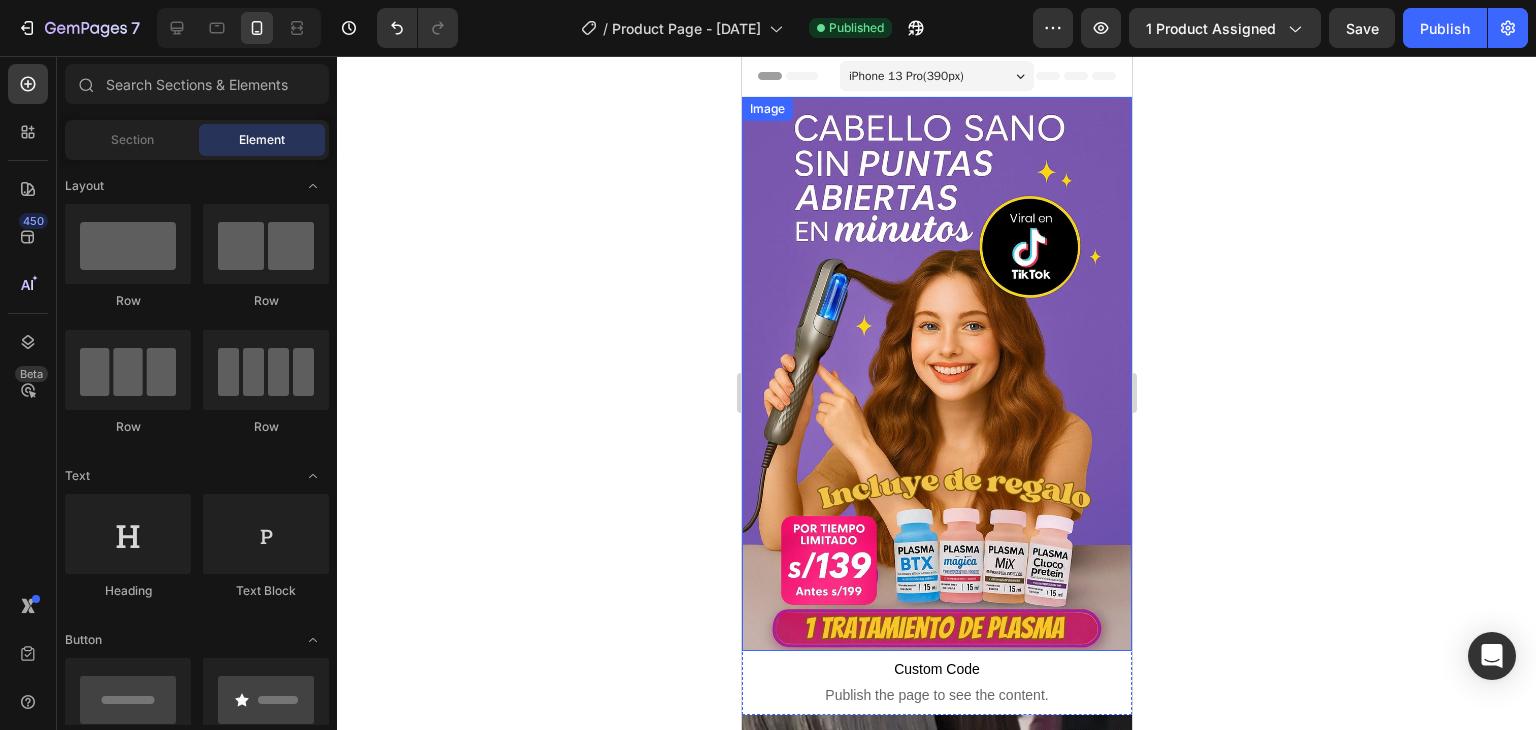 click at bounding box center [936, 374] 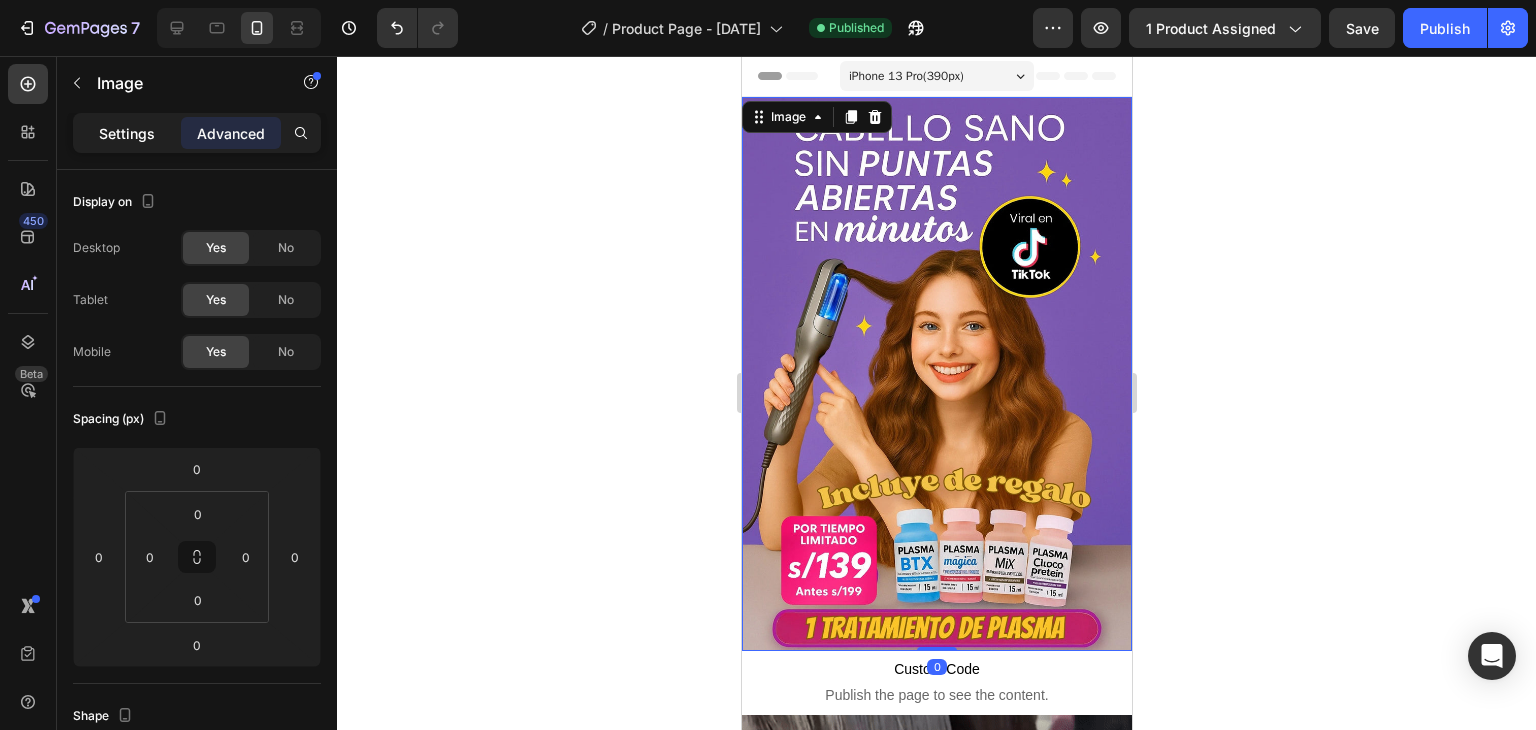 click on "Settings" 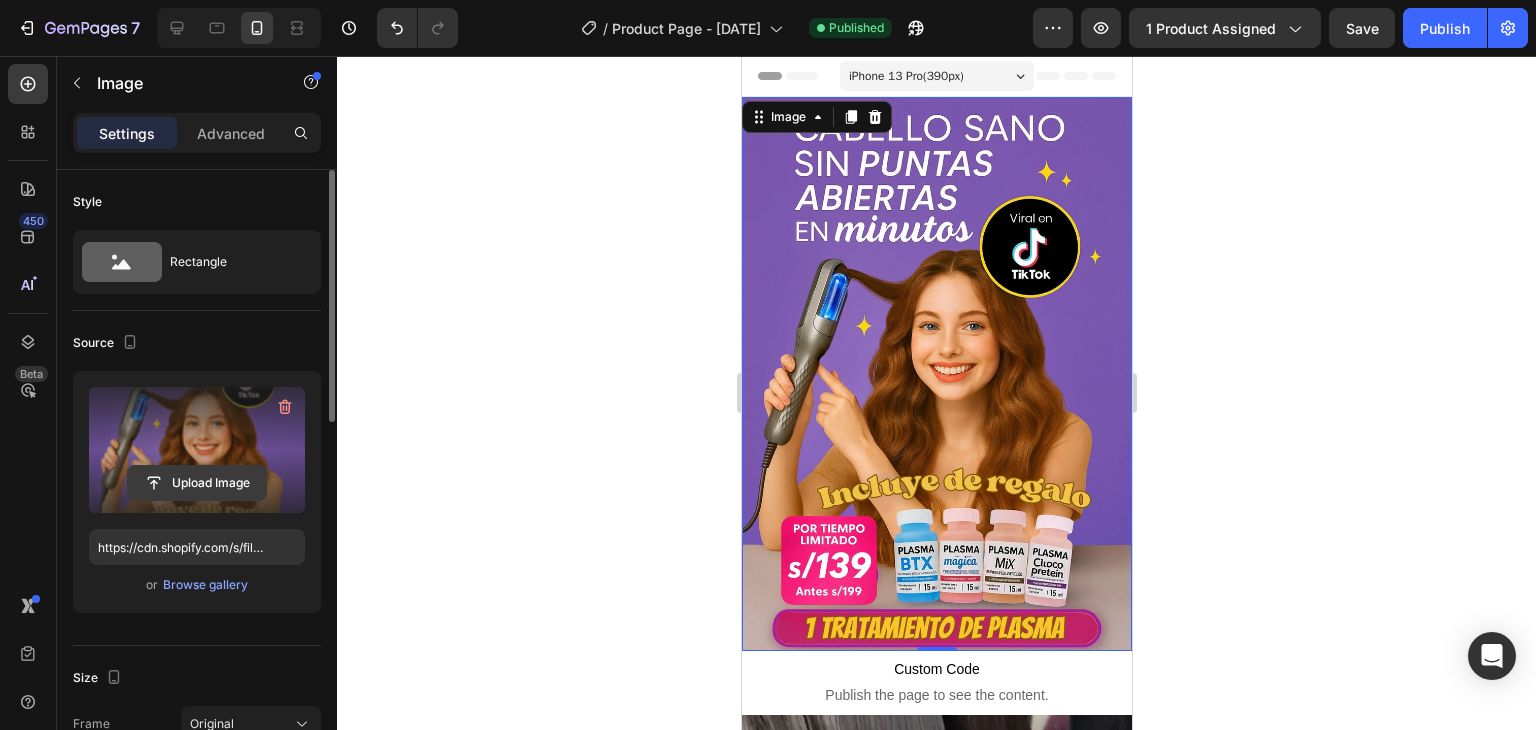 click 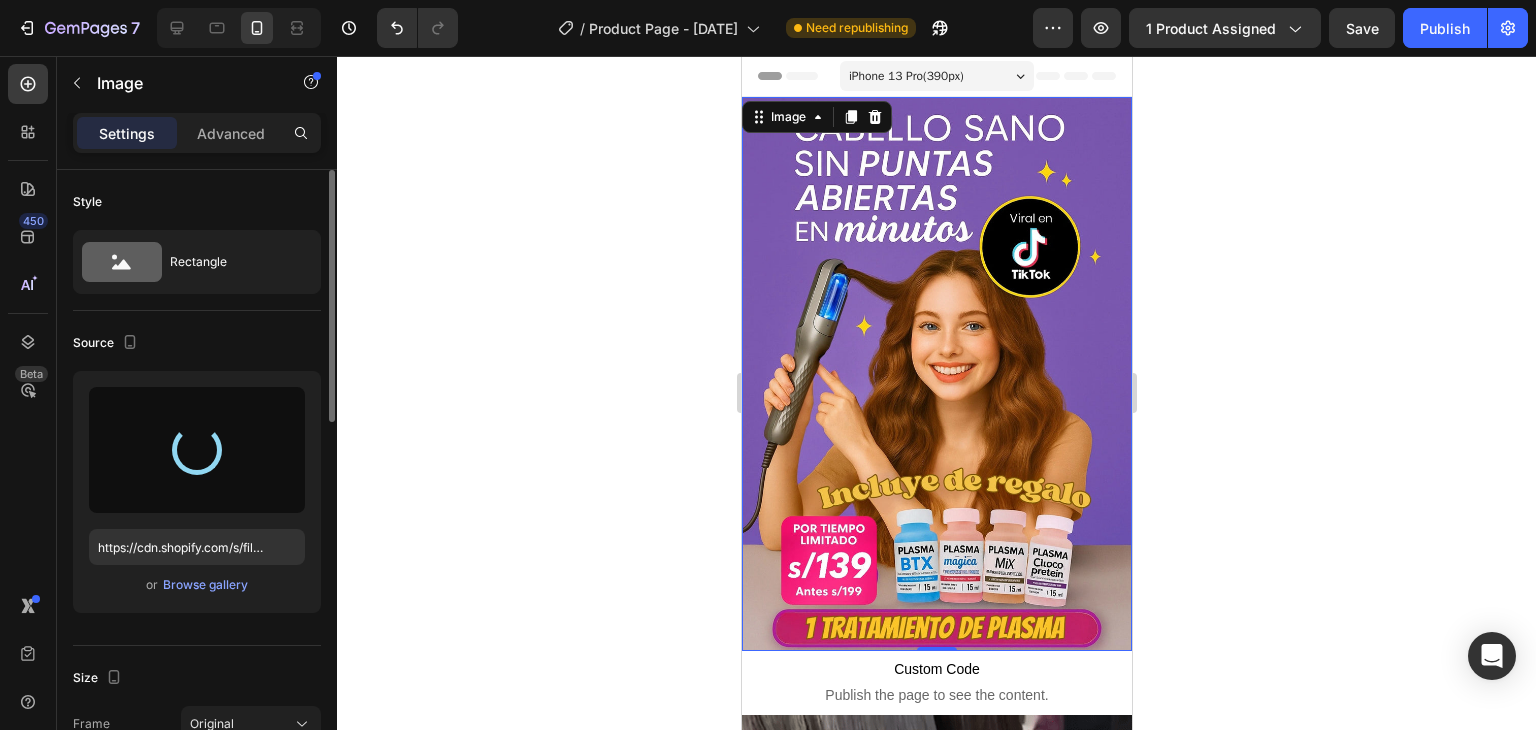 type on "https://cdn.shopify.com/s/files/1/0629/9733/2081/files/gempages_574175316403028761-106650de-a11f-4da8-919f-bdd034006851.webp" 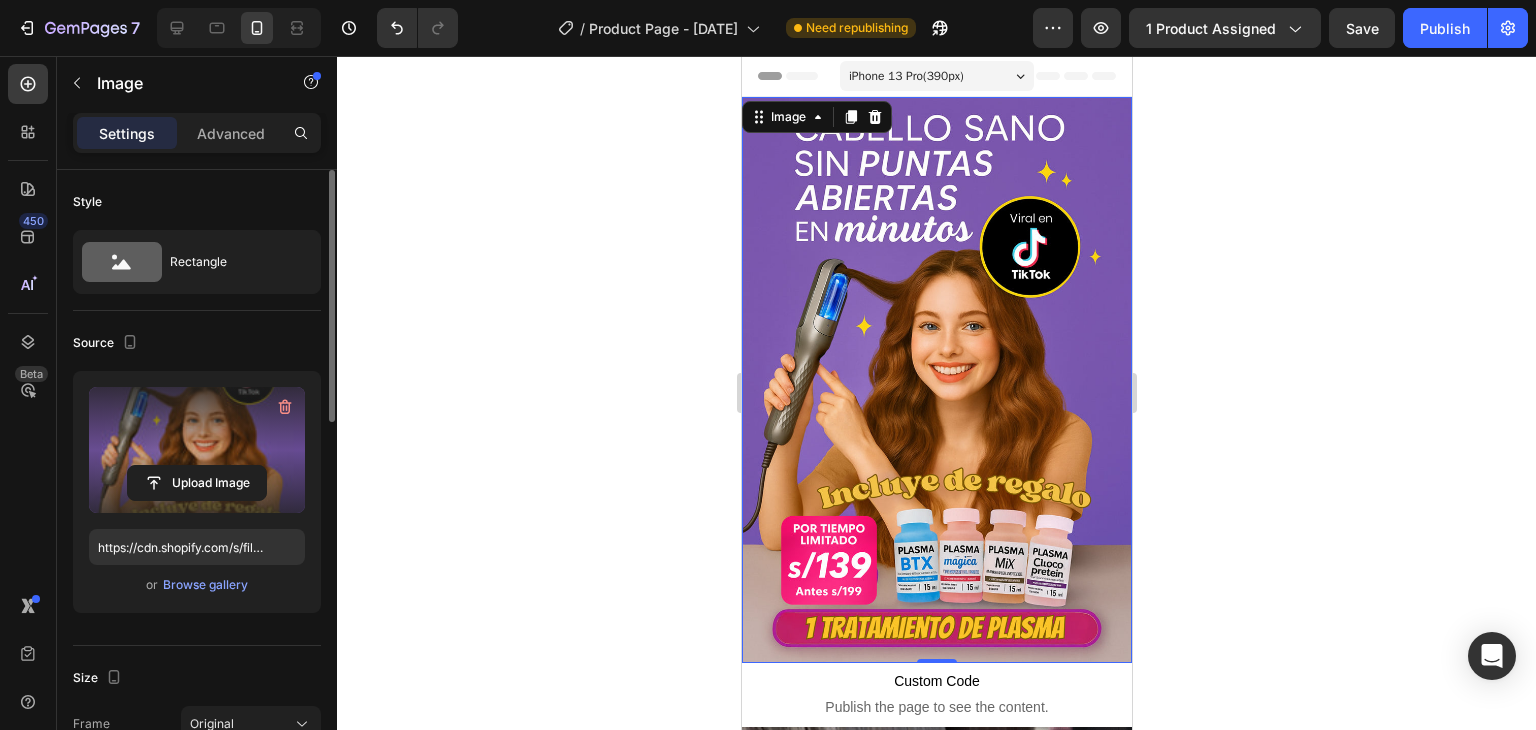 click 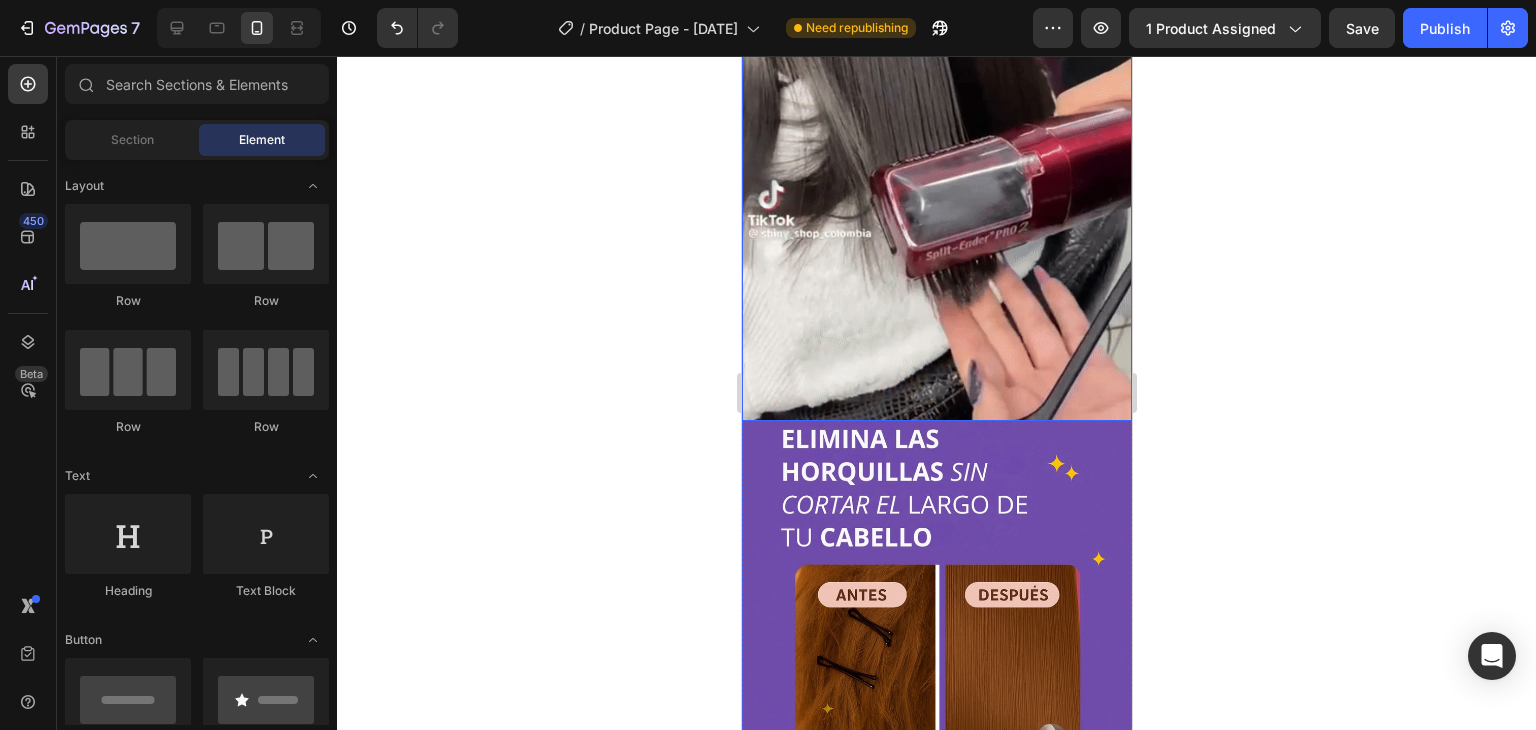 scroll, scrollTop: 1000, scrollLeft: 0, axis: vertical 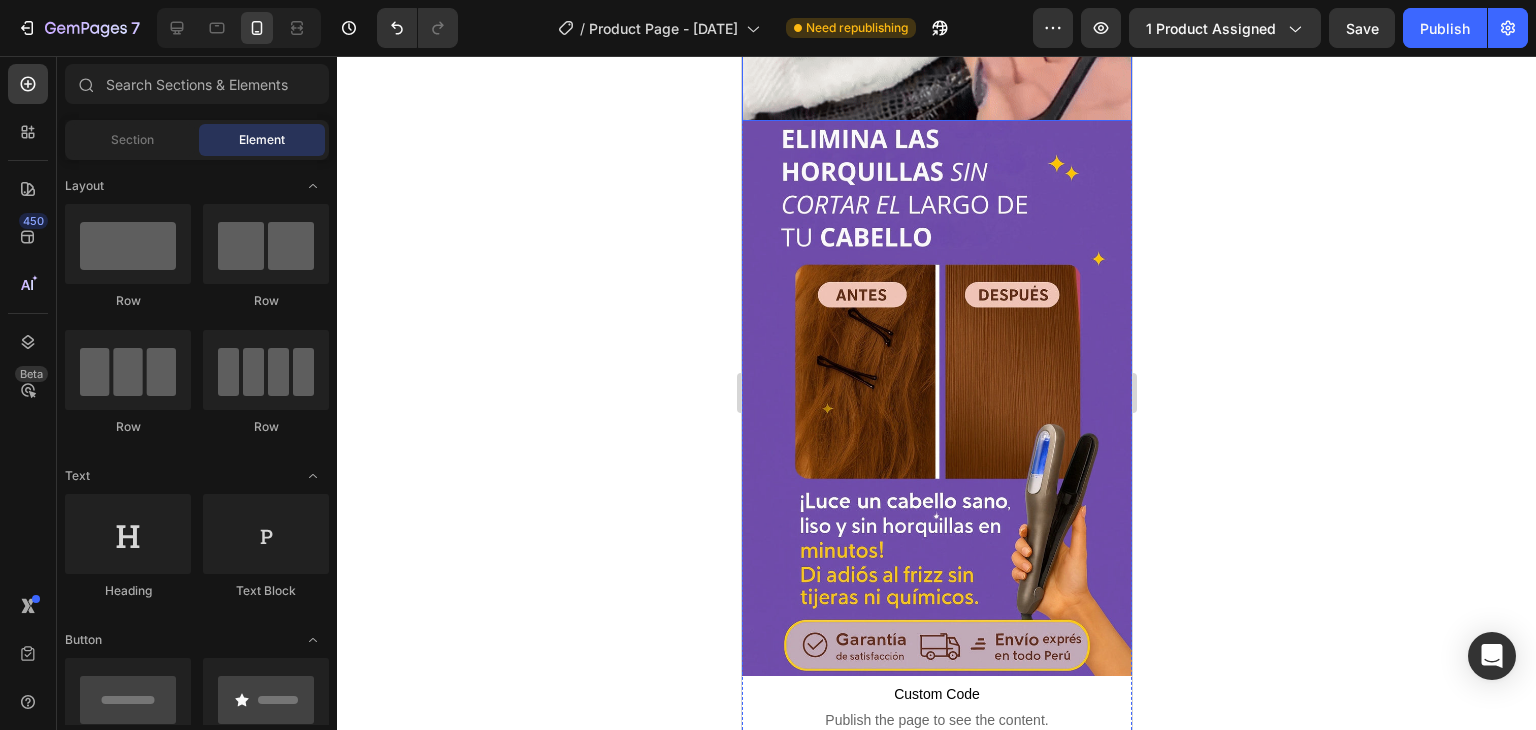 click at bounding box center [936, 398] 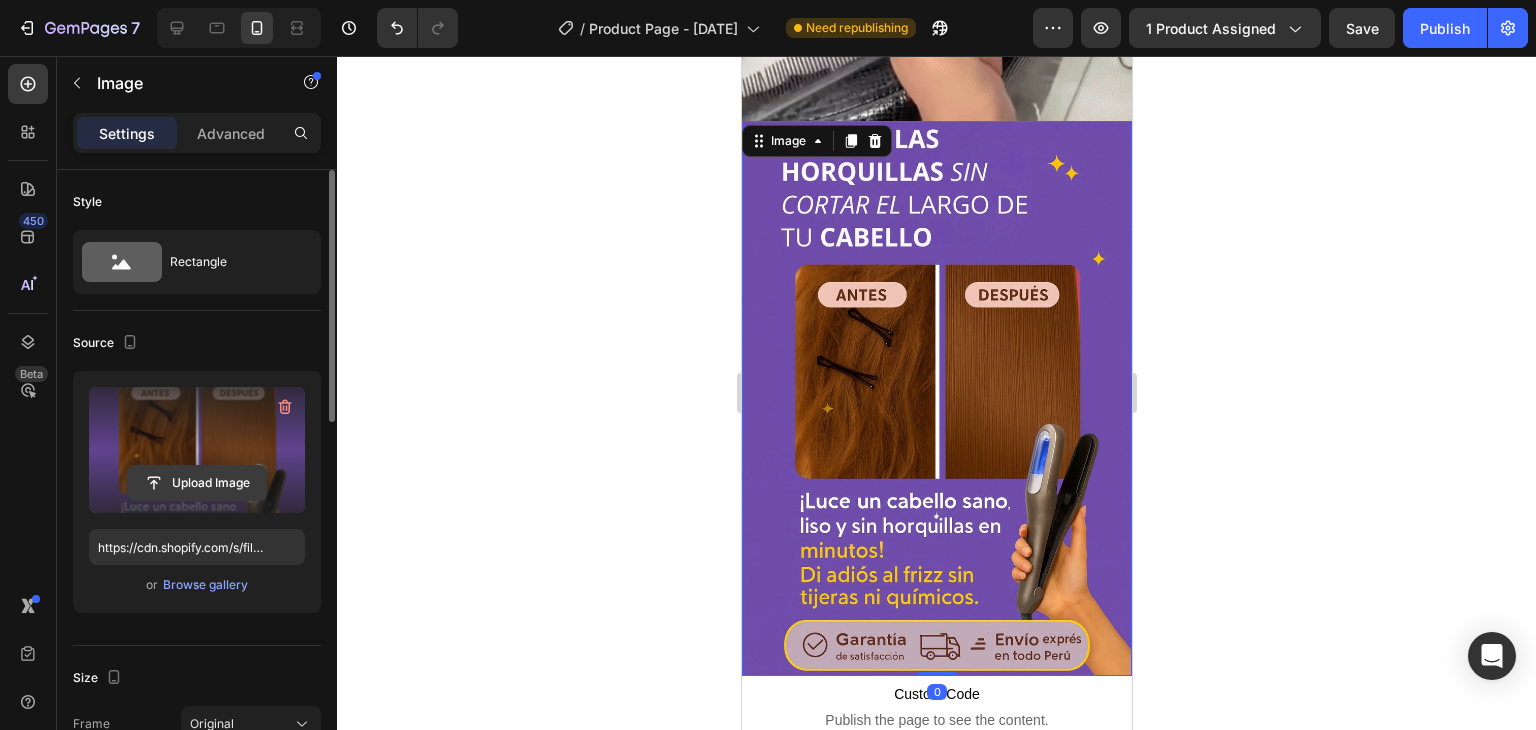 click 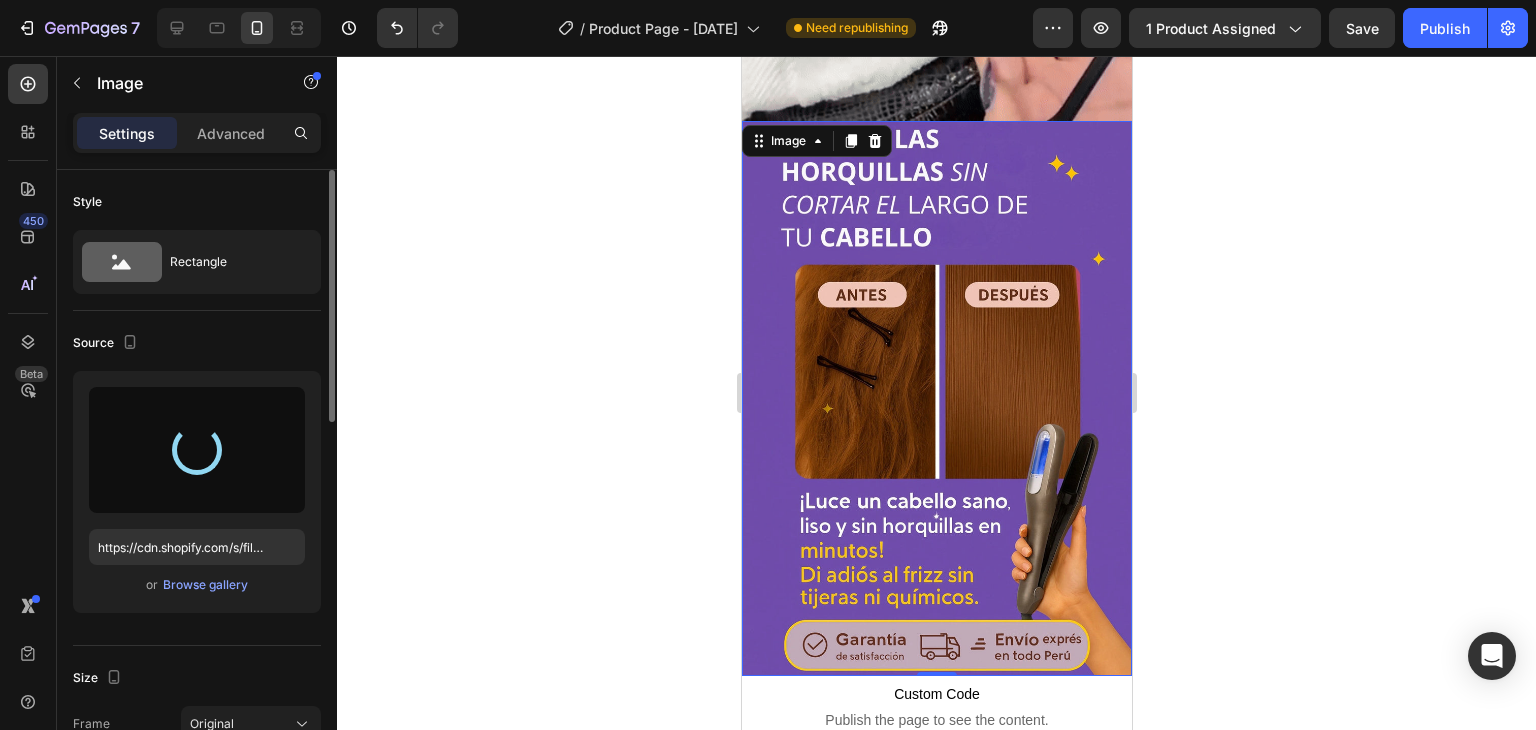 type on "https://cdn.shopify.com/s/files/1/0629/9733/2081/files/gempages_574175316403028761-7b666d4c-abc5-4b7d-8ff5-20858805c1c0.webp" 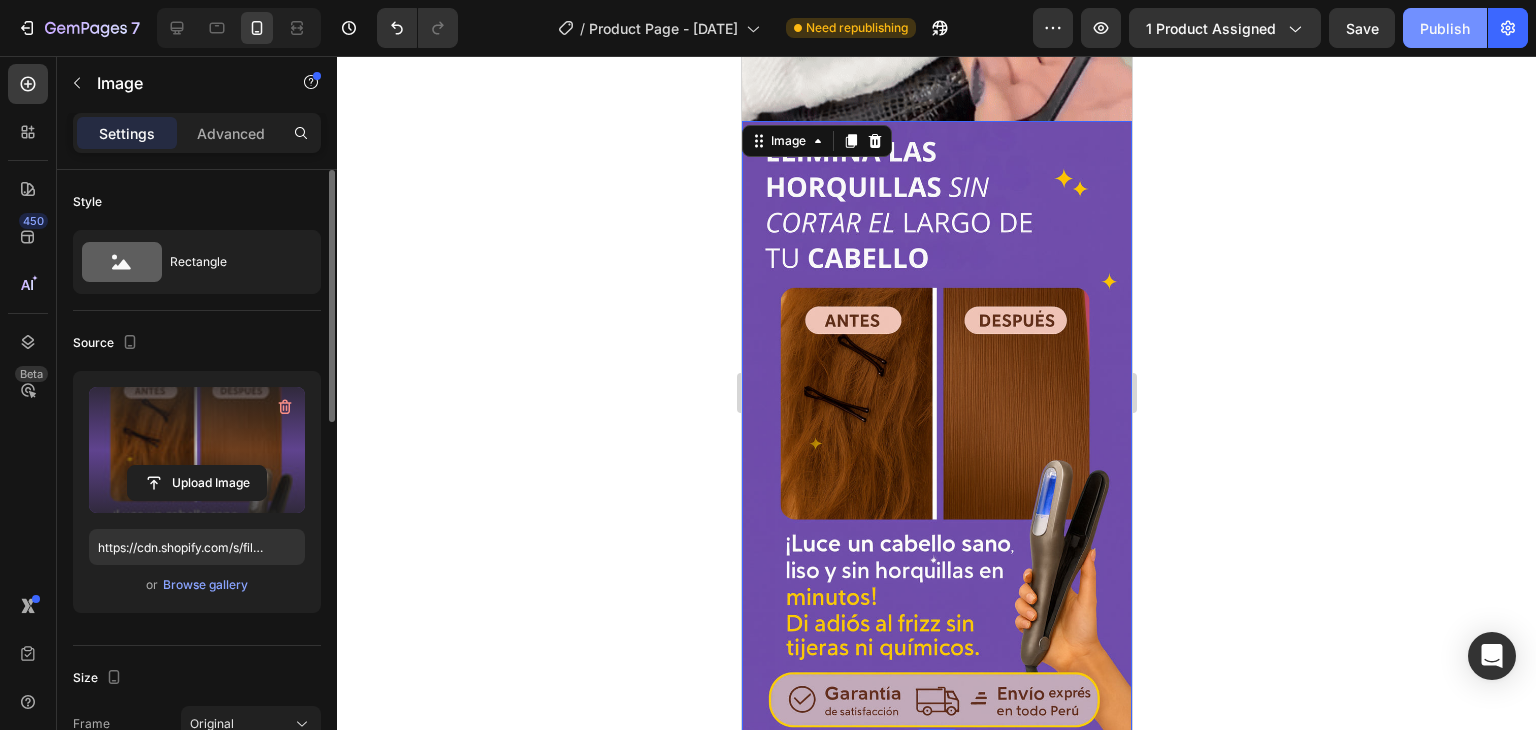 click on "Publish" at bounding box center [1445, 28] 